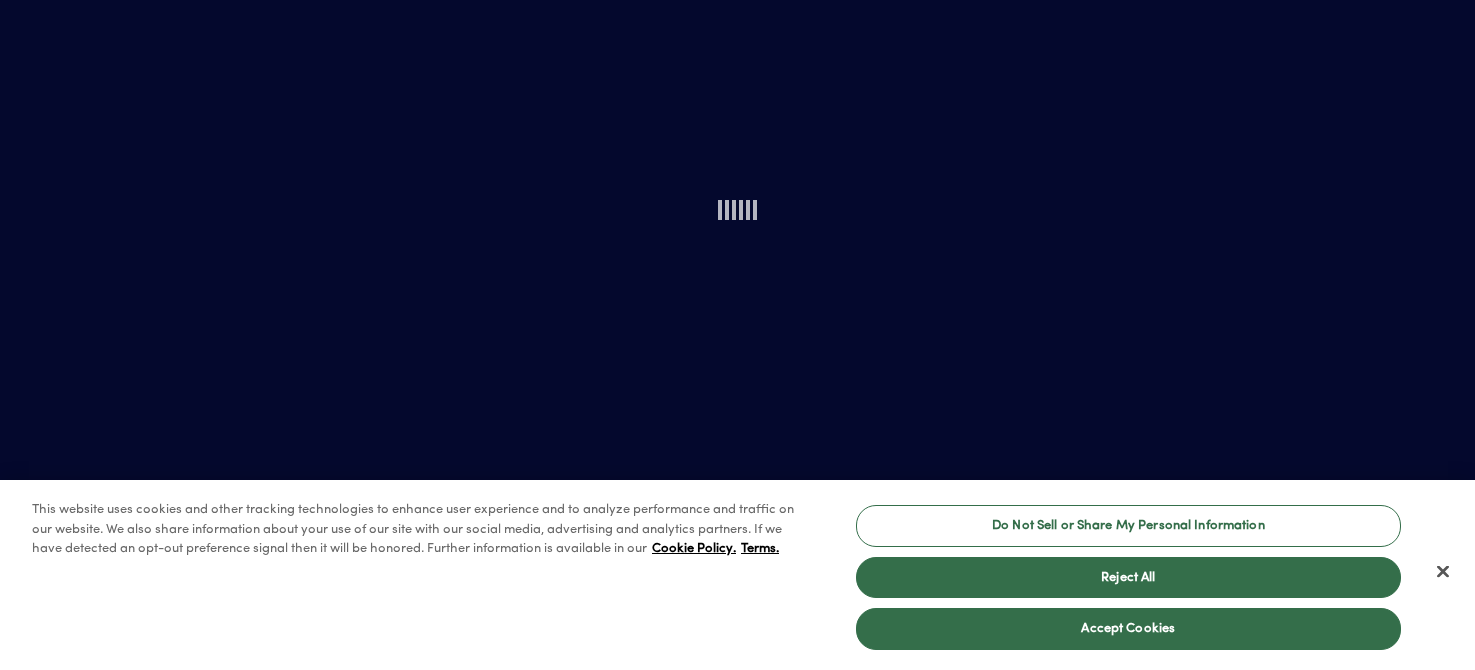 scroll, scrollTop: 0, scrollLeft: 0, axis: both 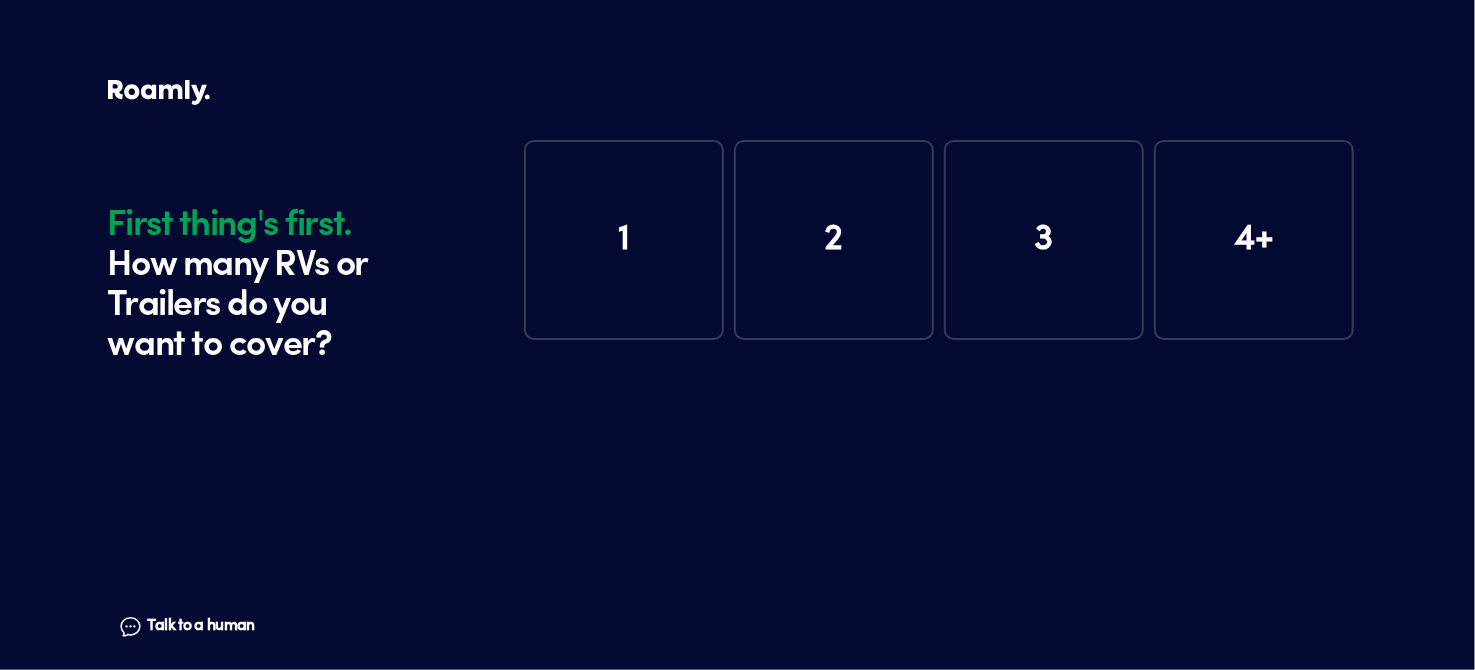 click on "1" at bounding box center (624, 240) 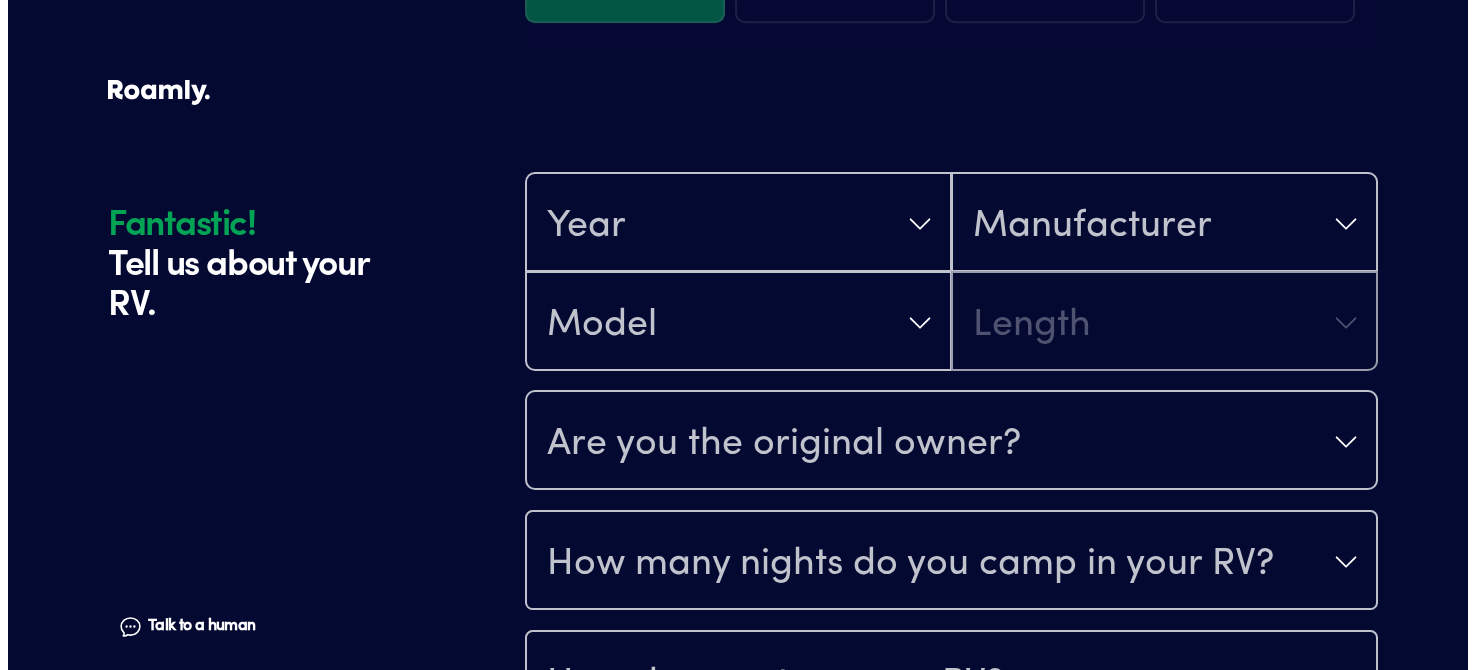 scroll, scrollTop: 390, scrollLeft: 0, axis: vertical 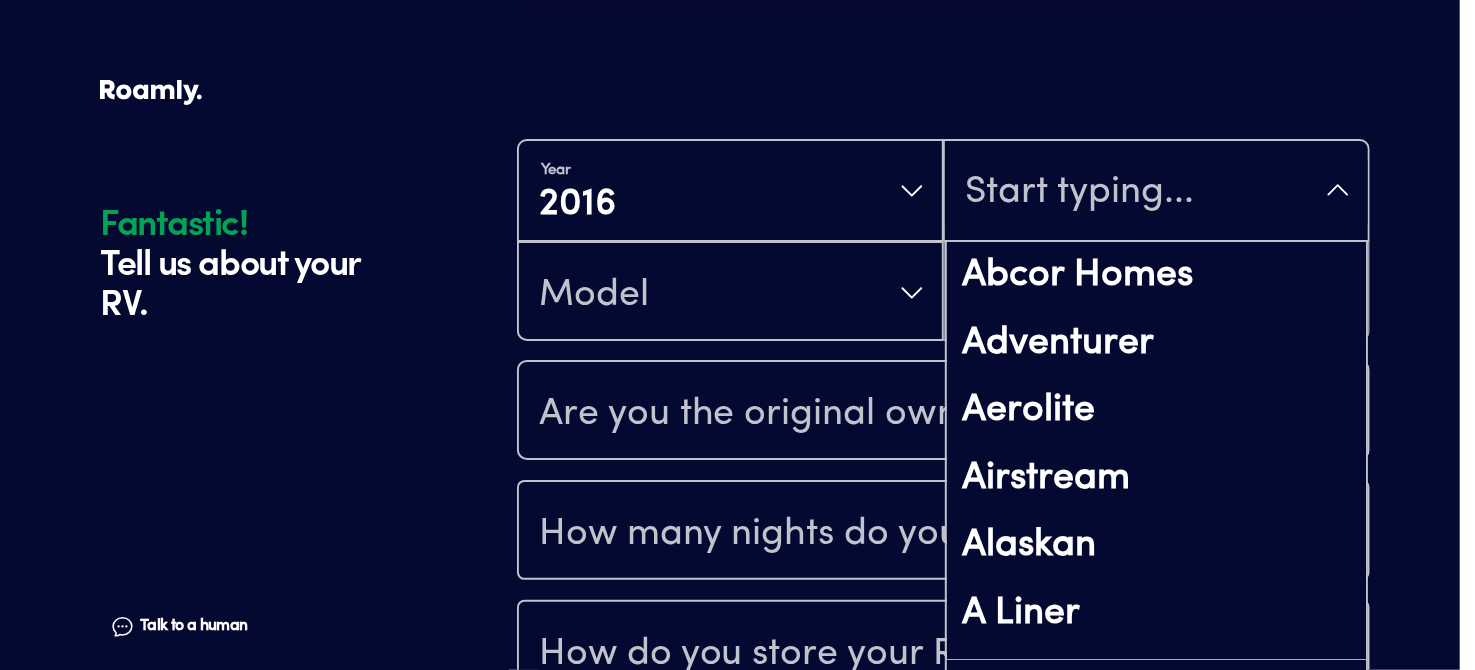 type on "F" 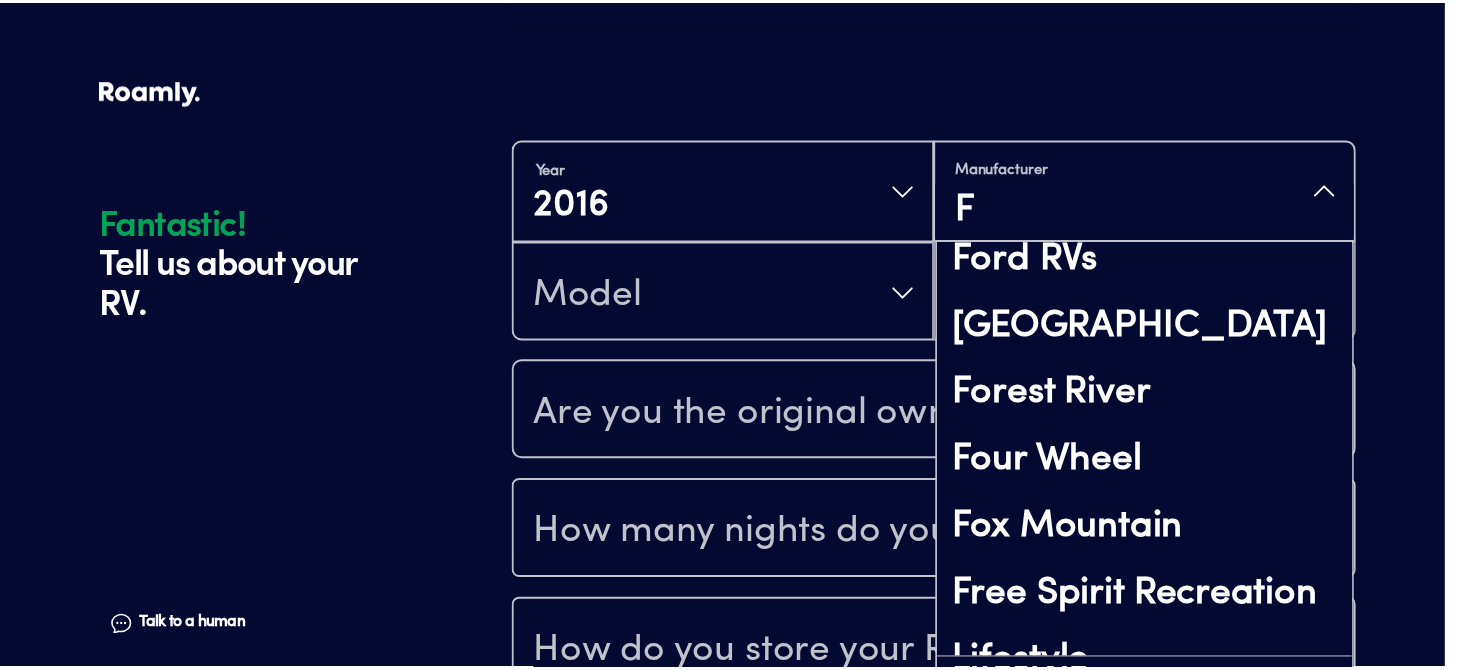 scroll, scrollTop: 699, scrollLeft: 0, axis: vertical 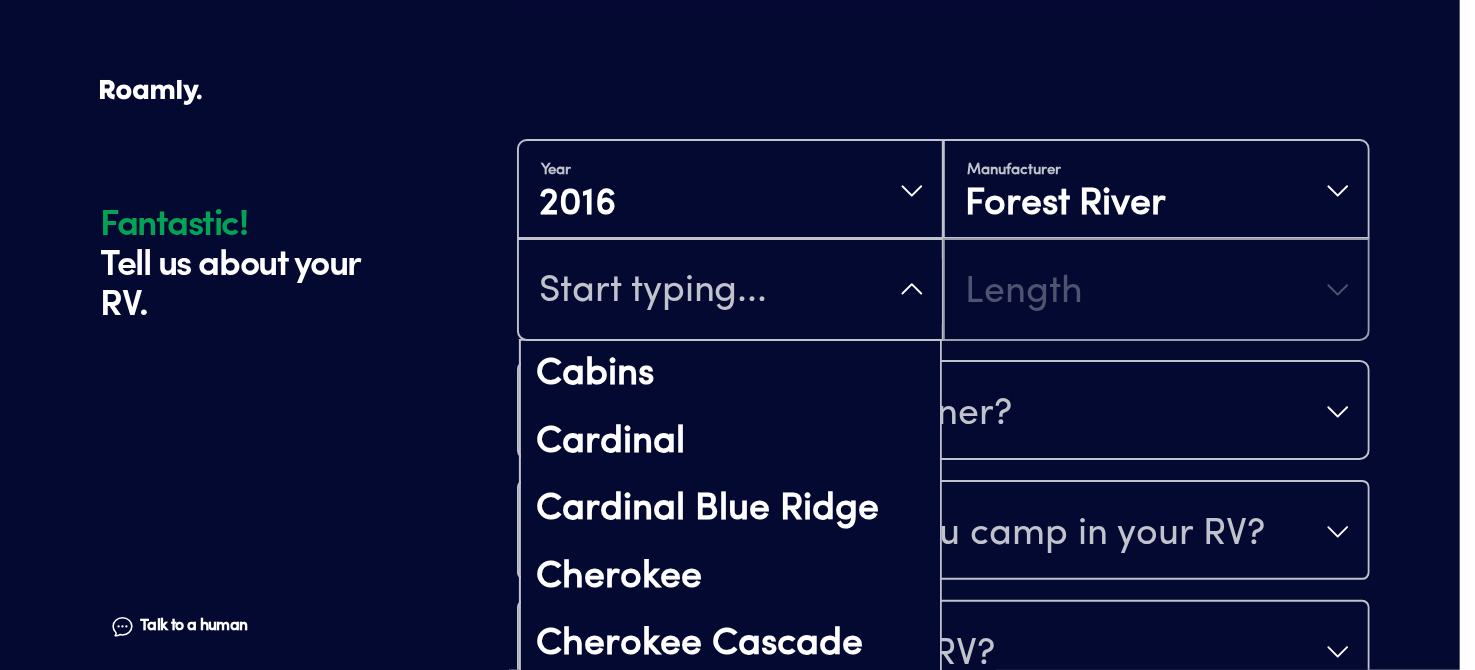 type on "V" 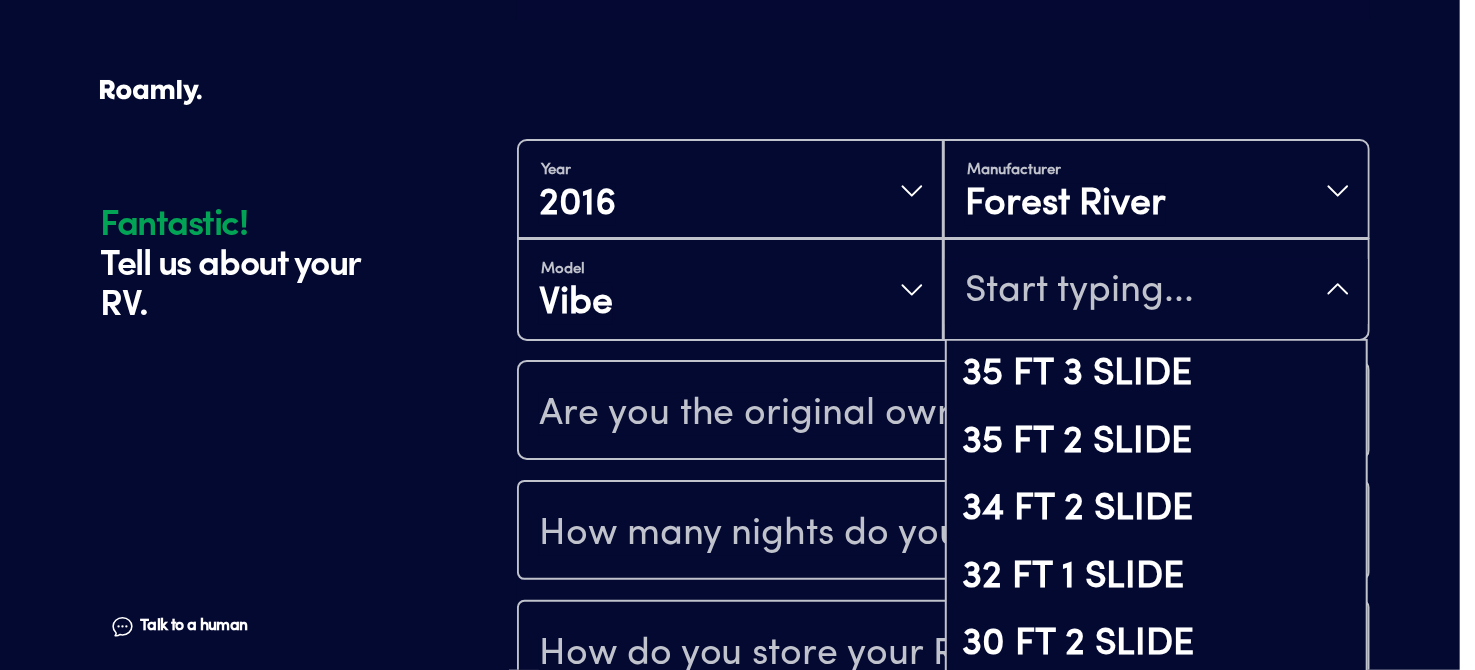 click at bounding box center [1156, 291] 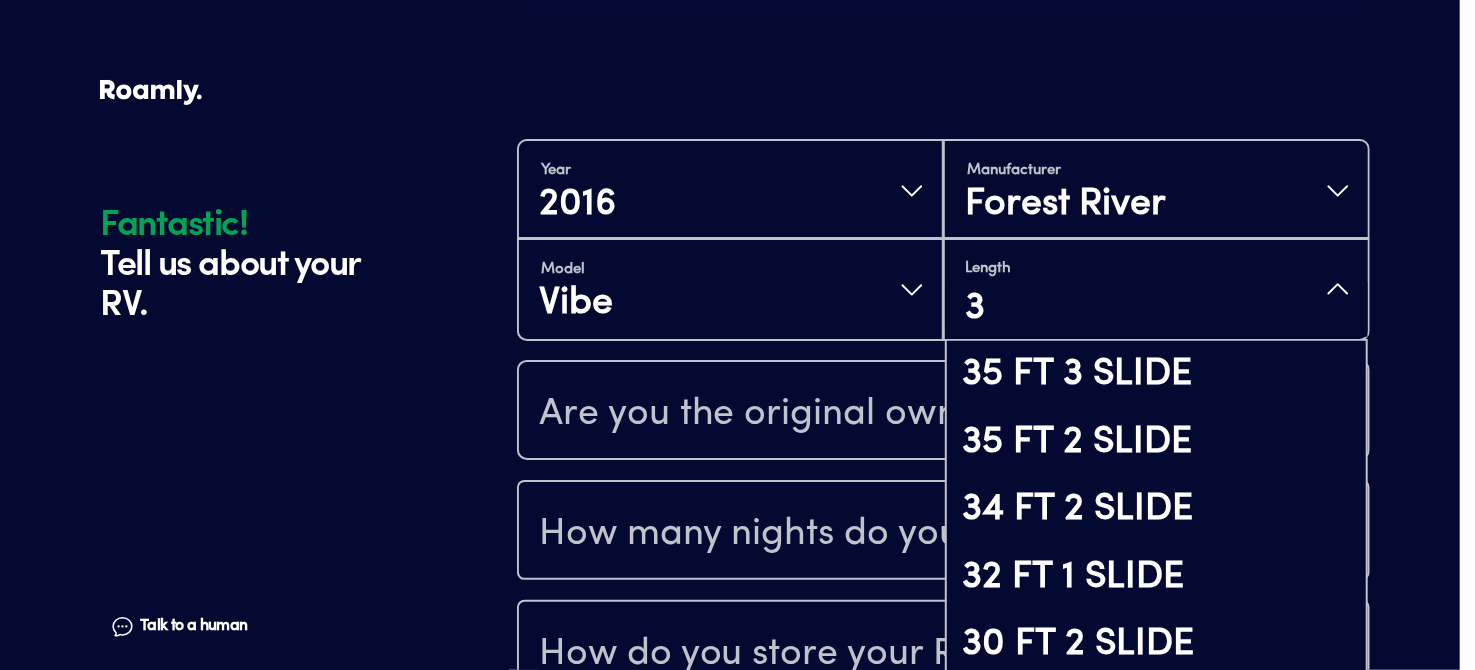 type on "38" 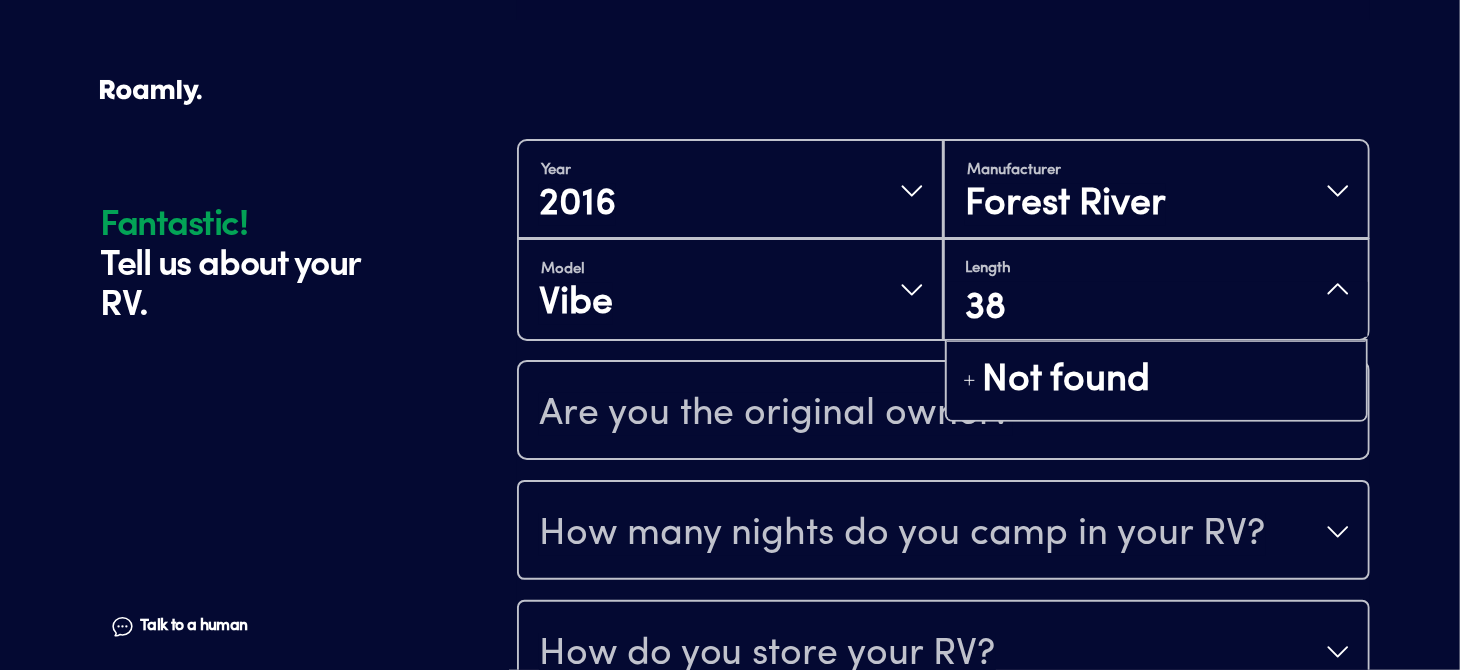 click on "38" at bounding box center [1156, 309] 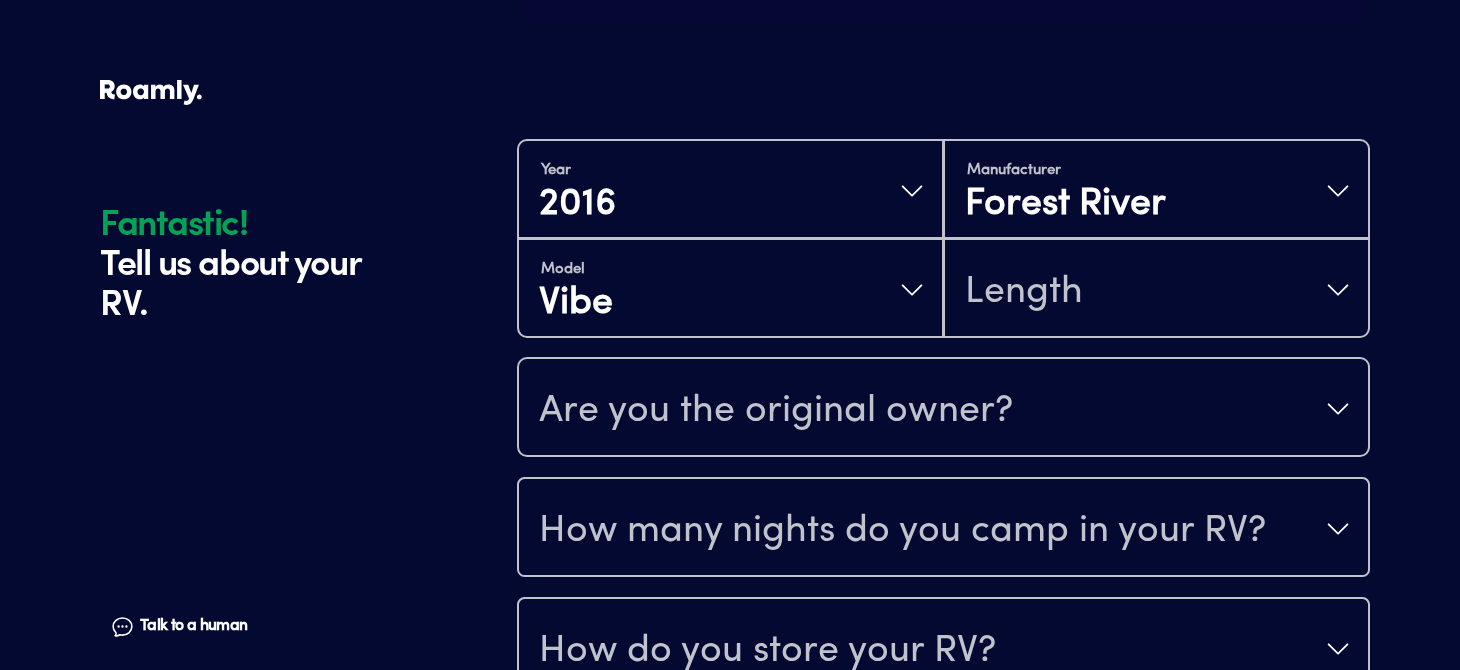 click on "Year [DATE] Manufacturer Forest River Model Vibe Length Are you the original owner? How many nights do you camp in your RV? How do you store your RV? Yes No Does this RV have a salvage title?" at bounding box center [943, 447] 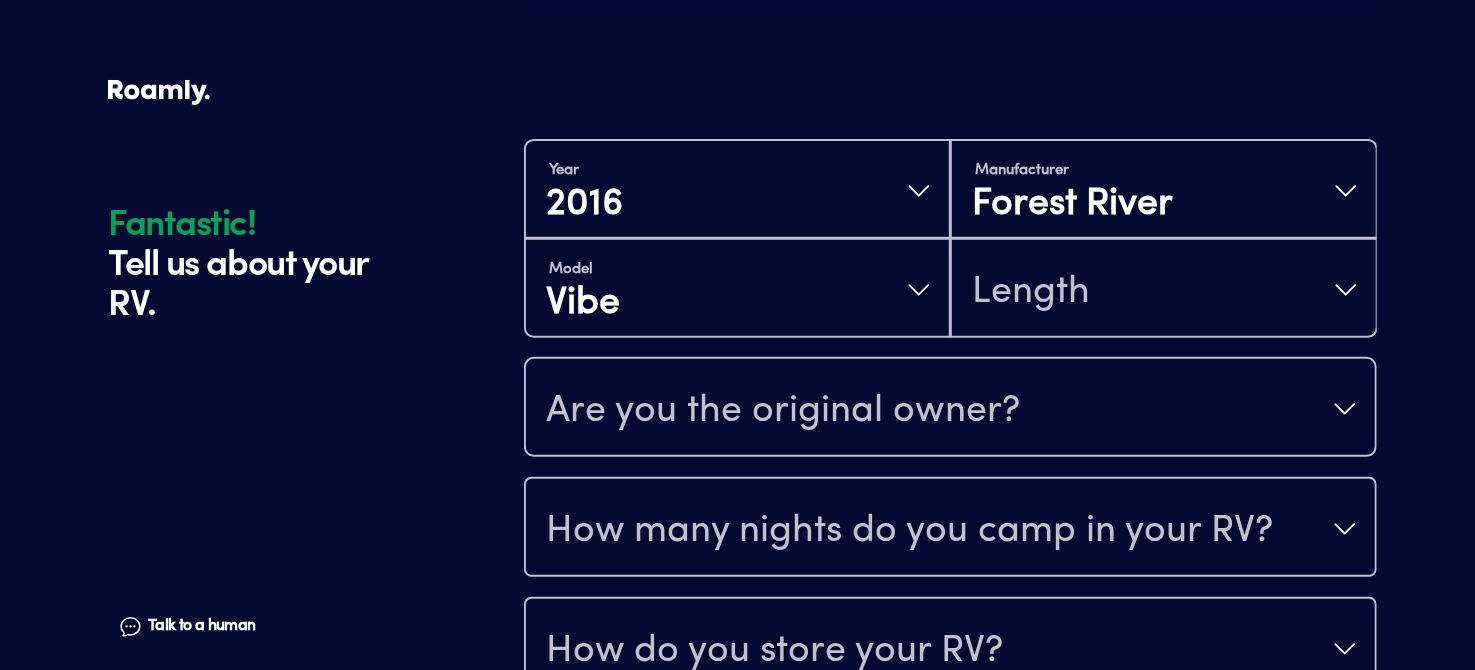 click on "Are you the original owner?" at bounding box center [783, 411] 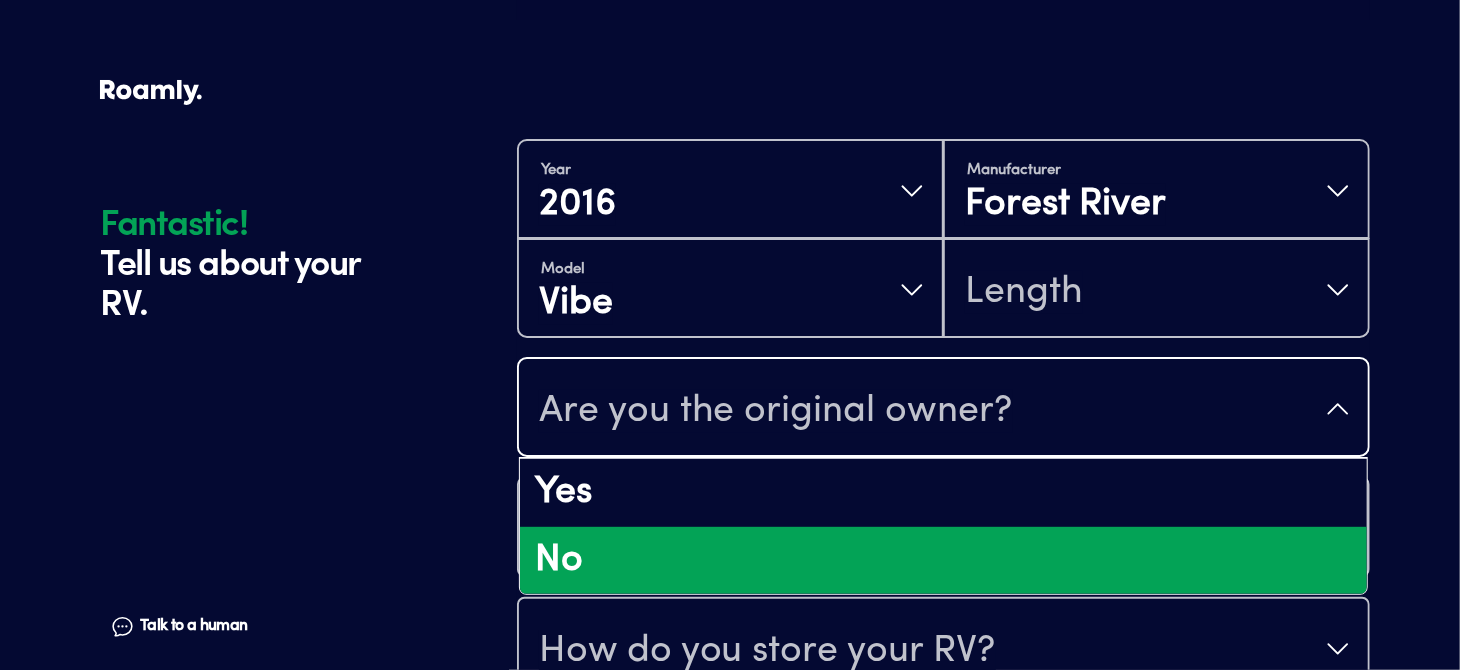 click on "No" at bounding box center (943, 561) 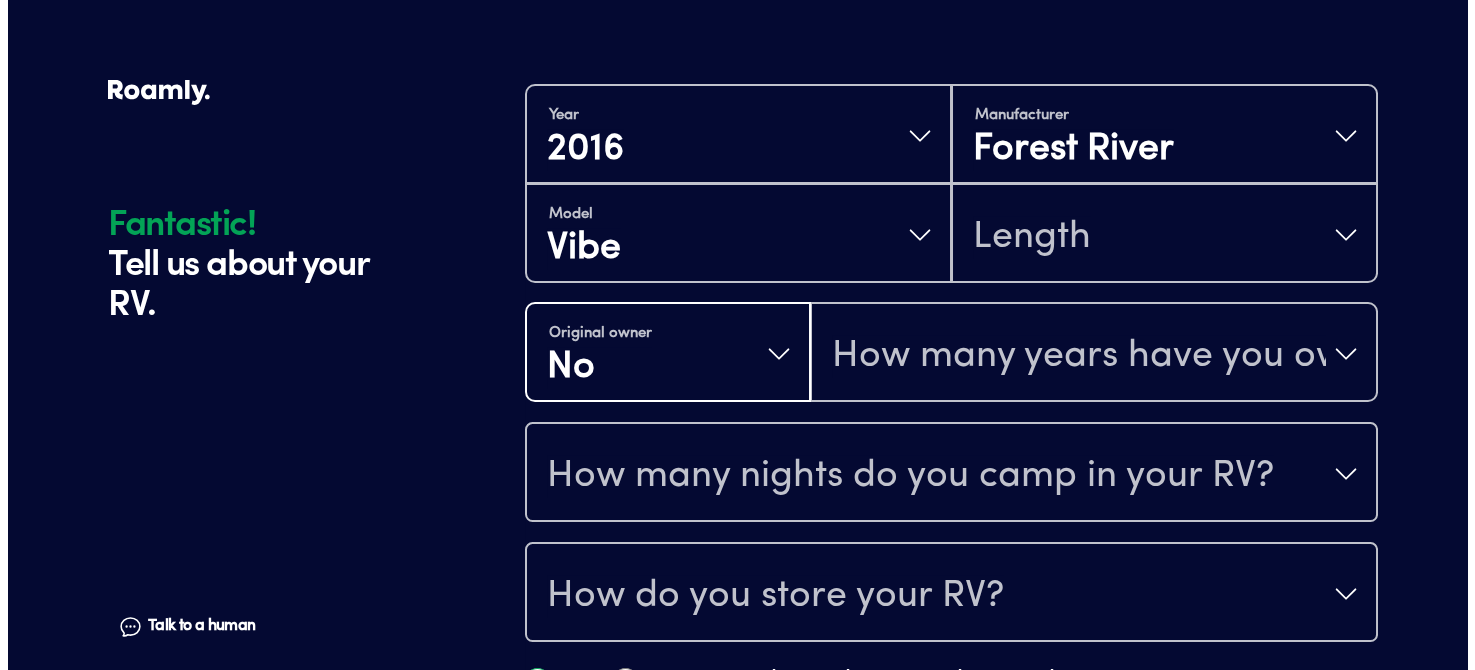 scroll, scrollTop: 489, scrollLeft: 0, axis: vertical 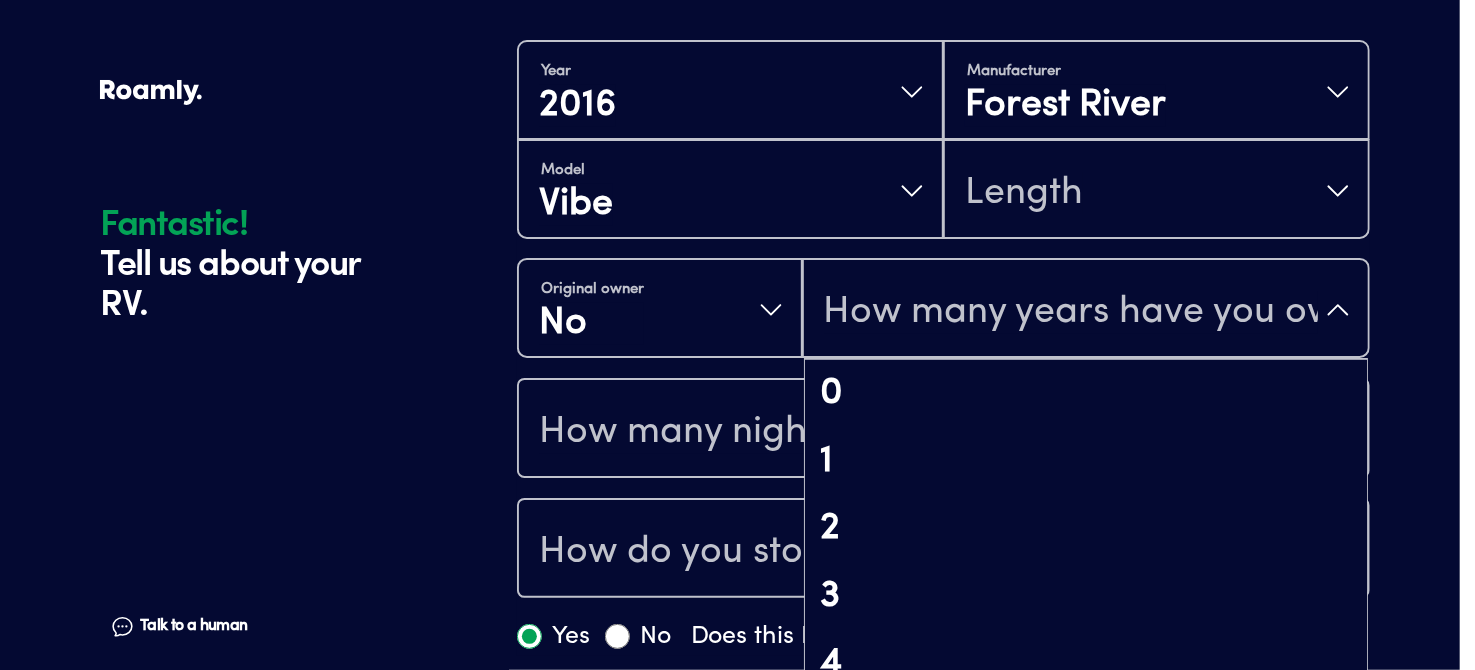 click on "How many years have you owned it?" at bounding box center [1071, 312] 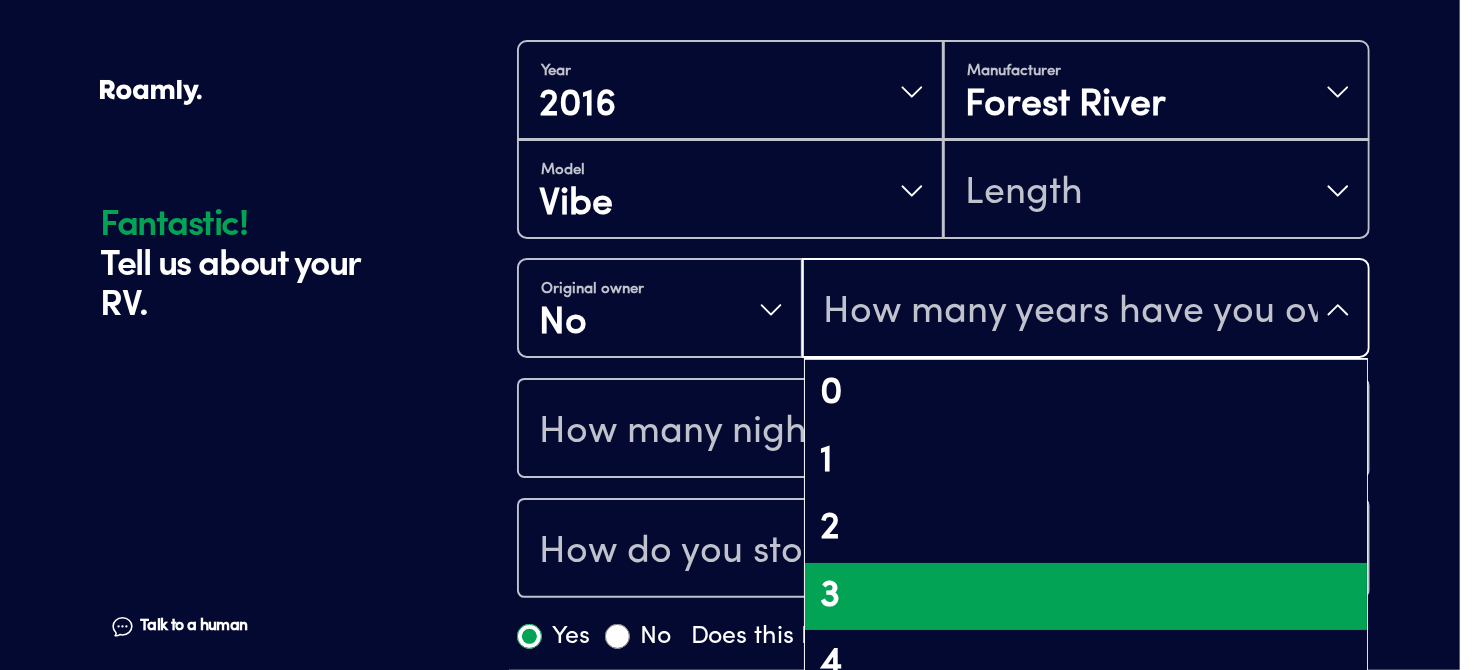 click on "3" at bounding box center [1086, 597] 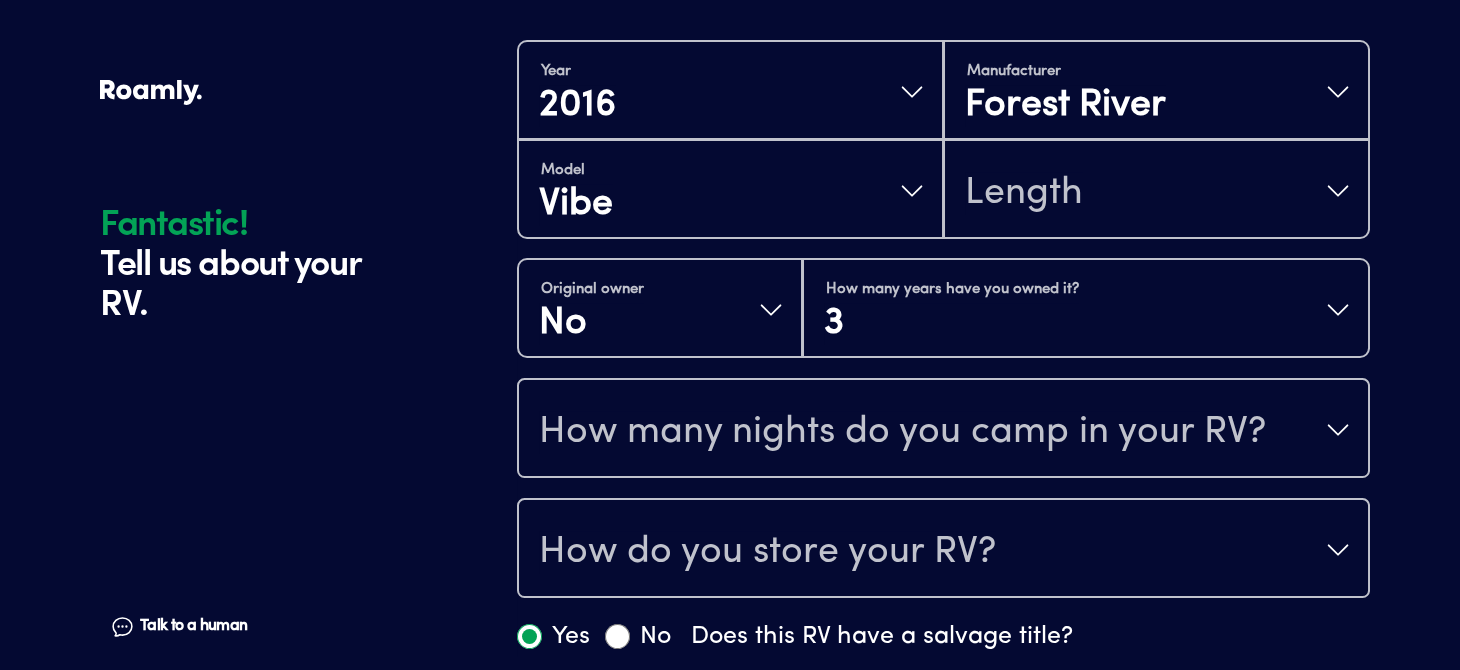 click on "How many nights do you camp in your RV?" at bounding box center (902, 432) 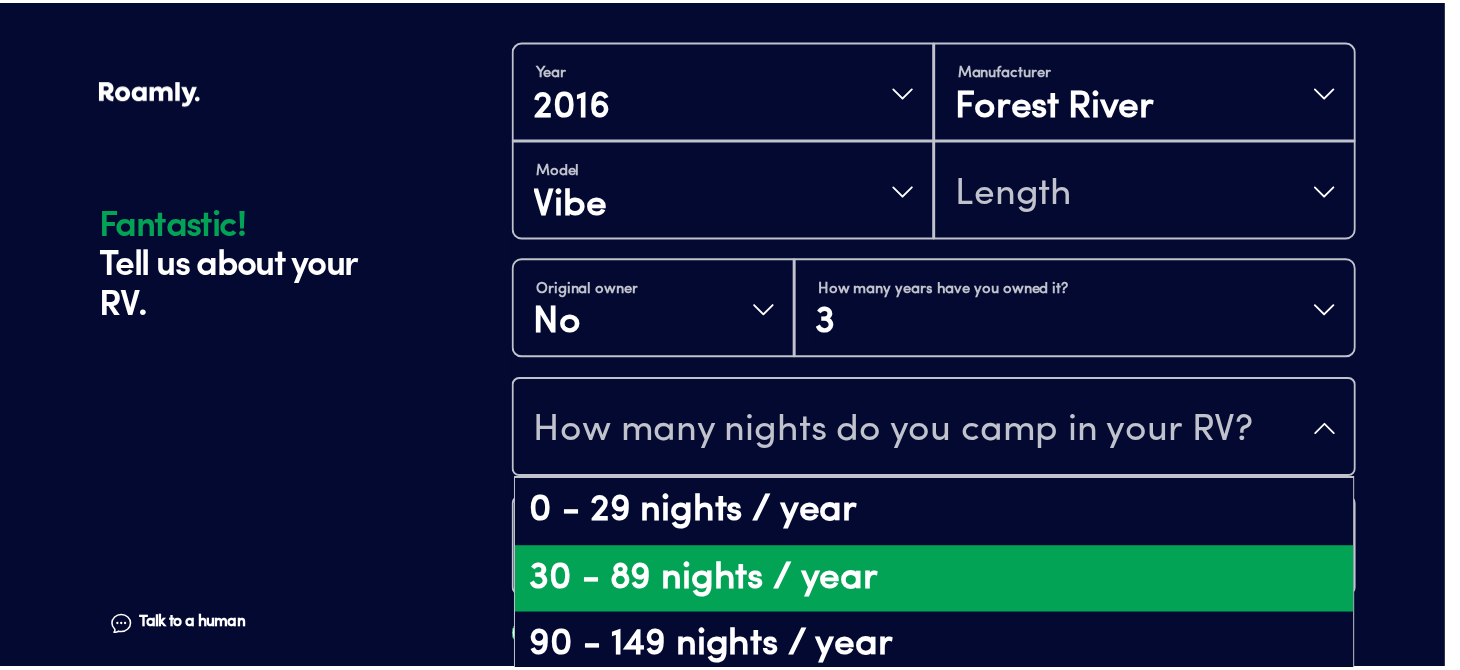 scroll, scrollTop: 39, scrollLeft: 0, axis: vertical 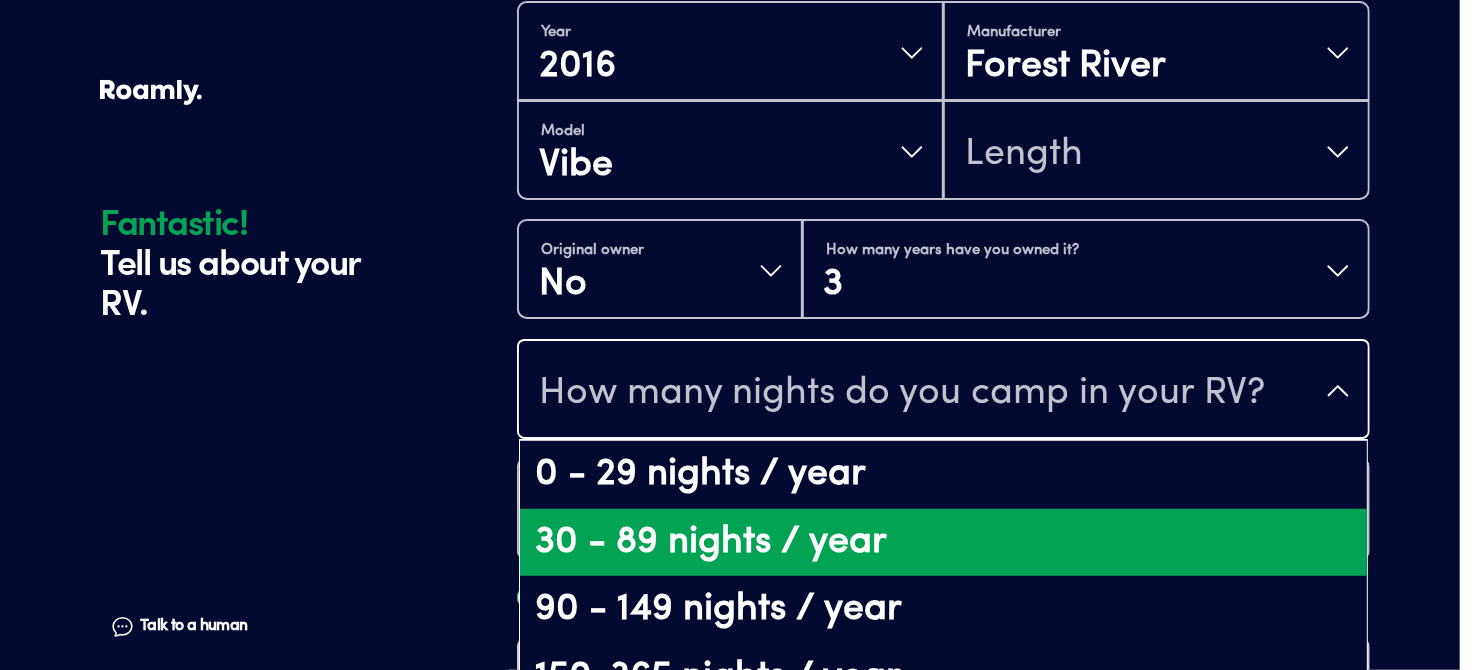 click on "30 - 89 nights / year" at bounding box center (943, 543) 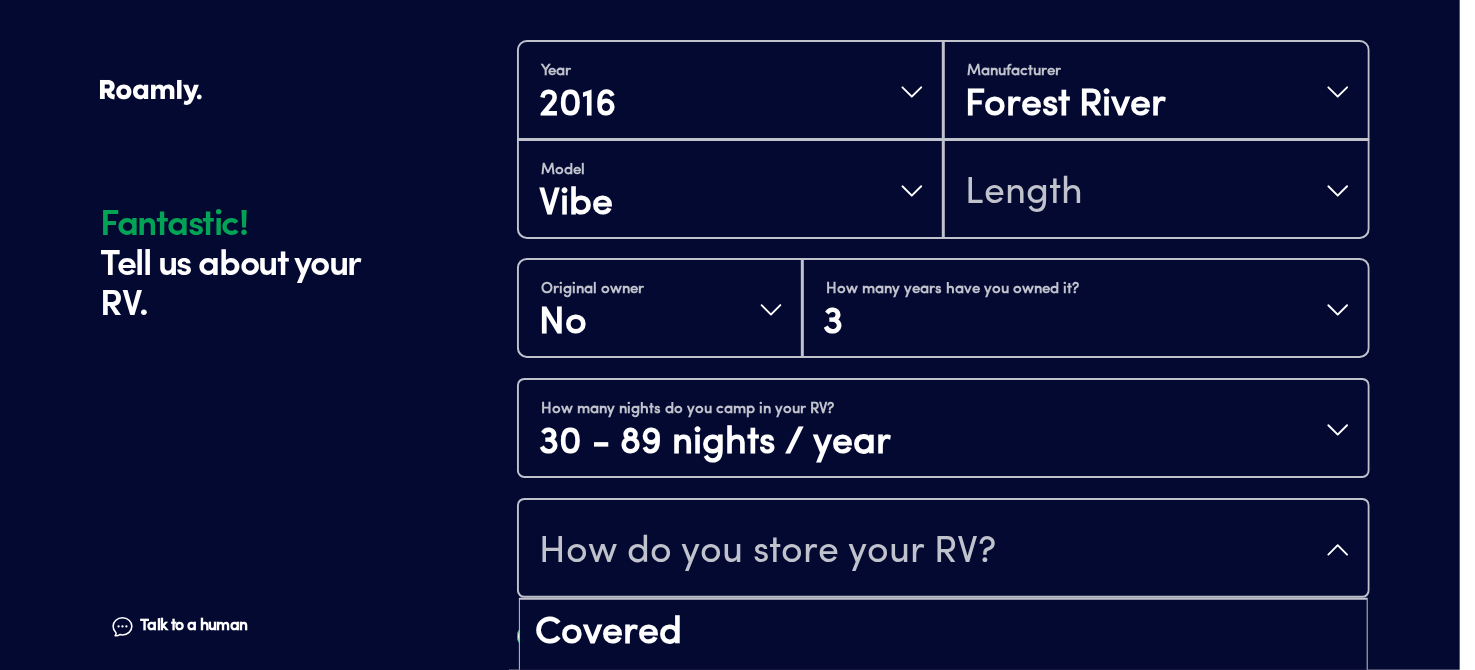 click on "How do you store your RV?" at bounding box center [943, 550] 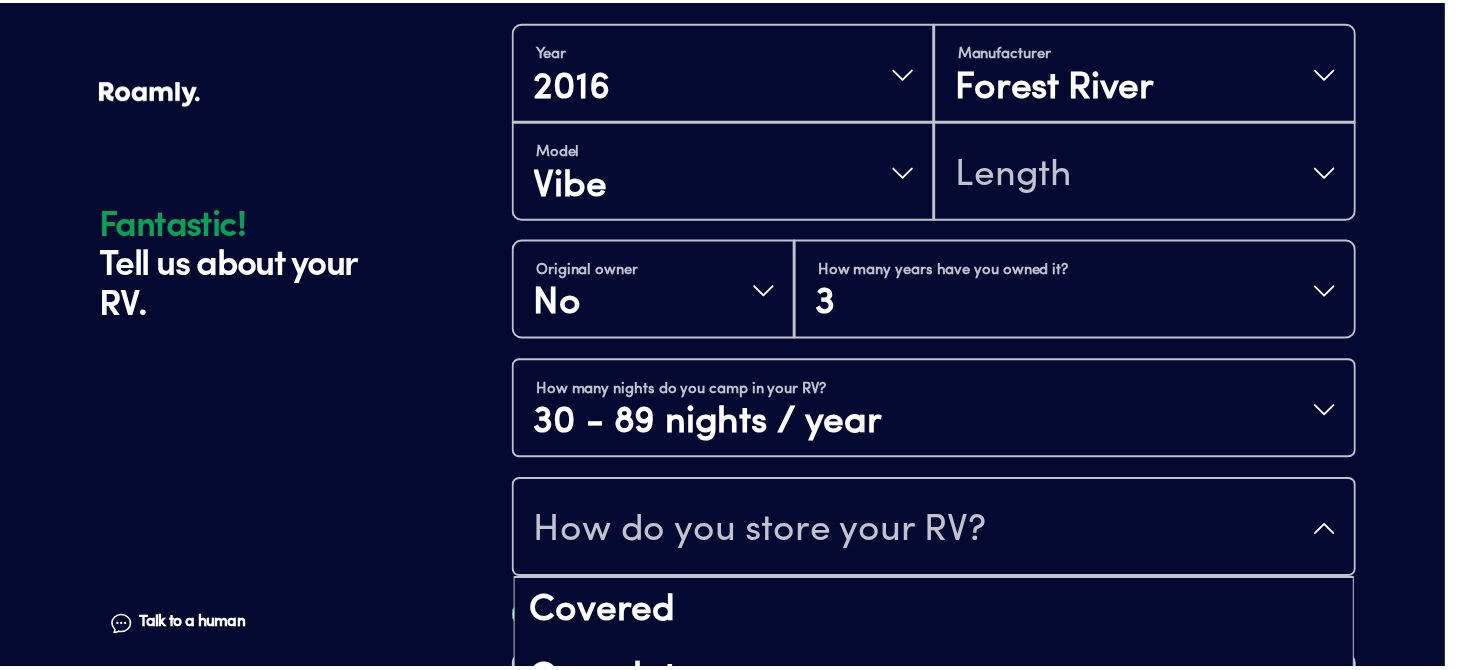 scroll, scrollTop: 24, scrollLeft: 0, axis: vertical 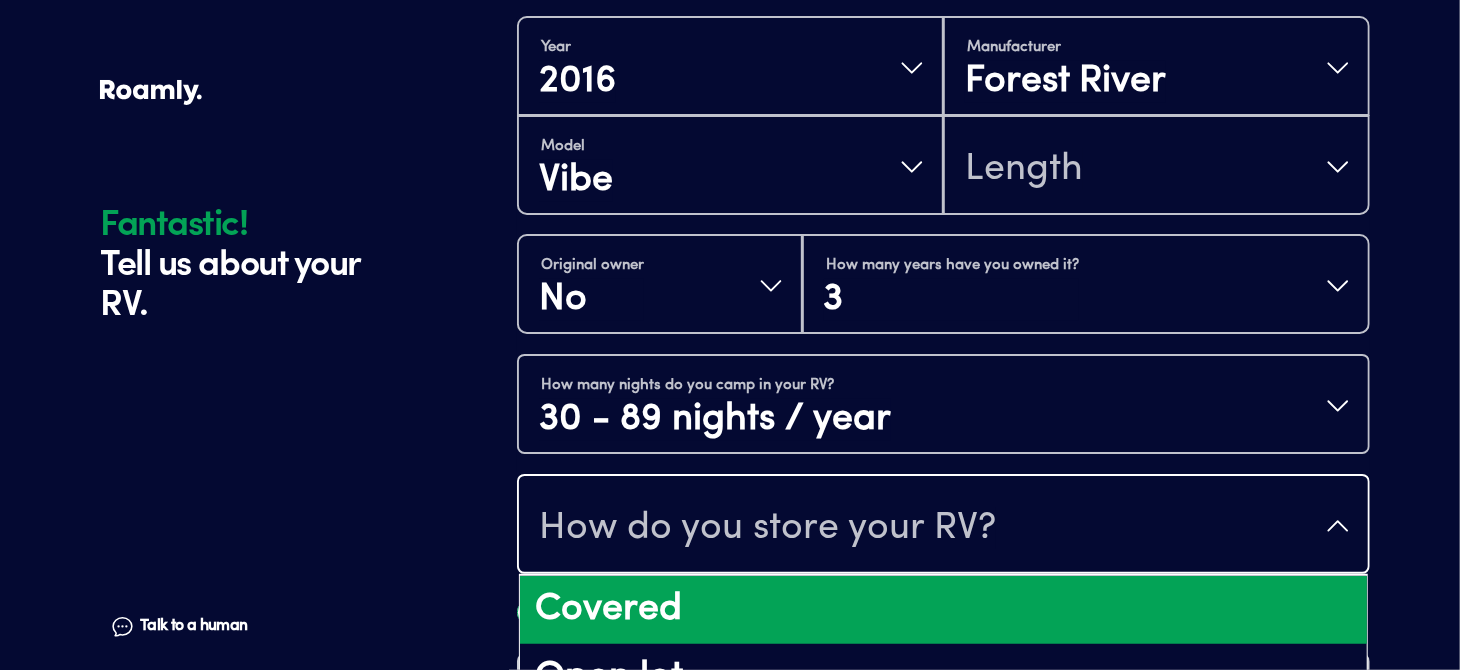 click on "Covered" at bounding box center (943, 610) 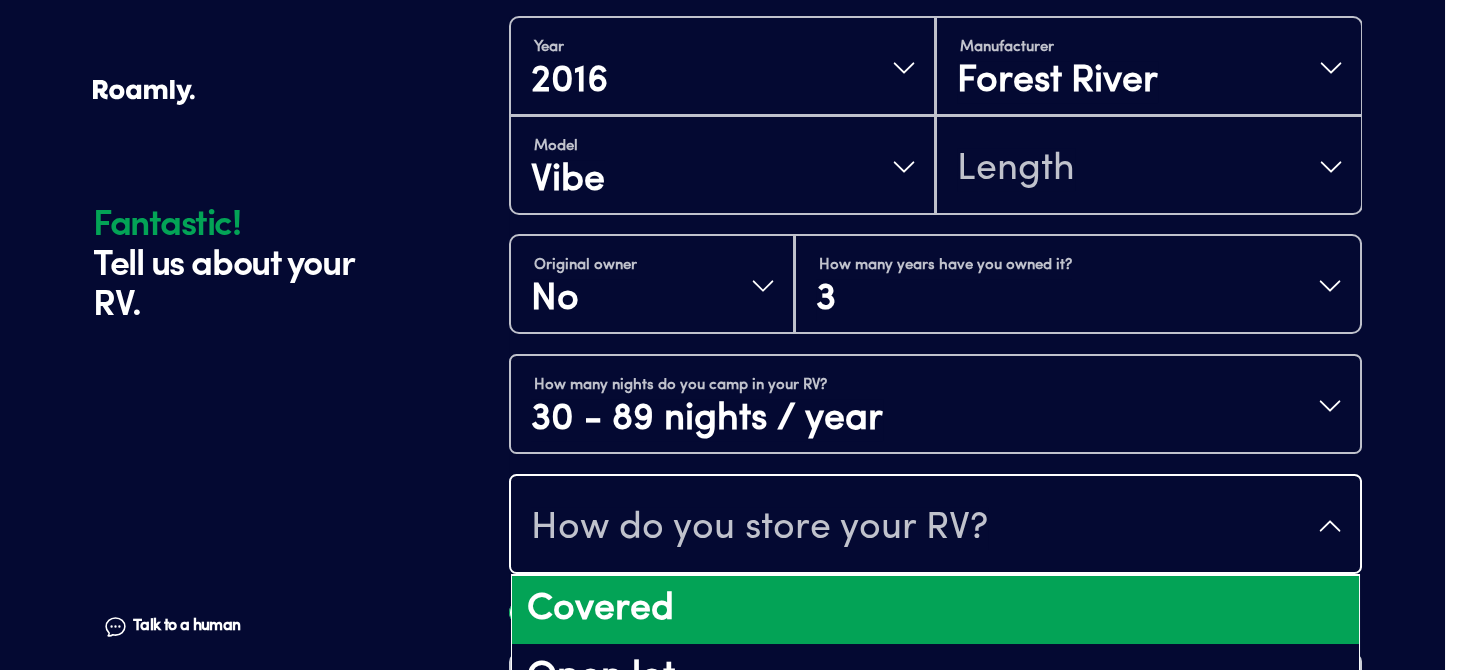 scroll, scrollTop: 0, scrollLeft: 0, axis: both 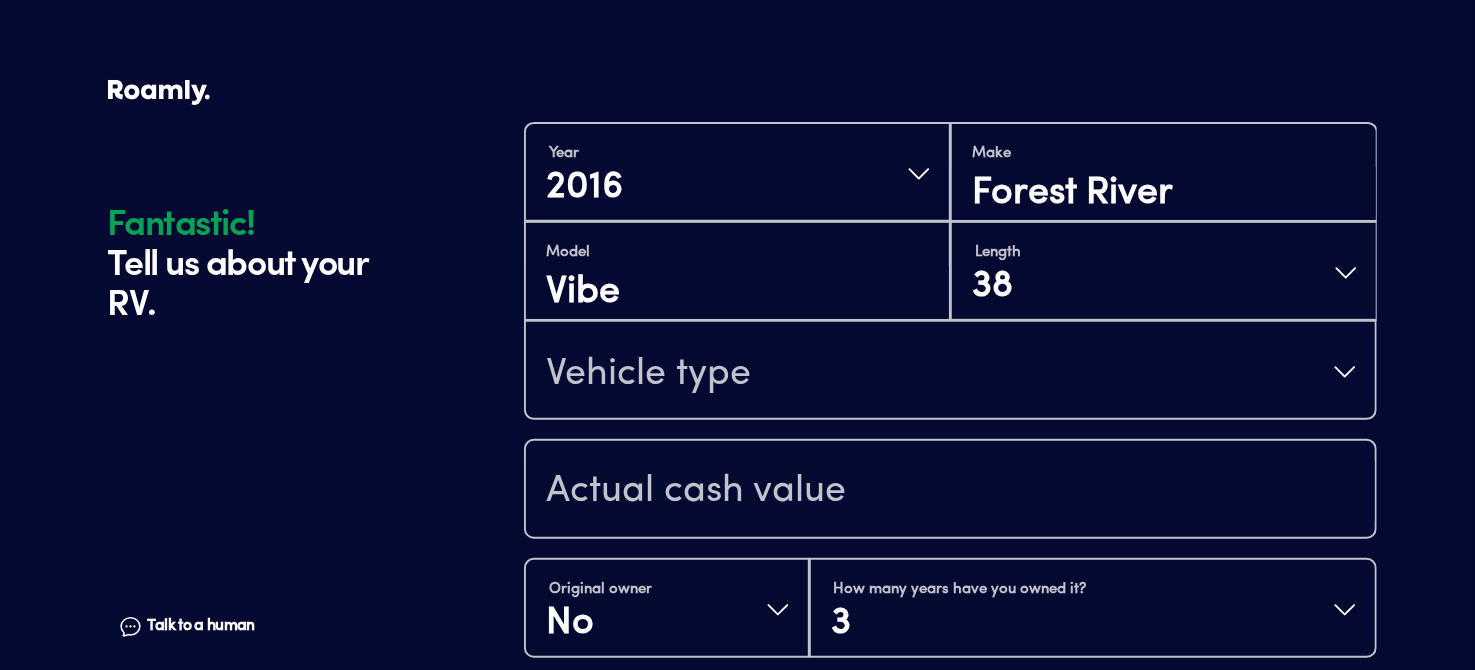 click on "Vehicle type" at bounding box center [648, 374] 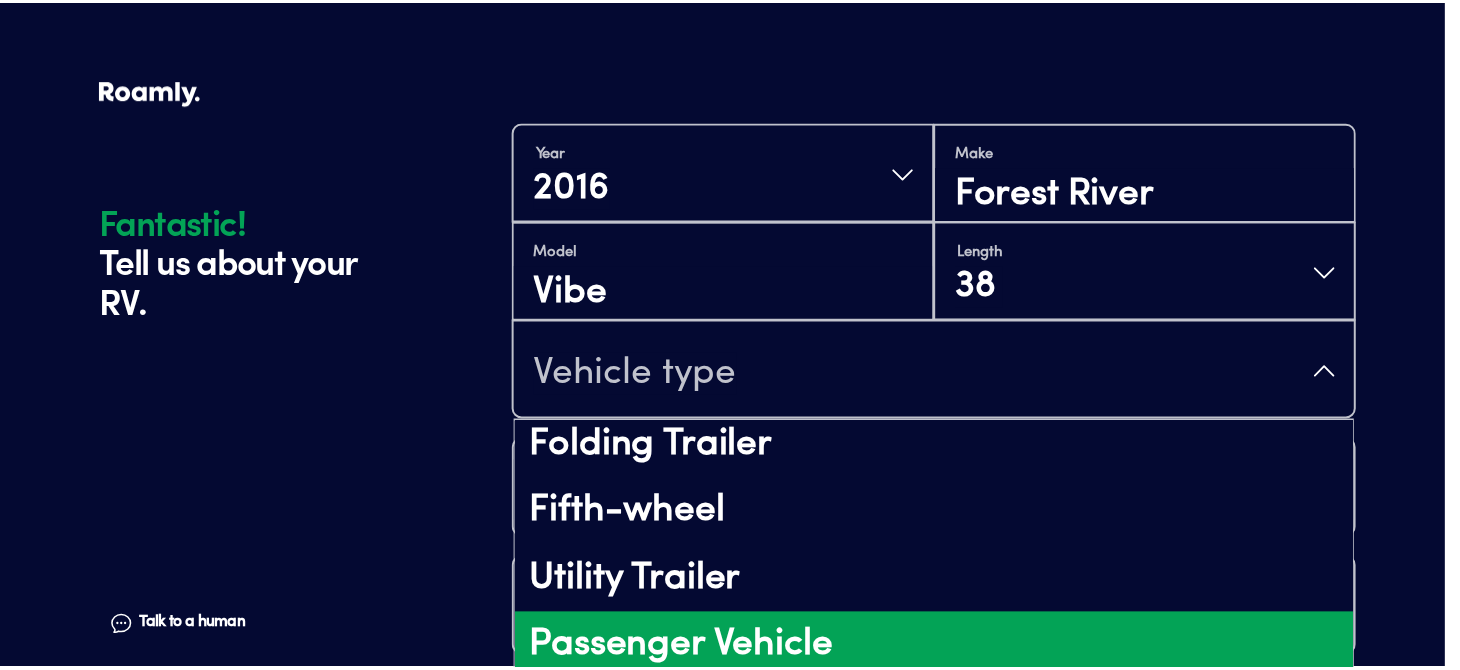 scroll, scrollTop: 248, scrollLeft: 0, axis: vertical 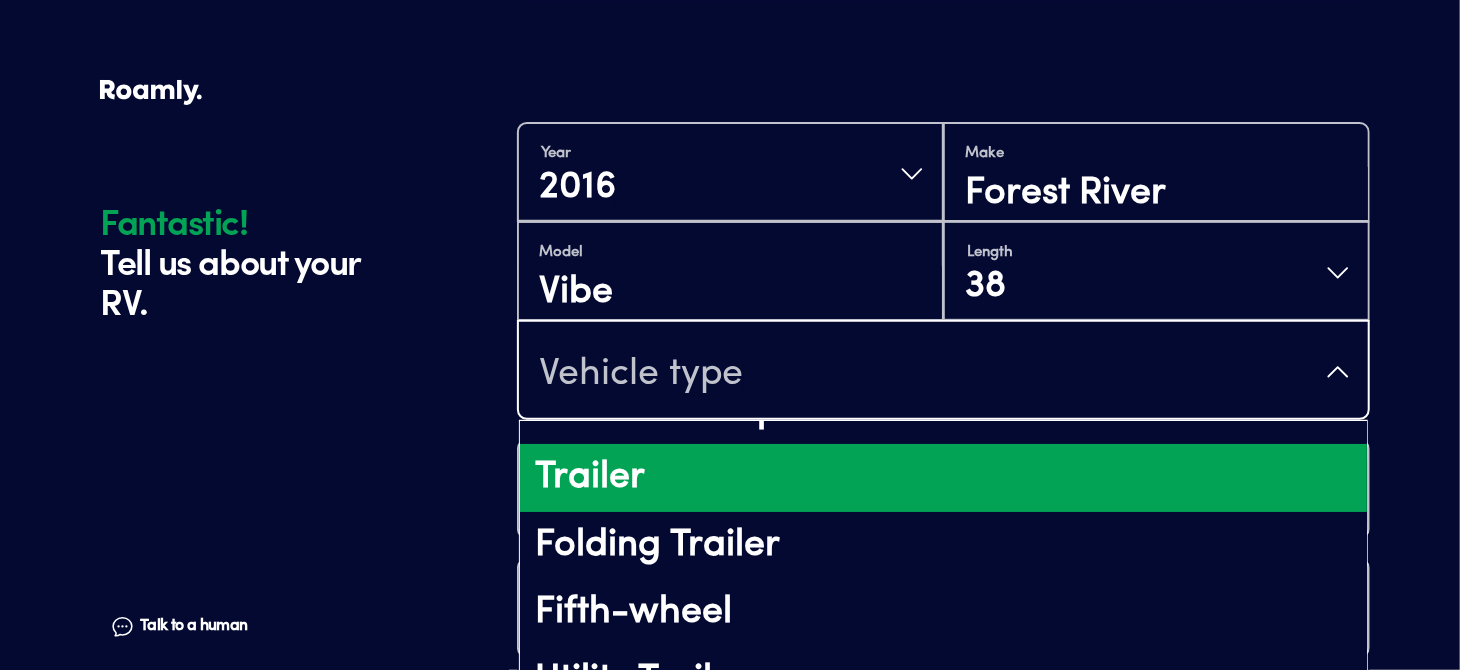 click on "Trailer" at bounding box center (943, 478) 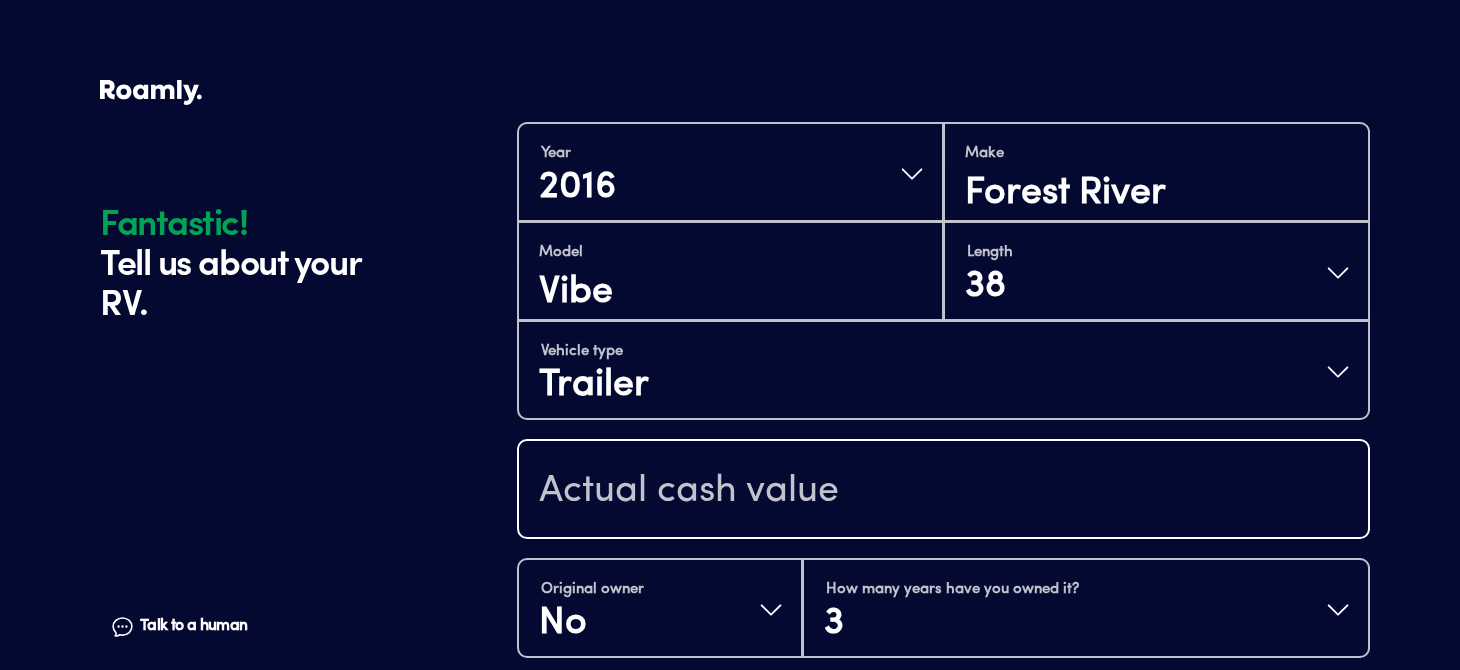 click at bounding box center [943, 491] 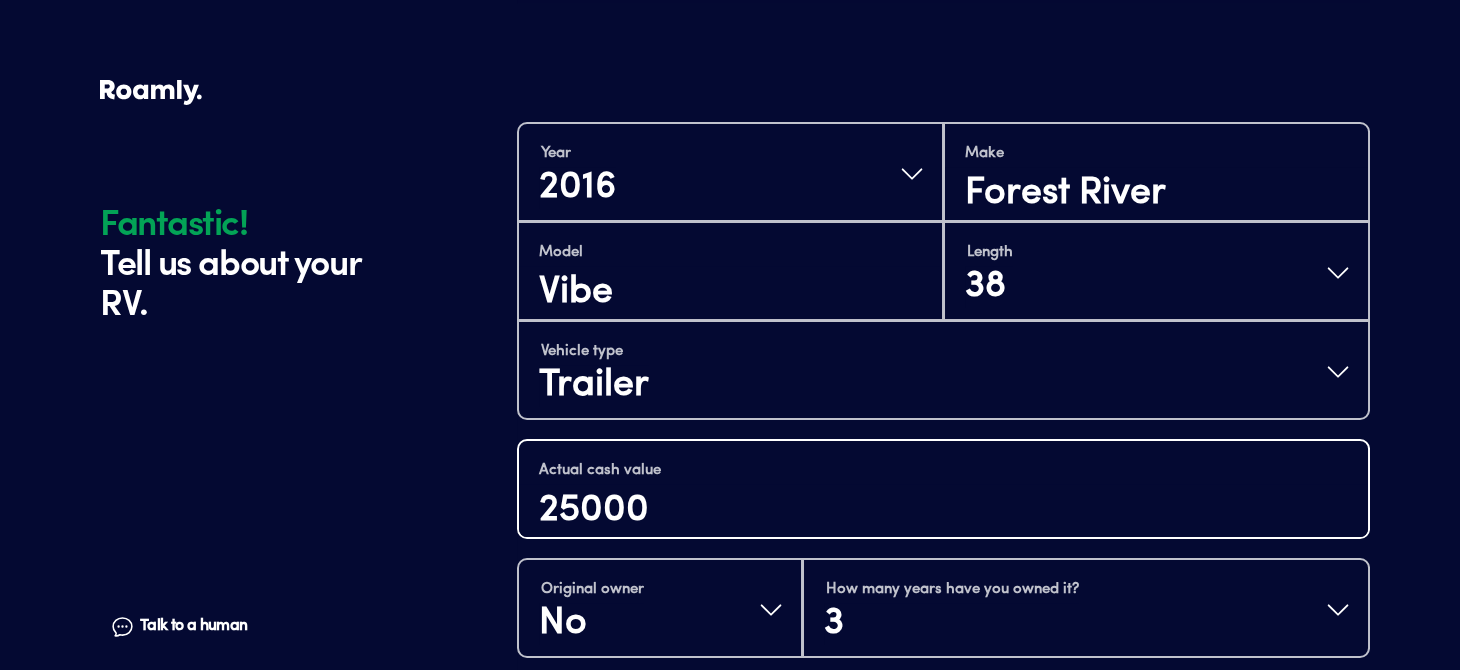 type on "25000" 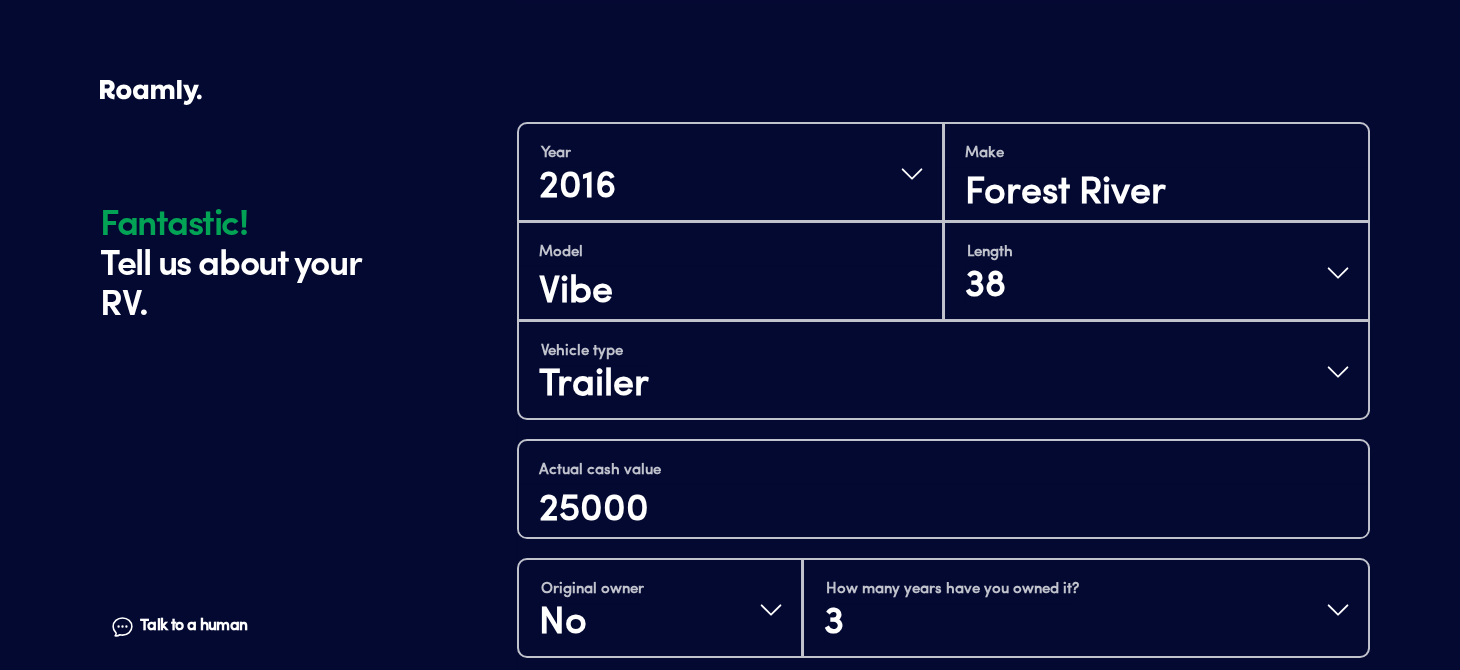 click on "Fantastic! Tell us about your RV. Talk to a human Chat" at bounding box center [303, 340] 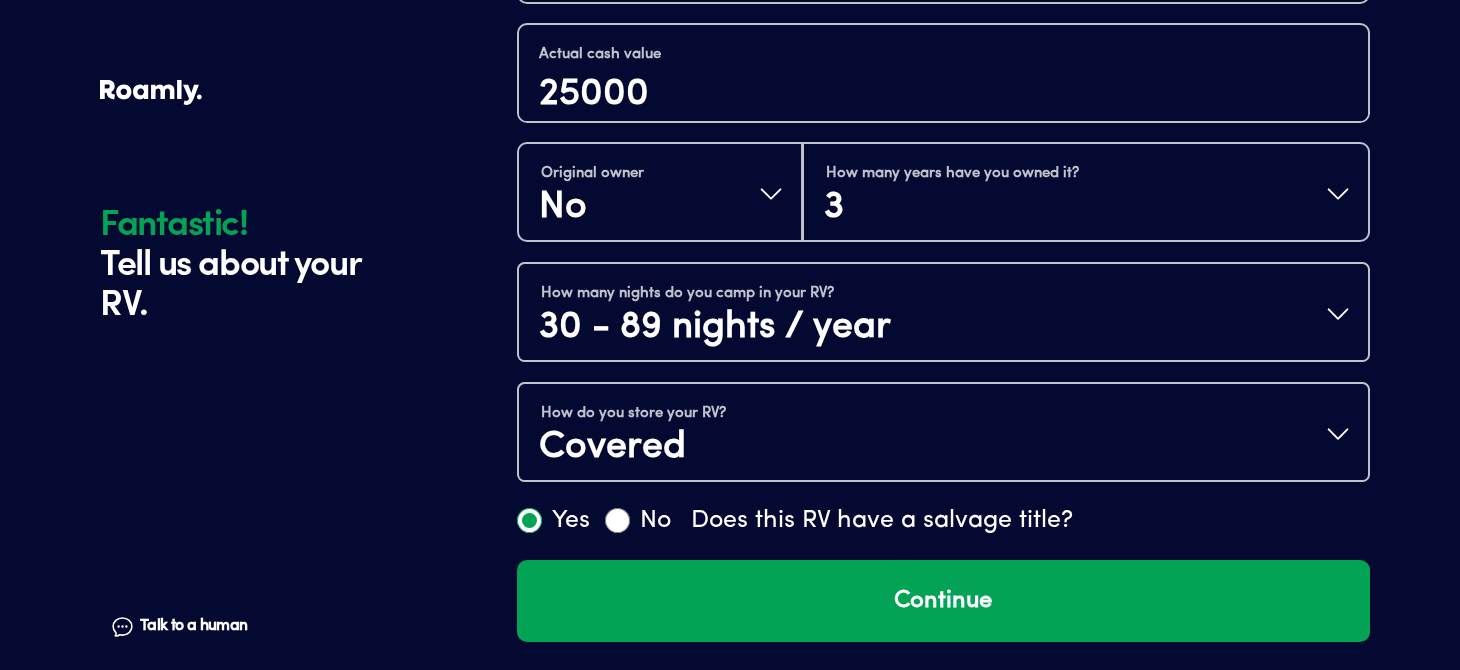 scroll, scrollTop: 824, scrollLeft: 0, axis: vertical 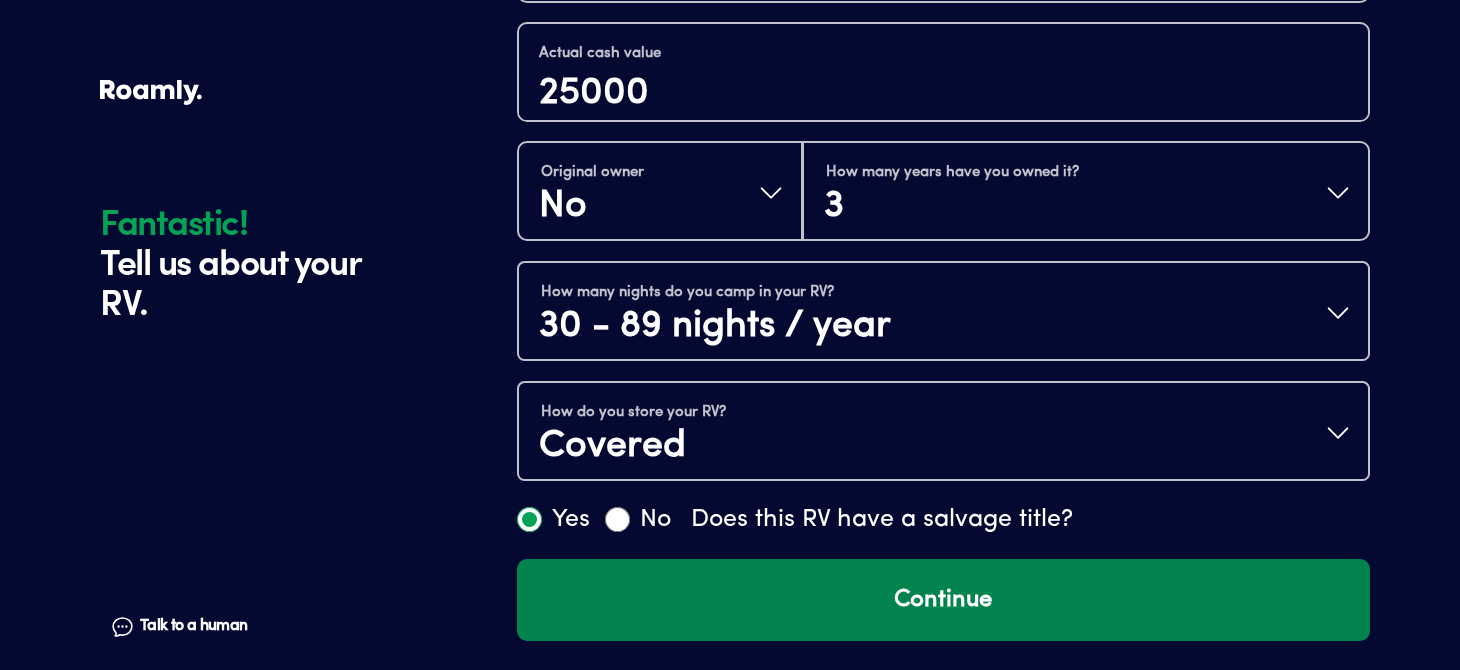click on "Continue" at bounding box center [943, 600] 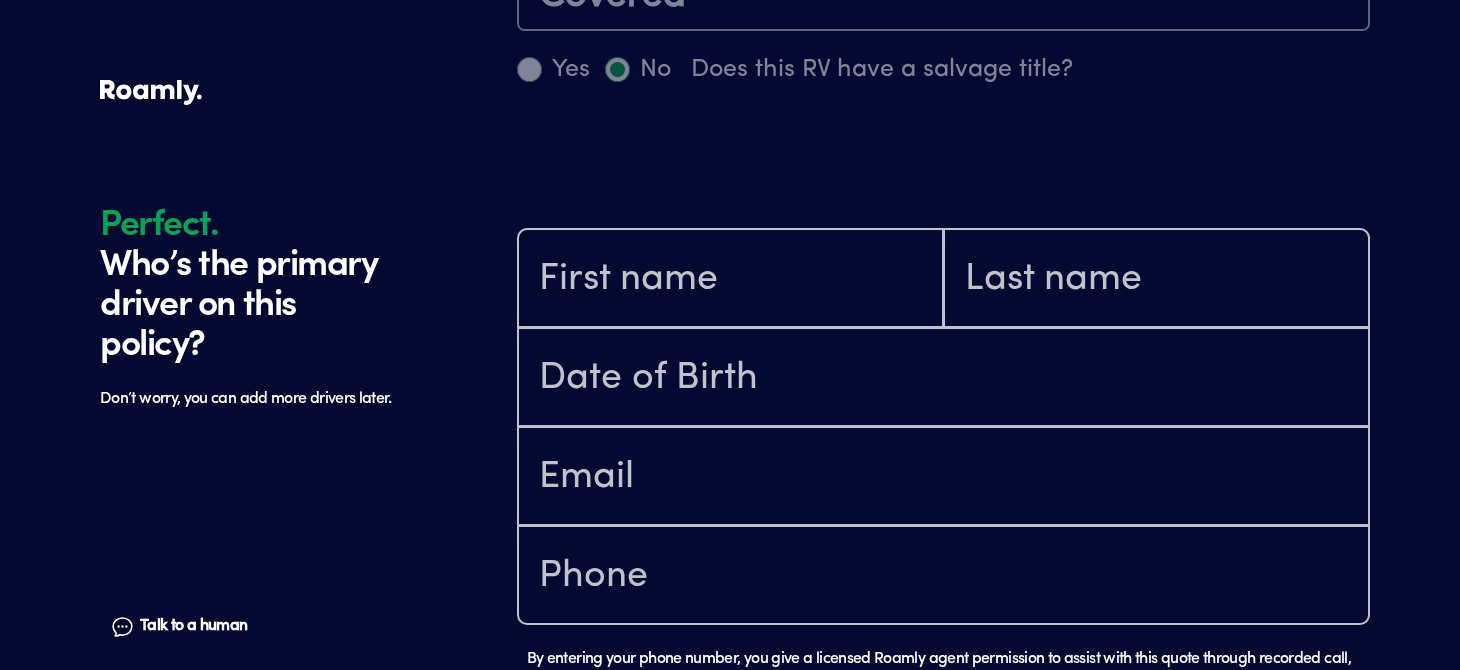 scroll, scrollTop: 1402, scrollLeft: 0, axis: vertical 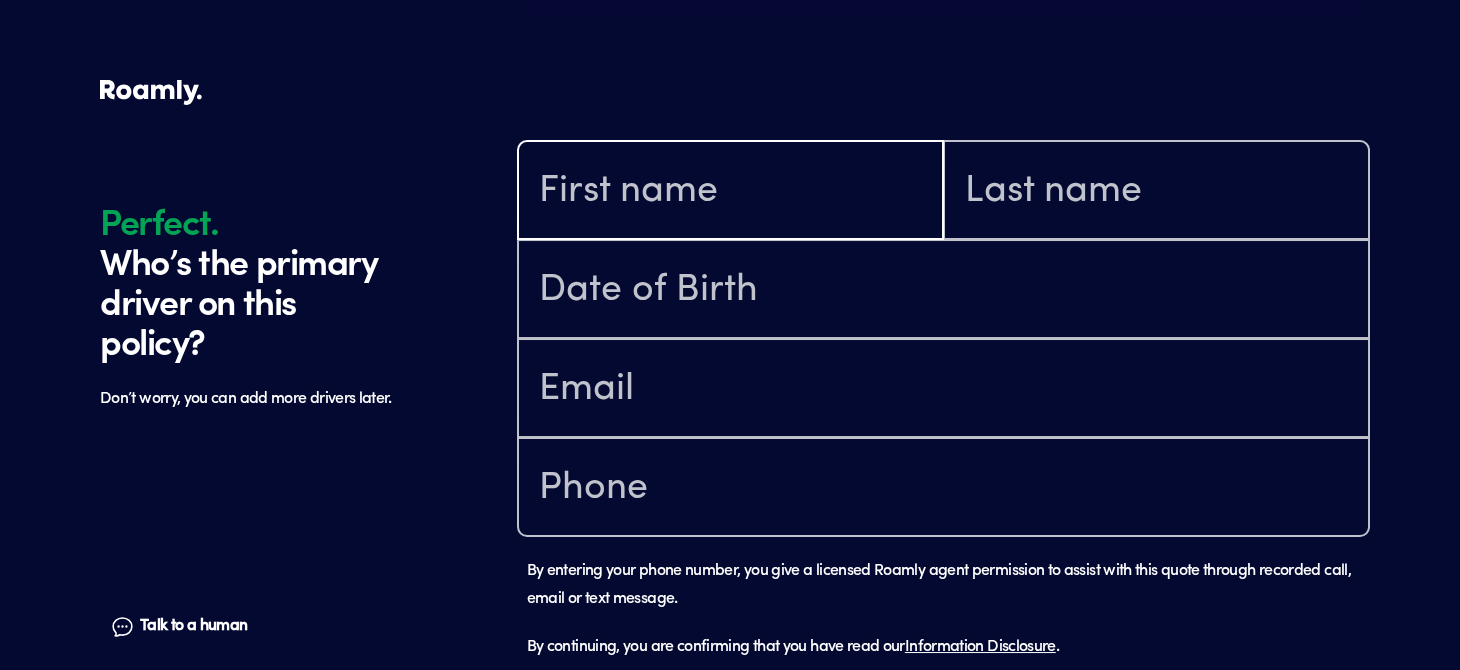 click at bounding box center [730, 192] 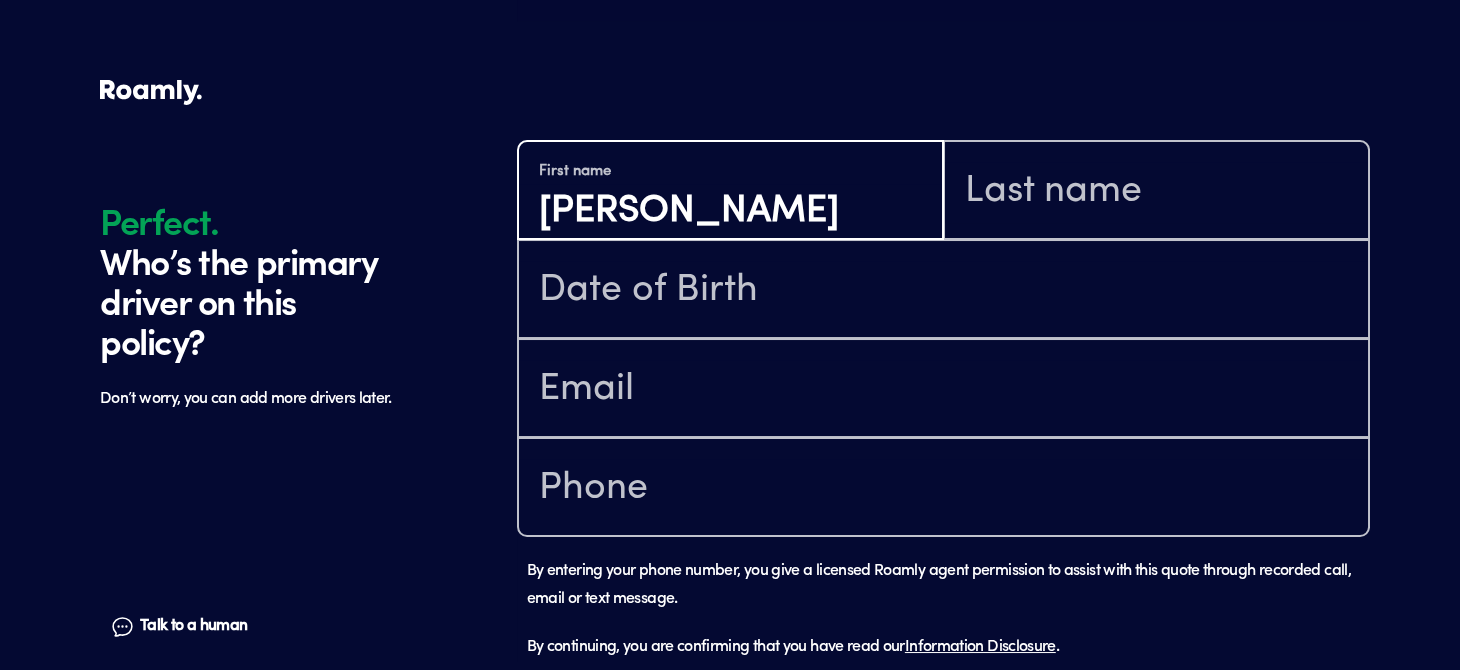 type on "[PERSON_NAME]" 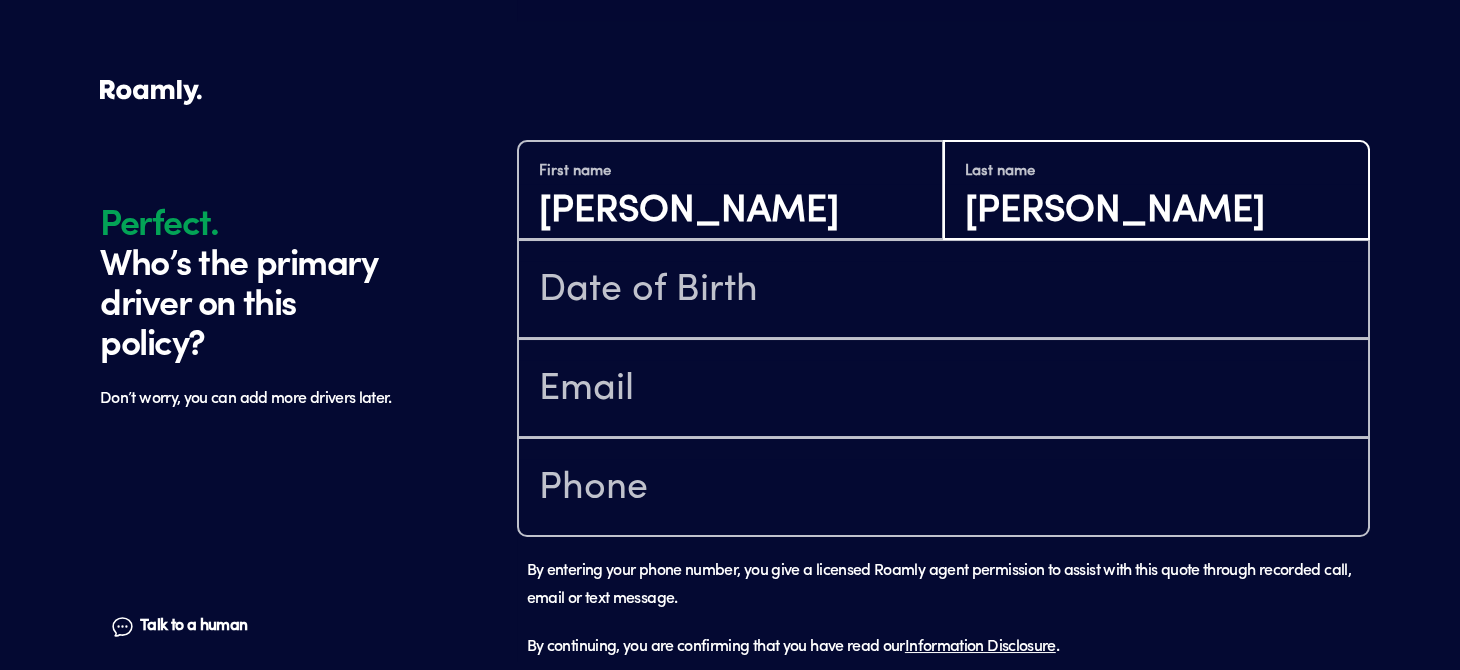 type on "[PERSON_NAME]" 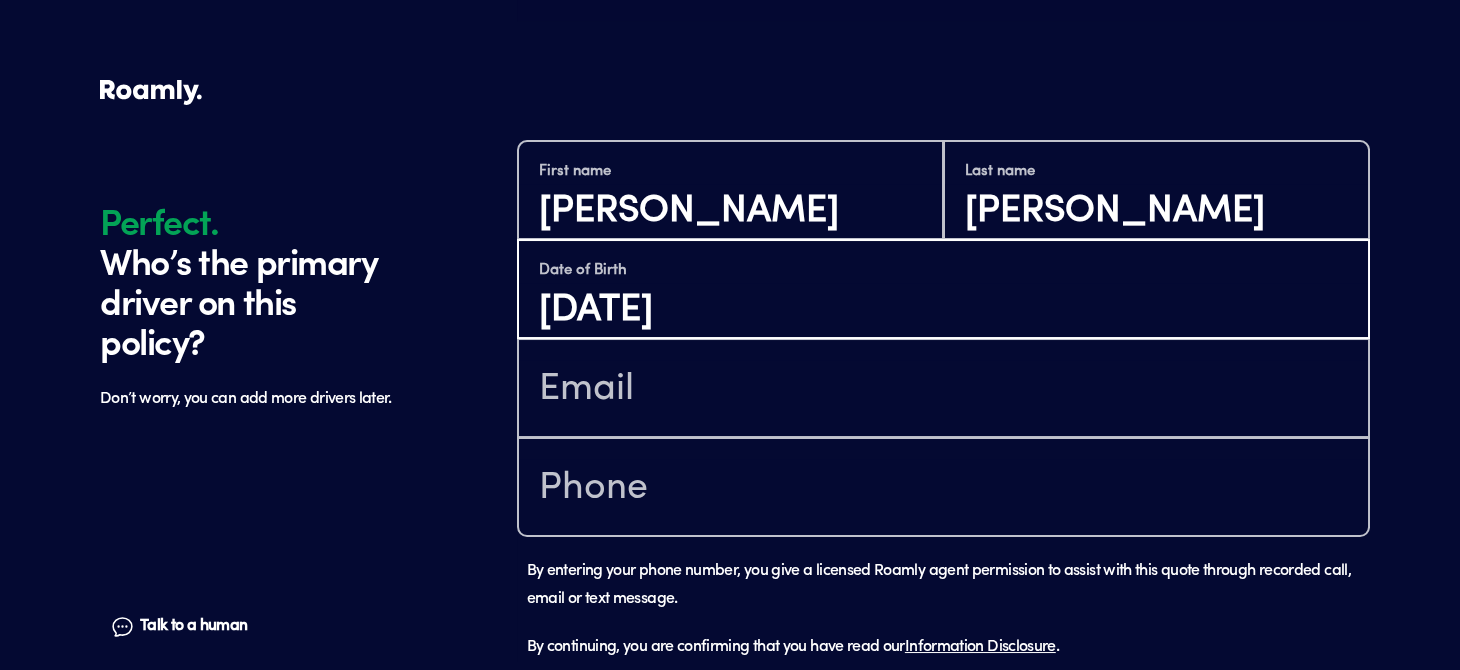 type on "[DATE]" 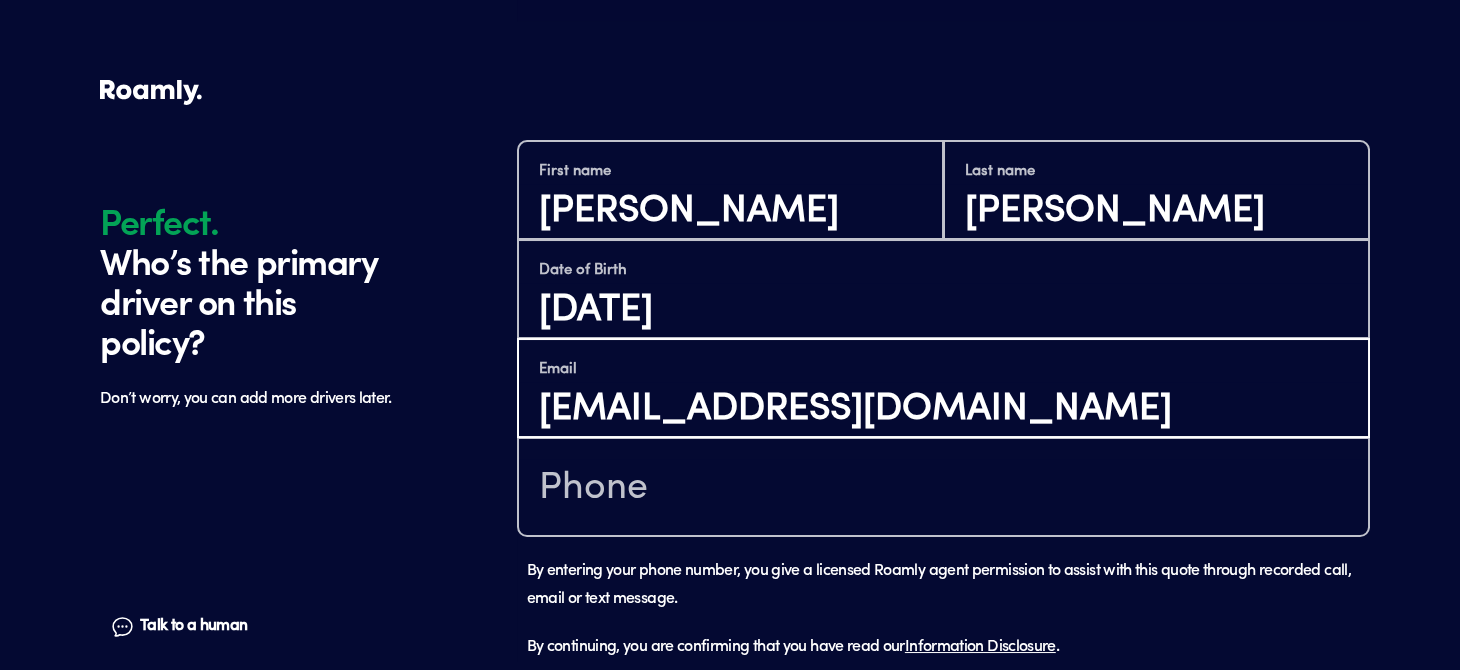 type on "[EMAIL_ADDRESS][DOMAIN_NAME]" 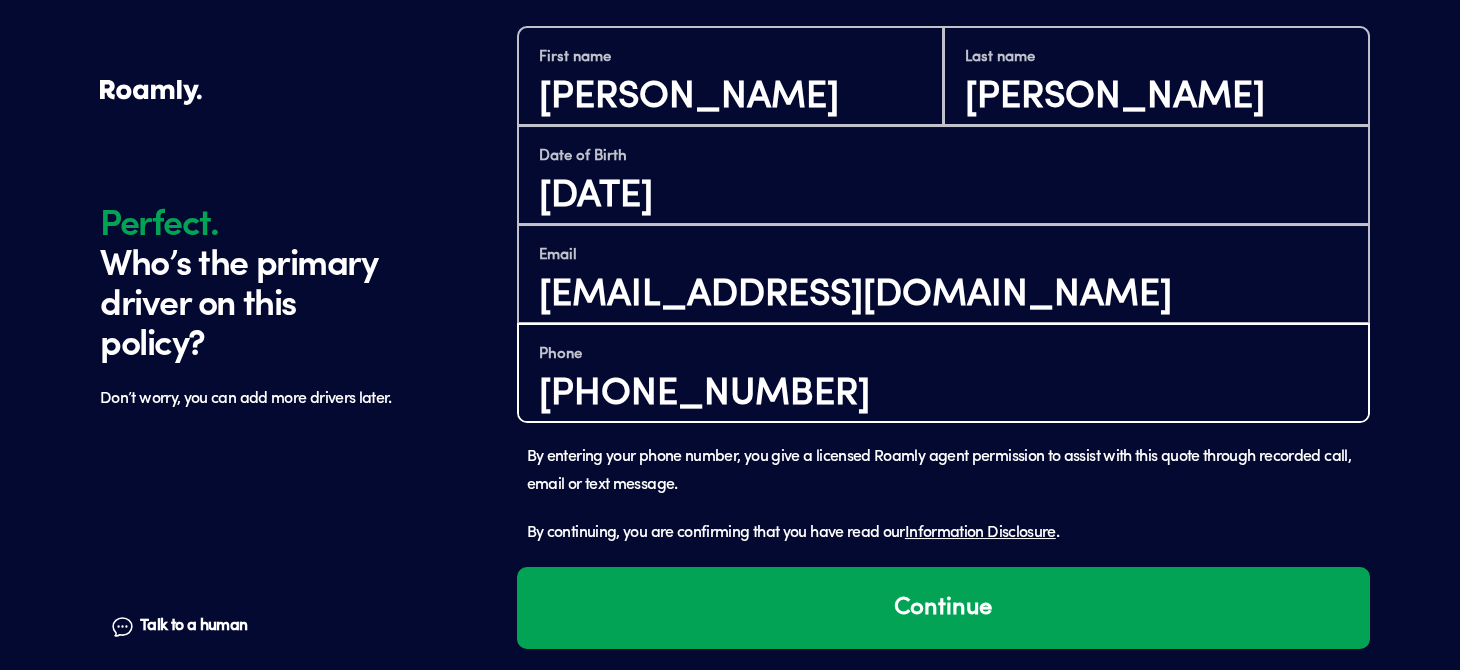 scroll, scrollTop: 1524, scrollLeft: 0, axis: vertical 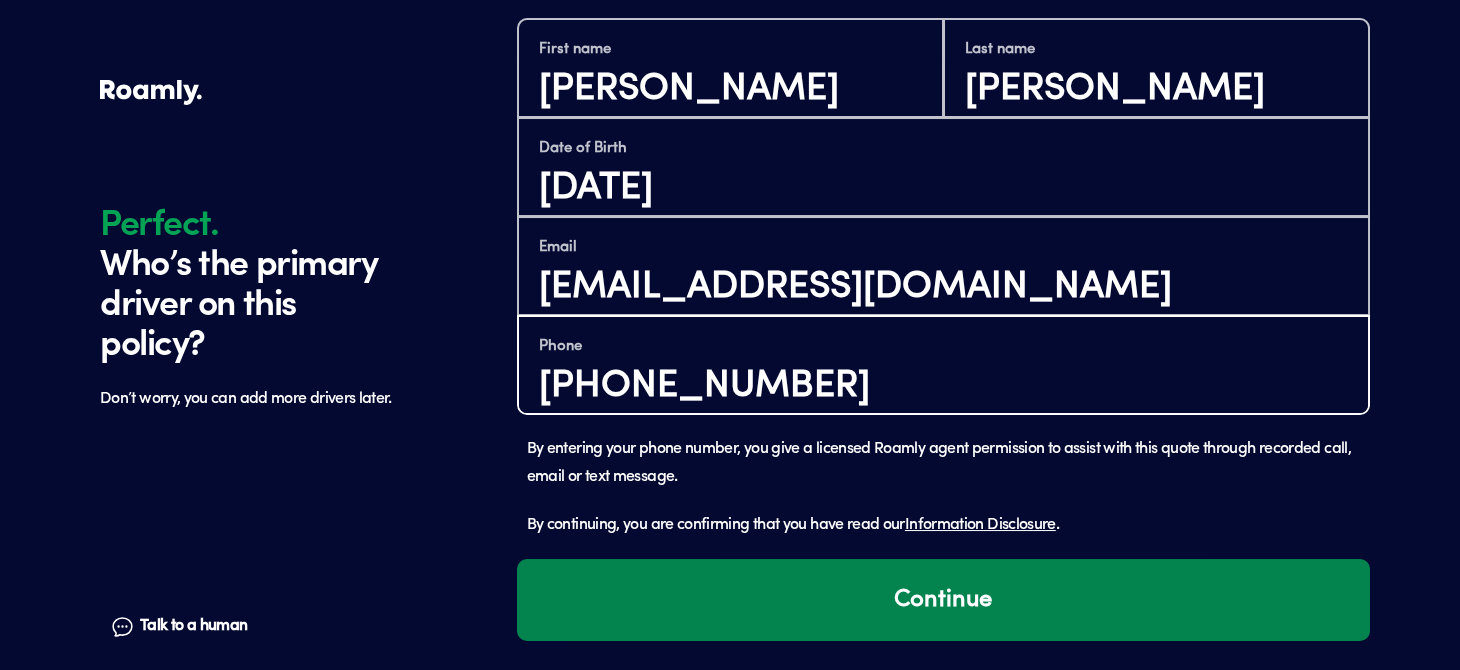 type on "[PHONE_NUMBER]" 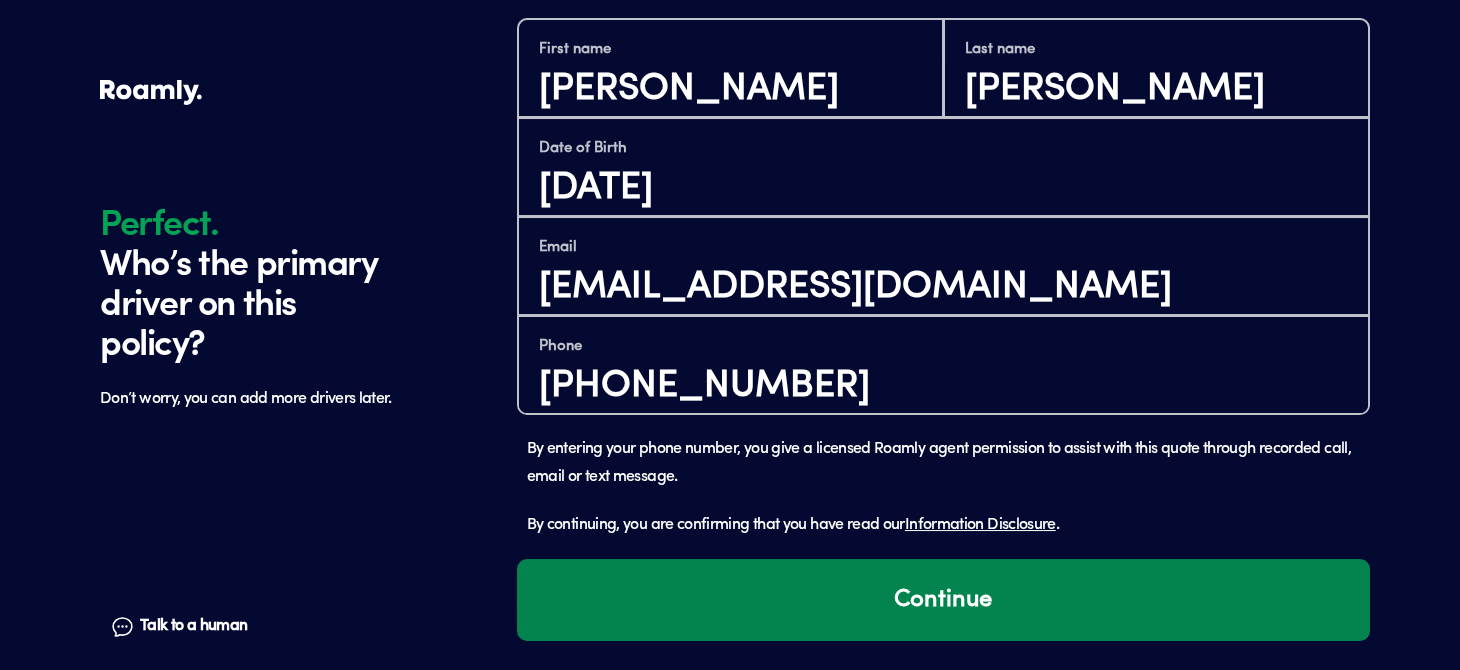click on "Continue" at bounding box center (943, 600) 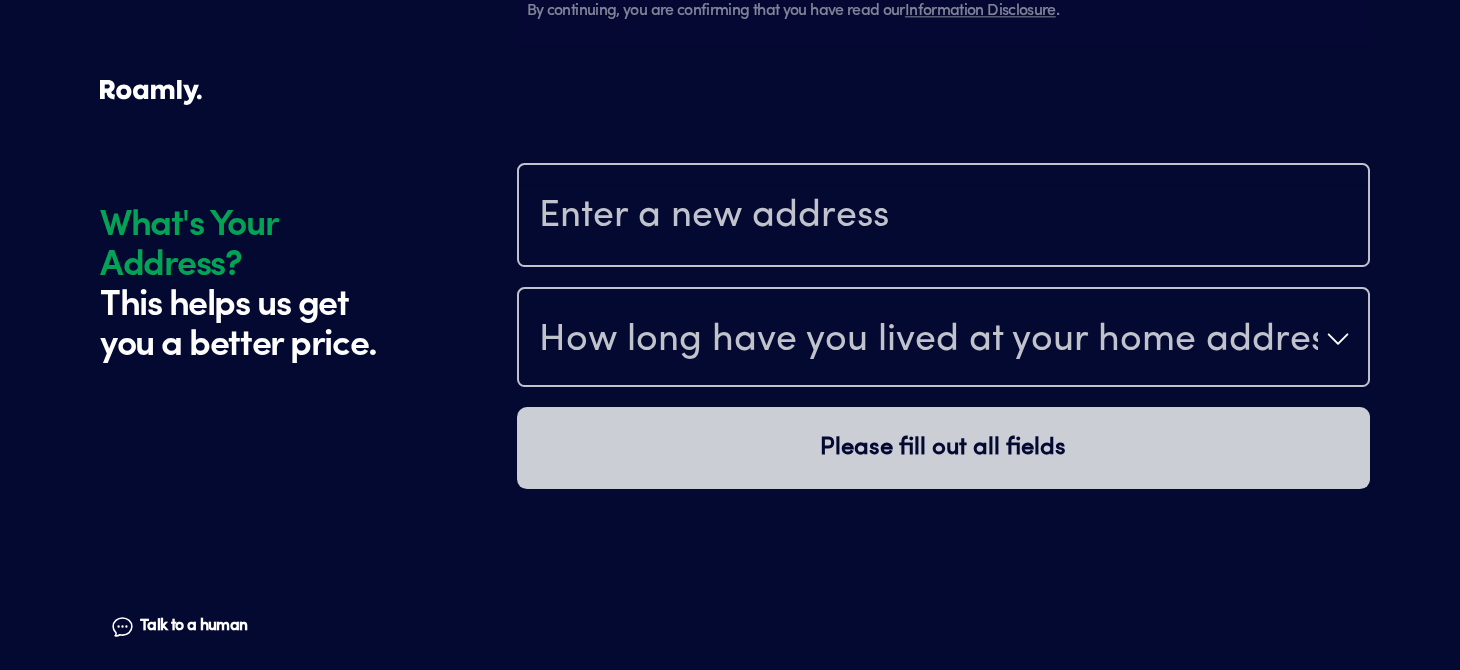 scroll, scrollTop: 2098, scrollLeft: 0, axis: vertical 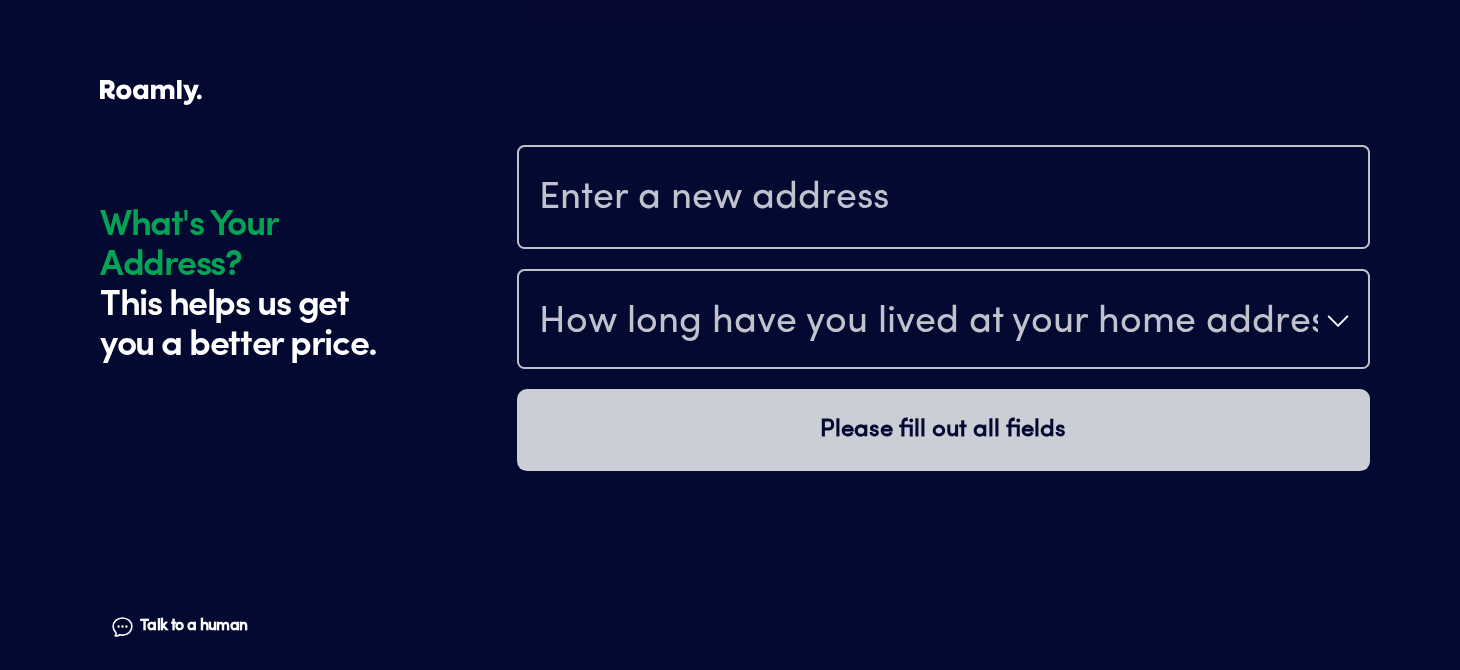 click at bounding box center (943, 199) 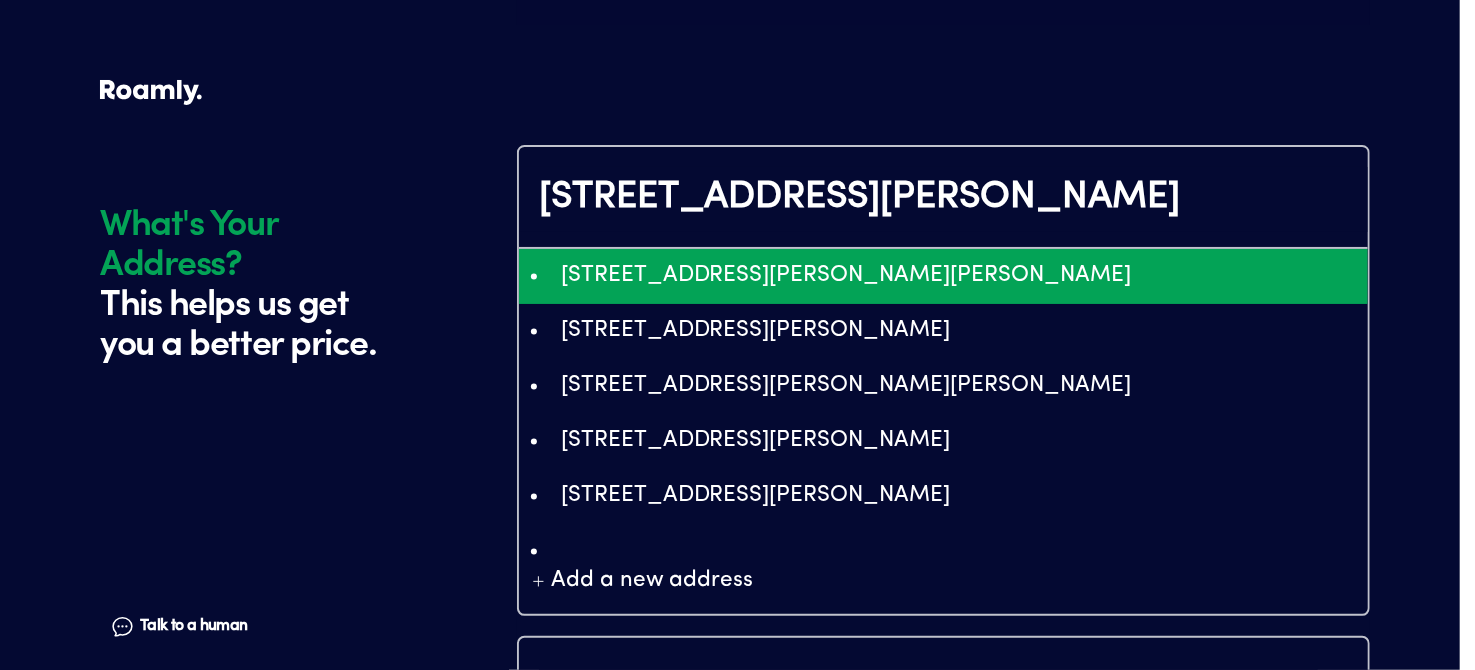 type on "ChIJeeL6f4zxR4gRidKNlSEfo58" 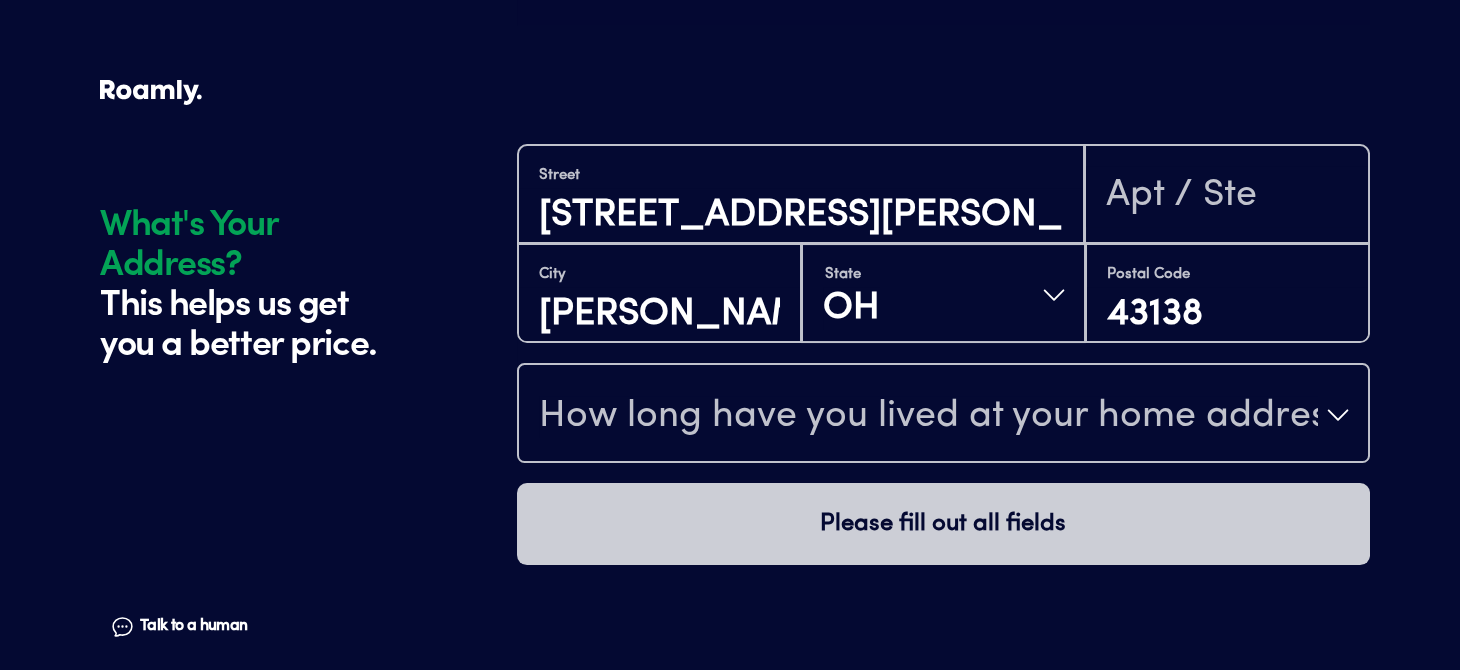 click on "How long have you lived at your home address?" at bounding box center [928, 417] 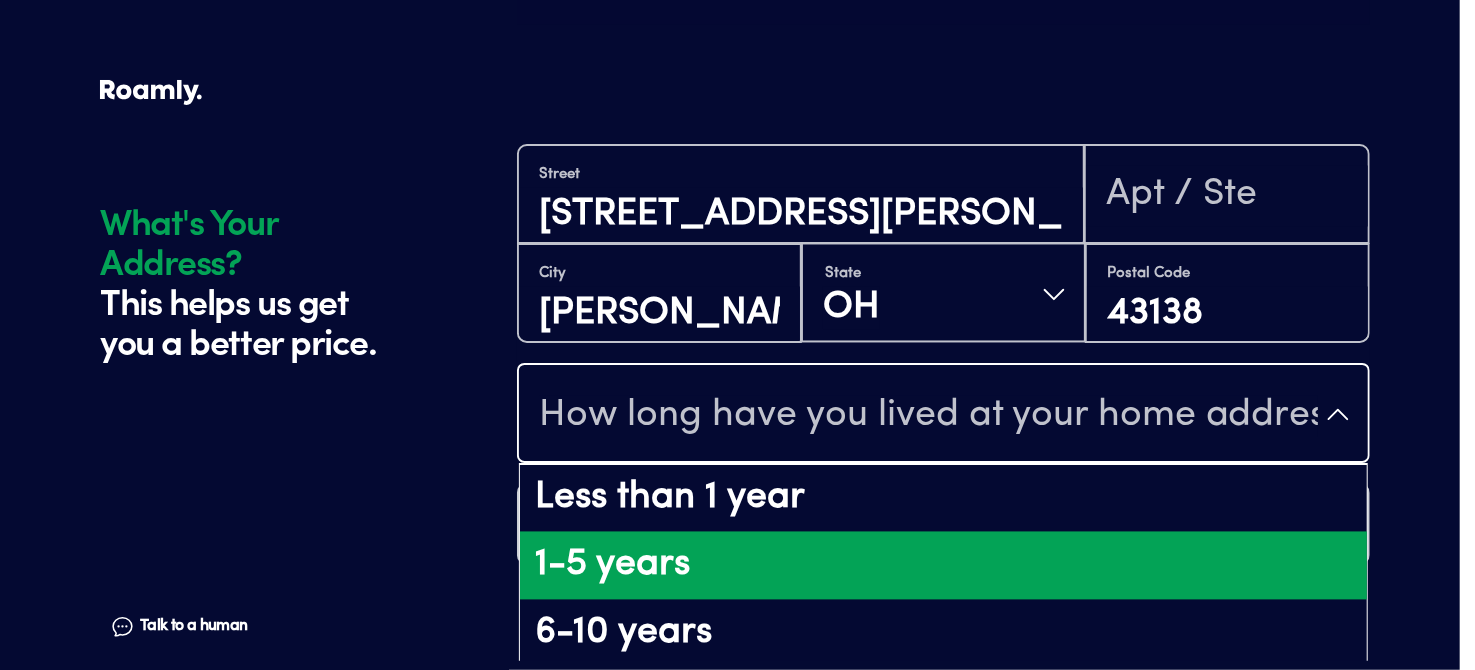 click on "1-5 years" at bounding box center [943, 566] 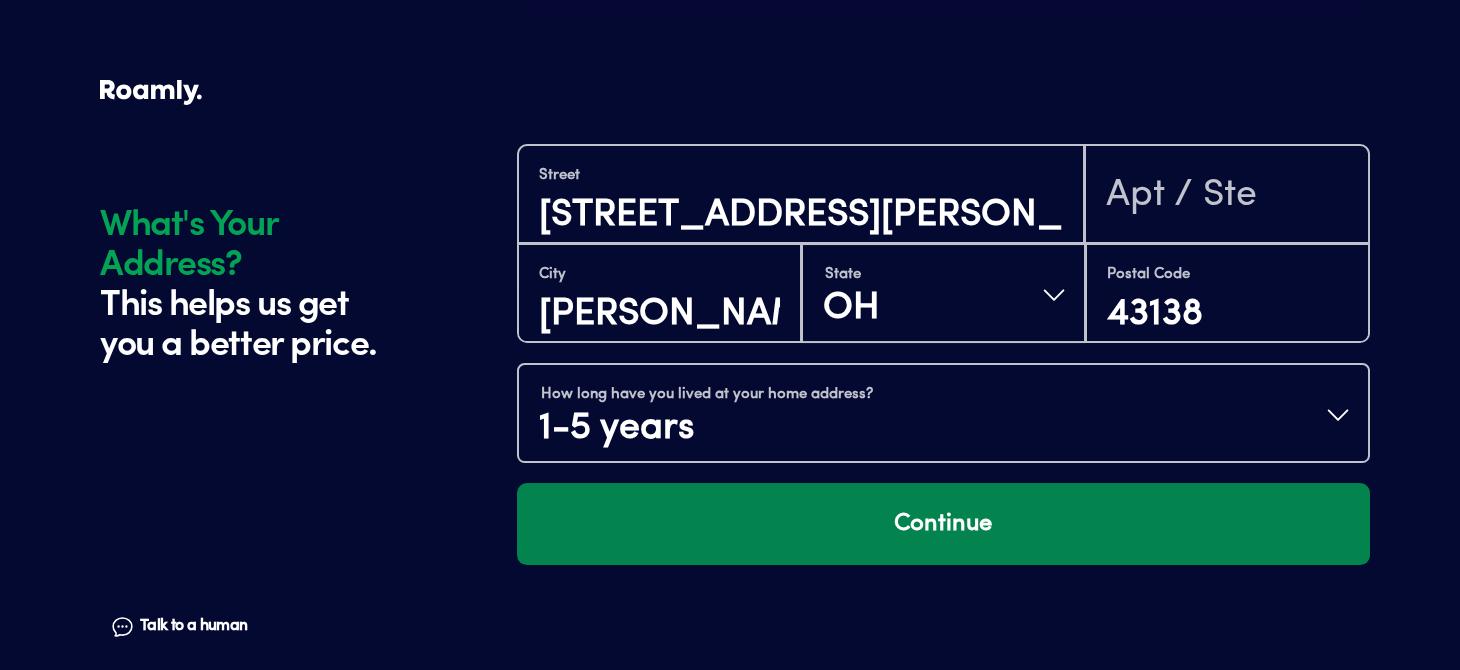 click on "Continue" at bounding box center [943, 524] 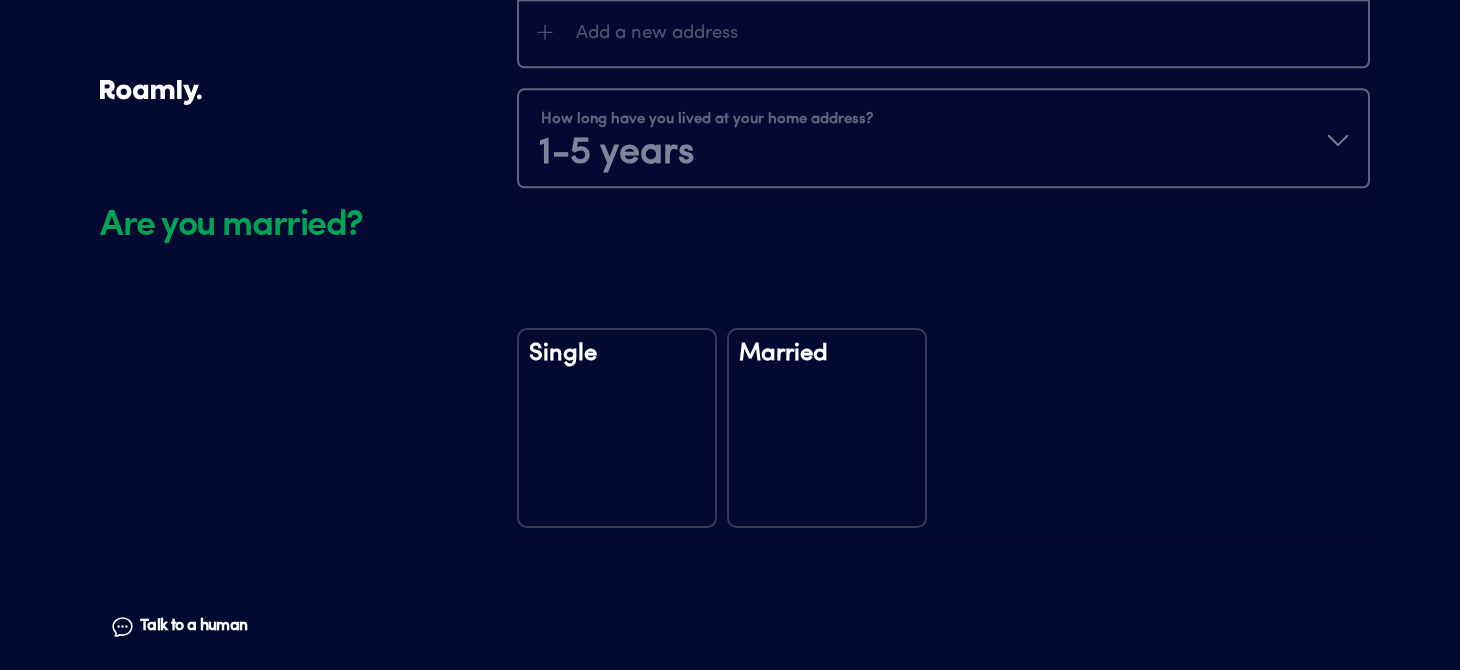 scroll, scrollTop: 2568, scrollLeft: 0, axis: vertical 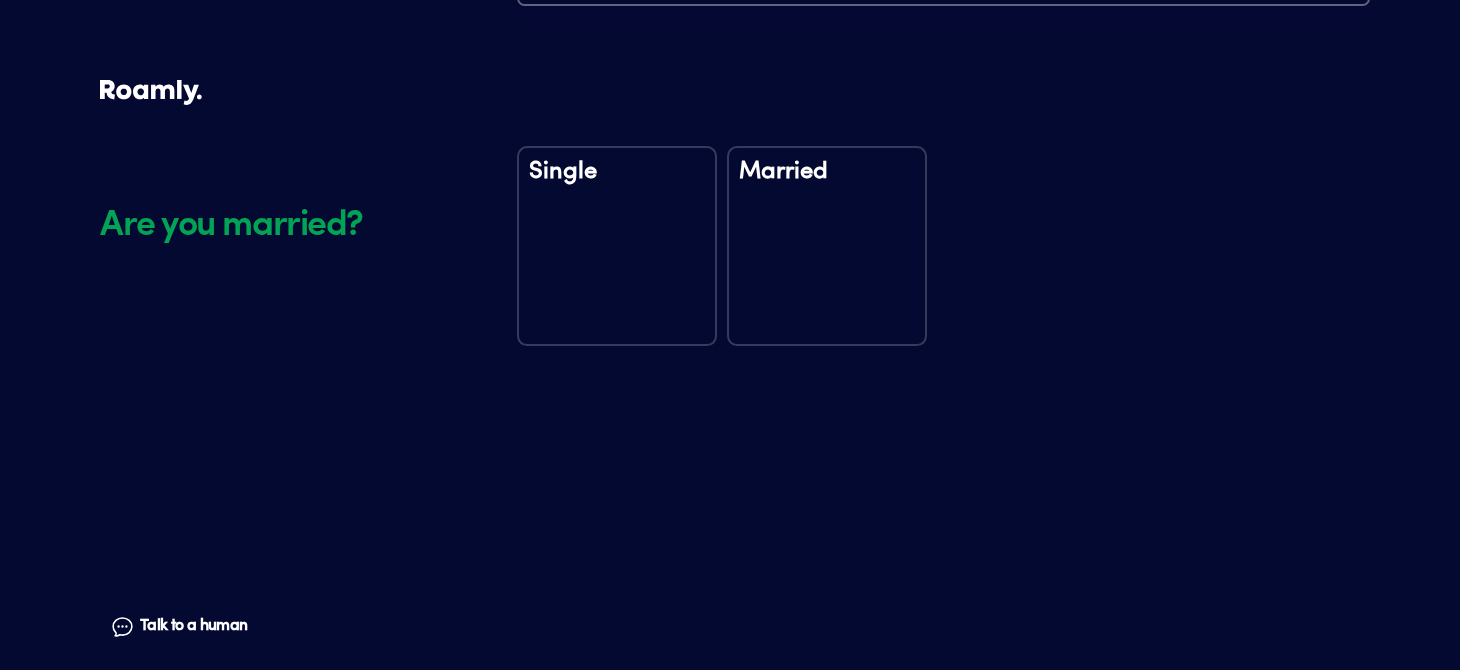 click on "Married" at bounding box center [827, 246] 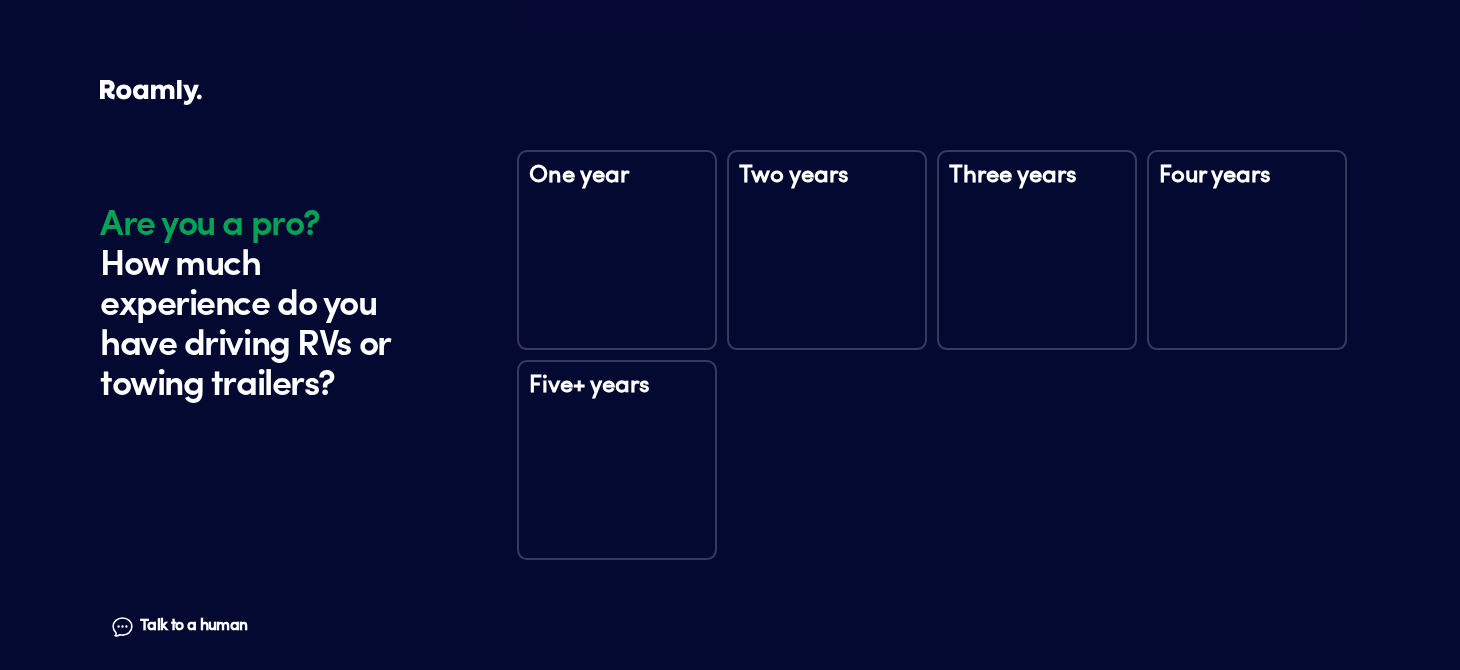scroll, scrollTop: 2958, scrollLeft: 0, axis: vertical 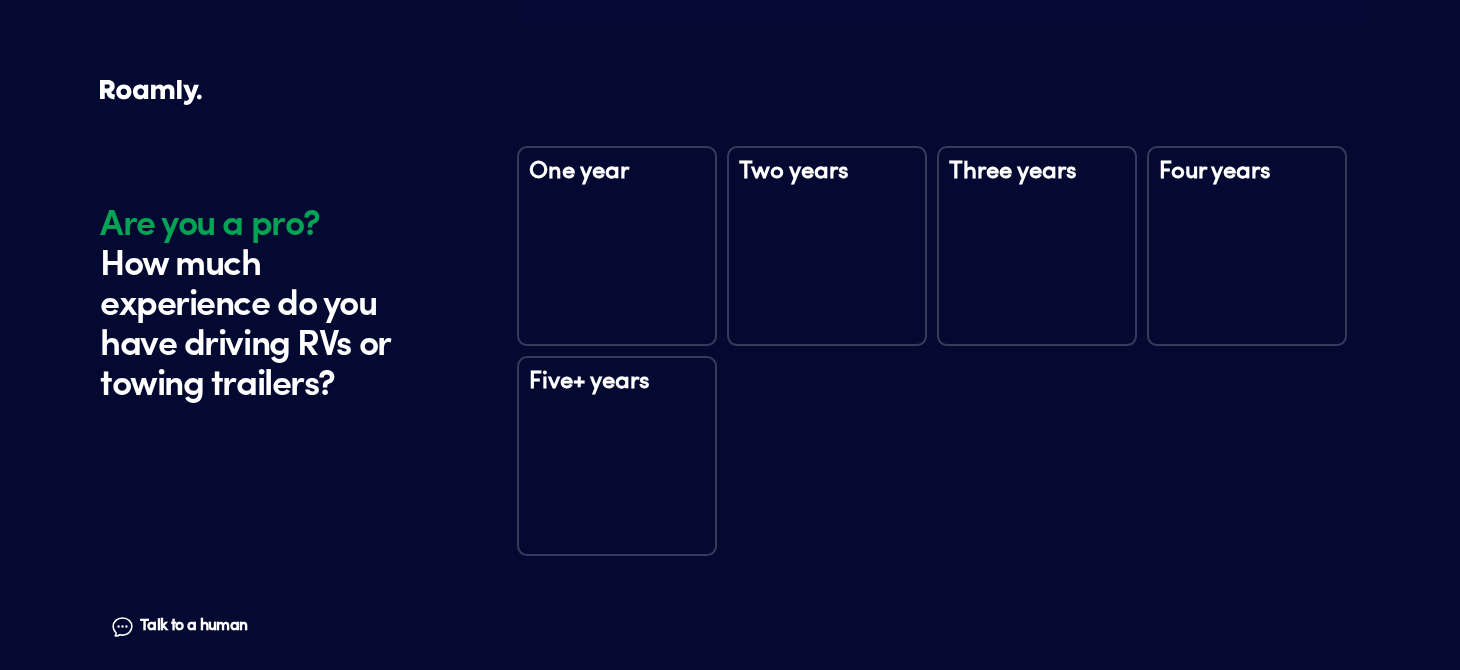 click on "Five+ years" at bounding box center [617, 456] 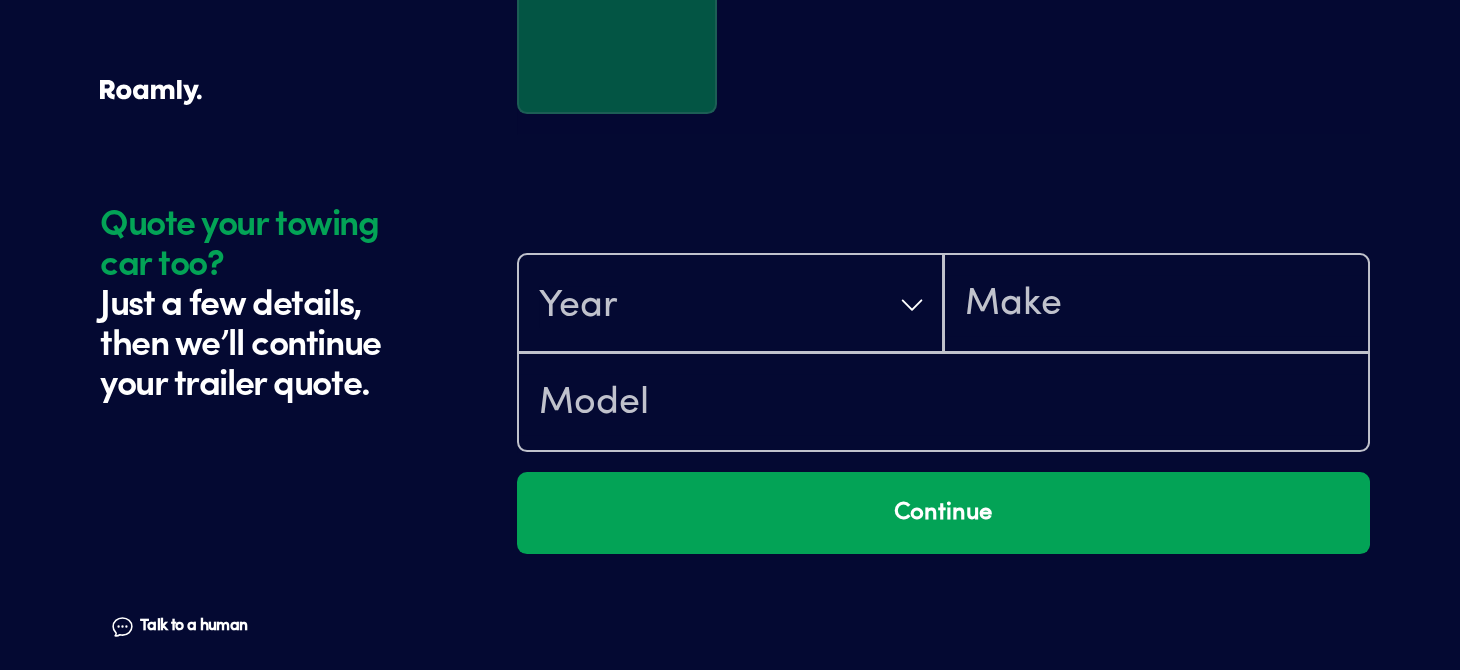 scroll, scrollTop: 3548, scrollLeft: 0, axis: vertical 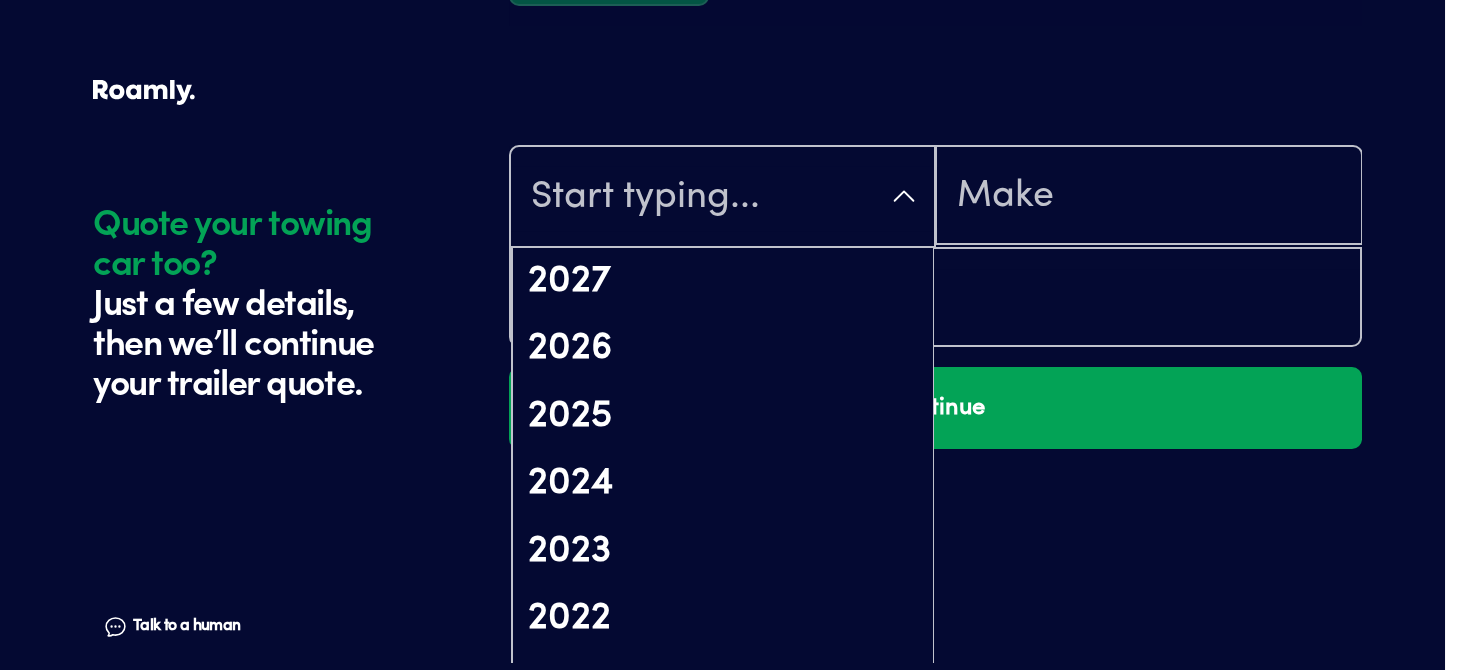 click on "2027 2026 2025 2024 2023 2022 2021 2020 2019 2018 2017 2016 2015 2014 2013 2012 2011 2010 2009 2008 2007 2006 2005 2004 2003 2002 2001 2000 1999 1998 1997 1996 1995 1994 1993 1992 1991 1990 1989 1988 1987 1986 1985 1984 1983 1982 1981 1980 1979 1978 1977 1976 1975 1974 1973 1972 1971 1970 1969 1968 1967 1966 1965 1964 1963 1962 1961 1960 1959 1958 1957 1956 1955 1954 1953 1952 1951 1950 1949 1948 1947 1946 1945 1944 1943 1942 1941 1940 Continue" at bounding box center (935, 334) 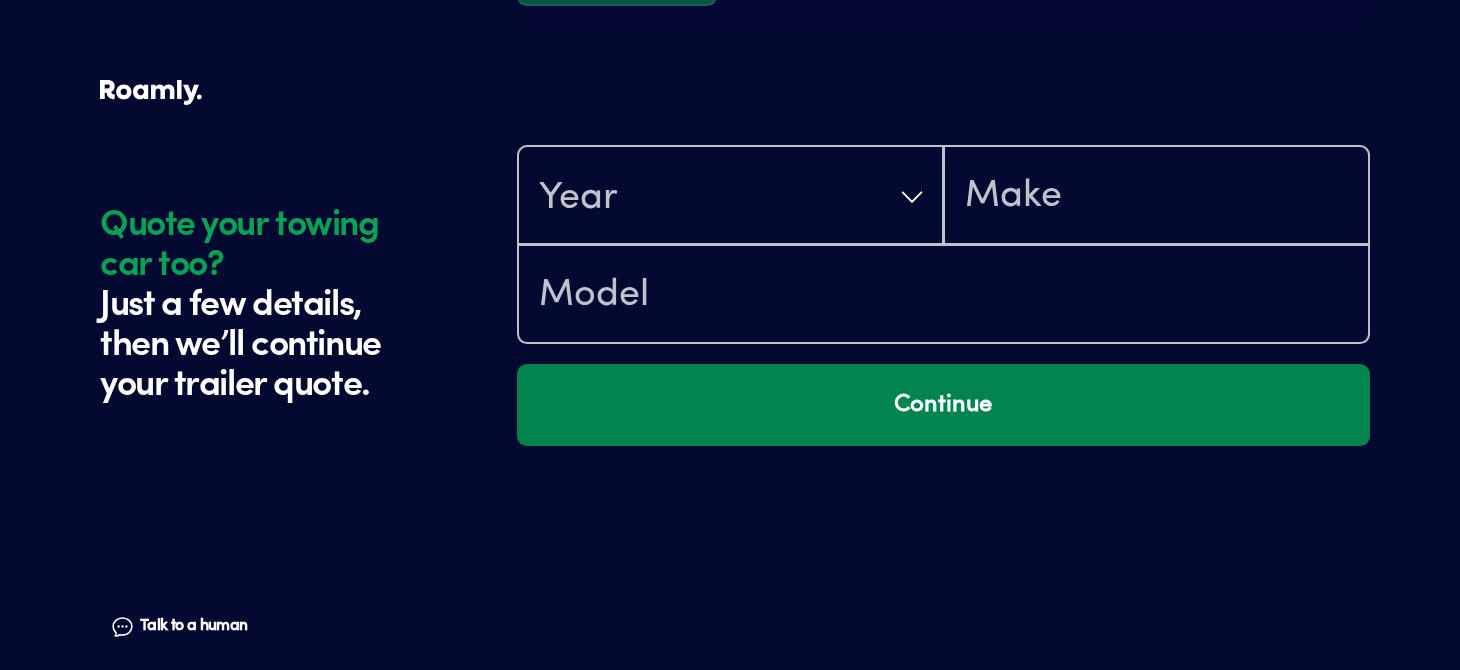 click on "Continue" at bounding box center [943, 405] 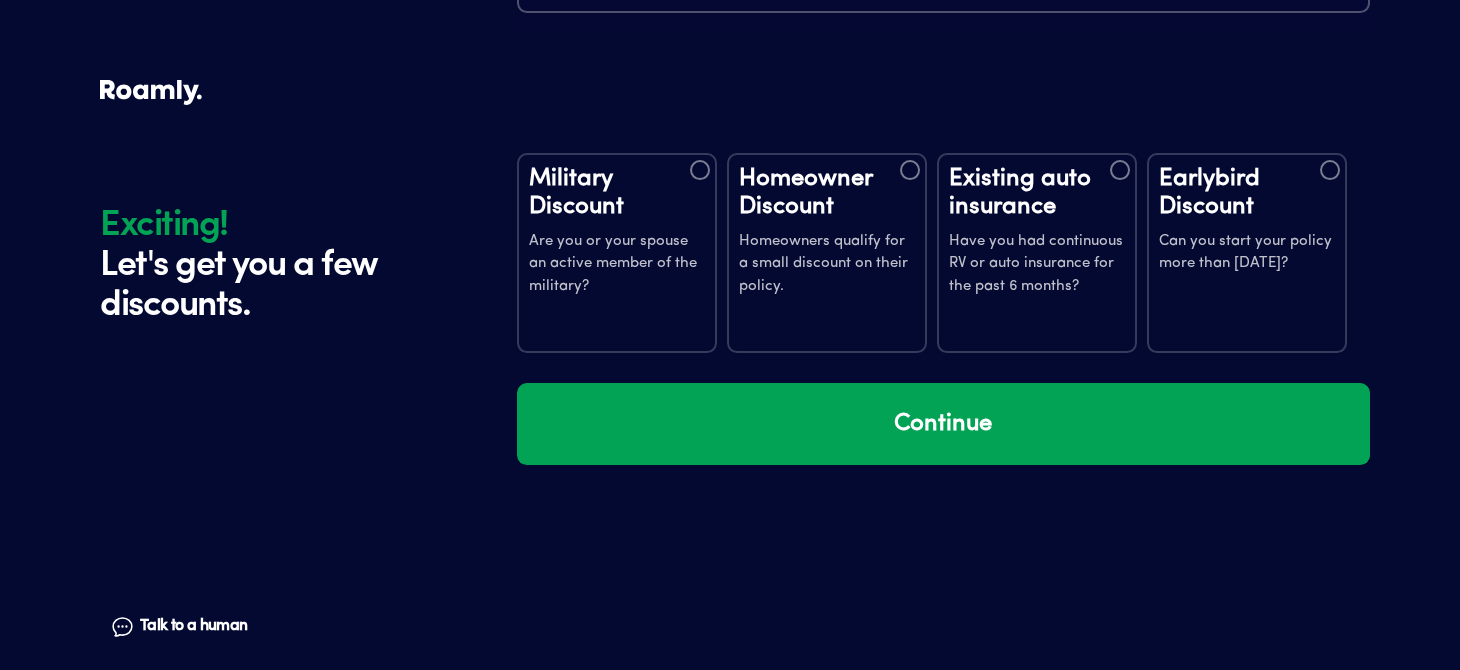 scroll, scrollTop: 3926, scrollLeft: 0, axis: vertical 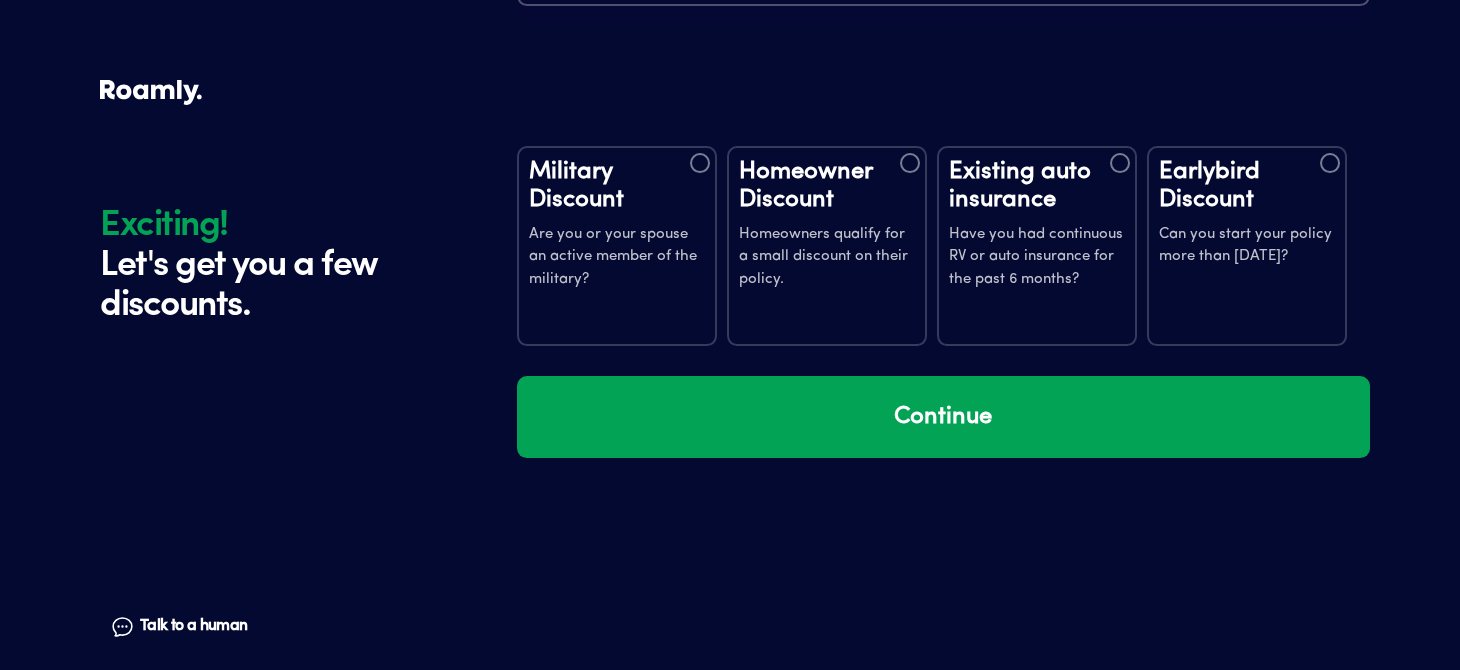 click at bounding box center [910, 163] 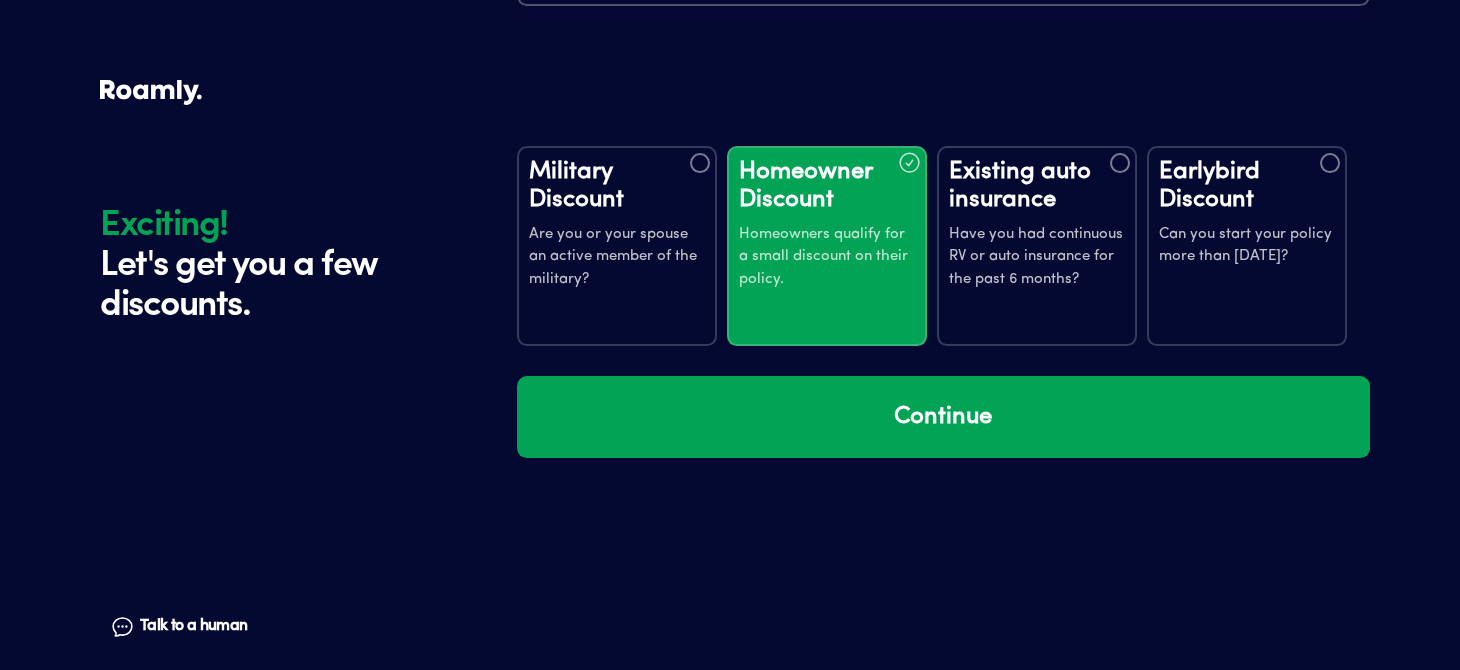 click on "Existing auto insurance" at bounding box center (1037, 186) 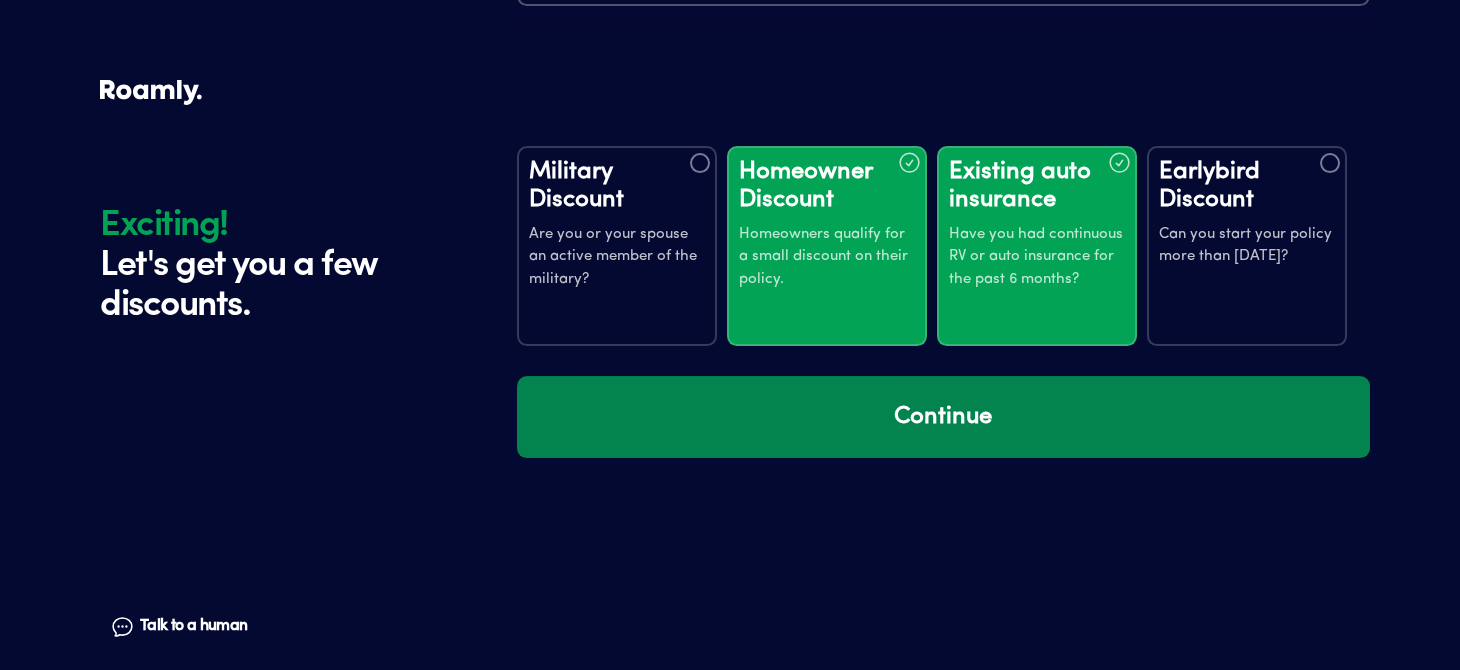 click on "Continue" at bounding box center [943, 417] 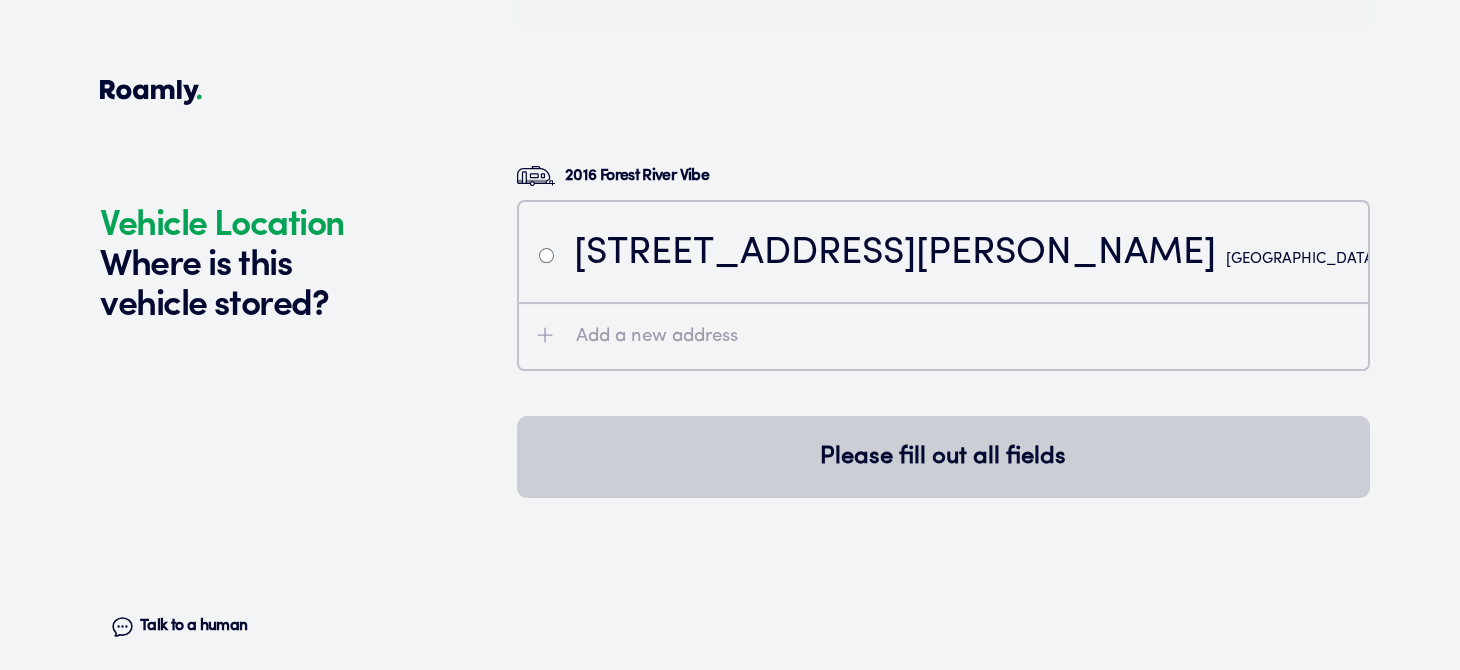 scroll, scrollTop: 4316, scrollLeft: 0, axis: vertical 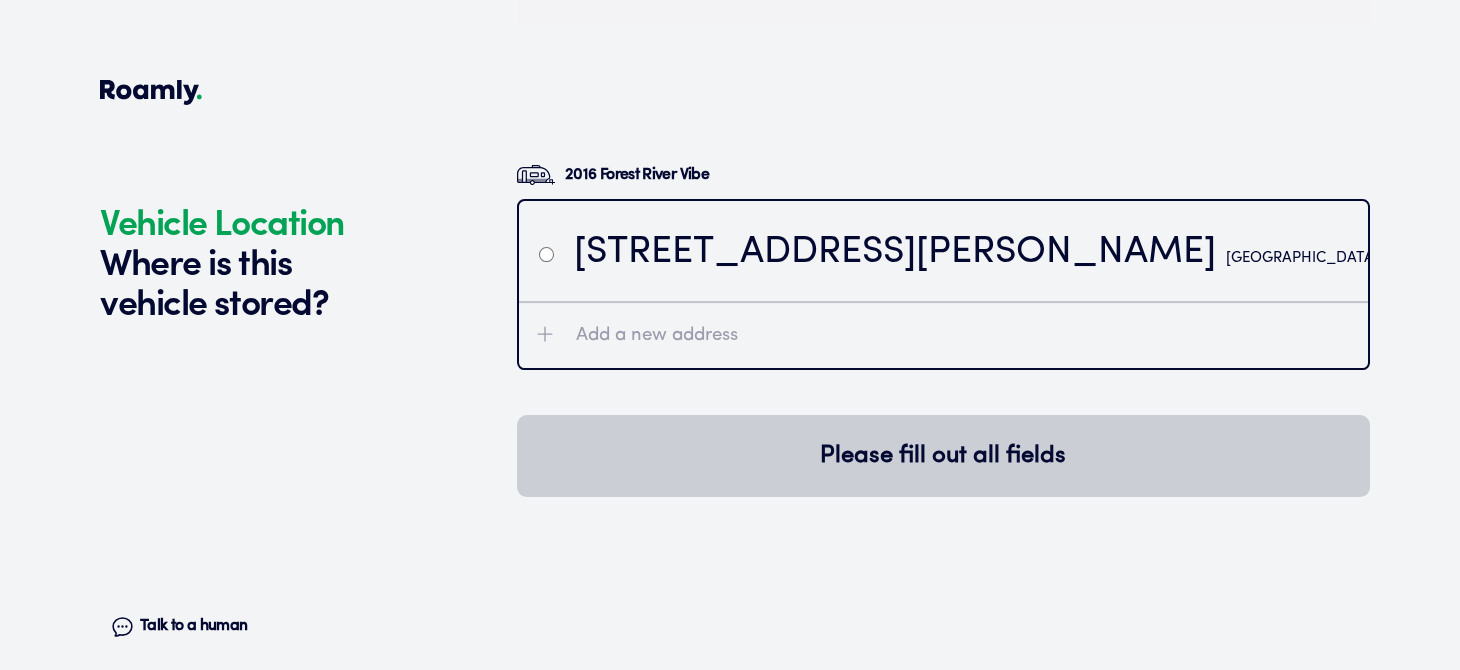 click on "[STREET_ADDRESS][PERSON_NAME][PERSON_NAME]" at bounding box center (943, 251) 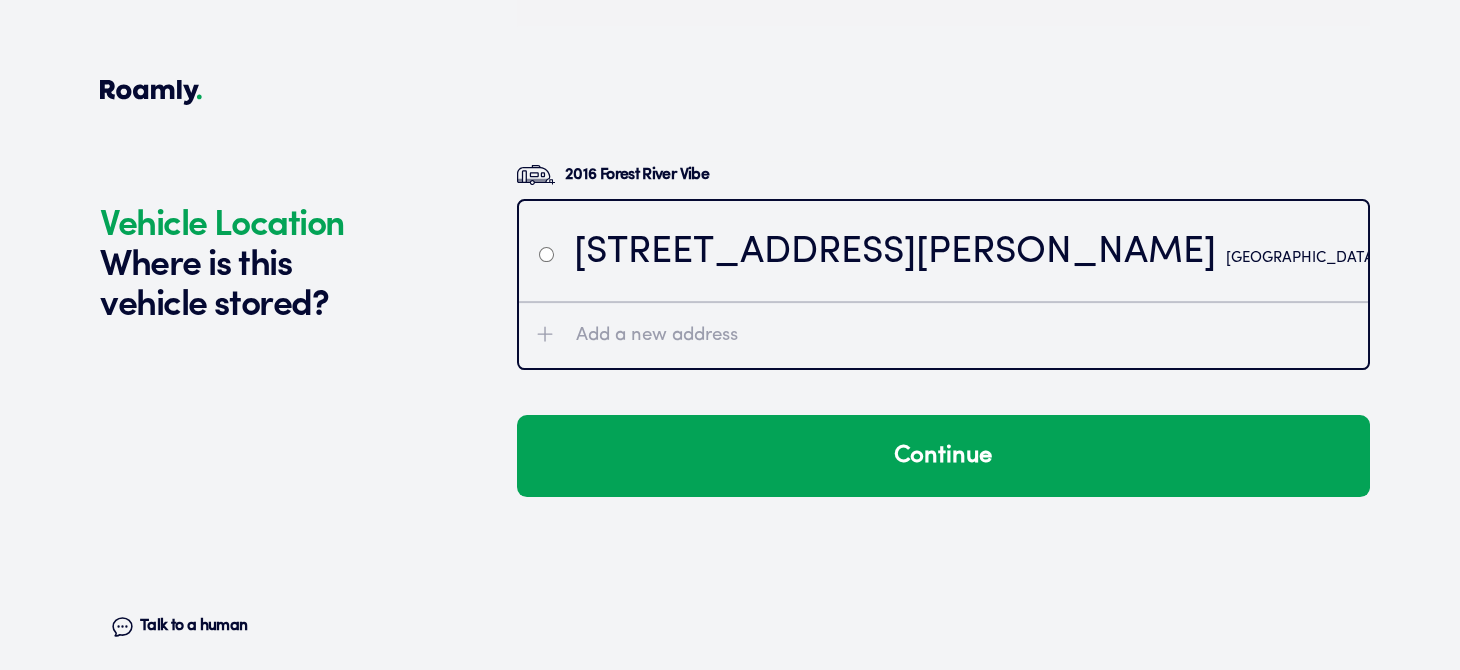 click on "[STREET_ADDRESS][PERSON_NAME][PERSON_NAME]" at bounding box center (943, 251) 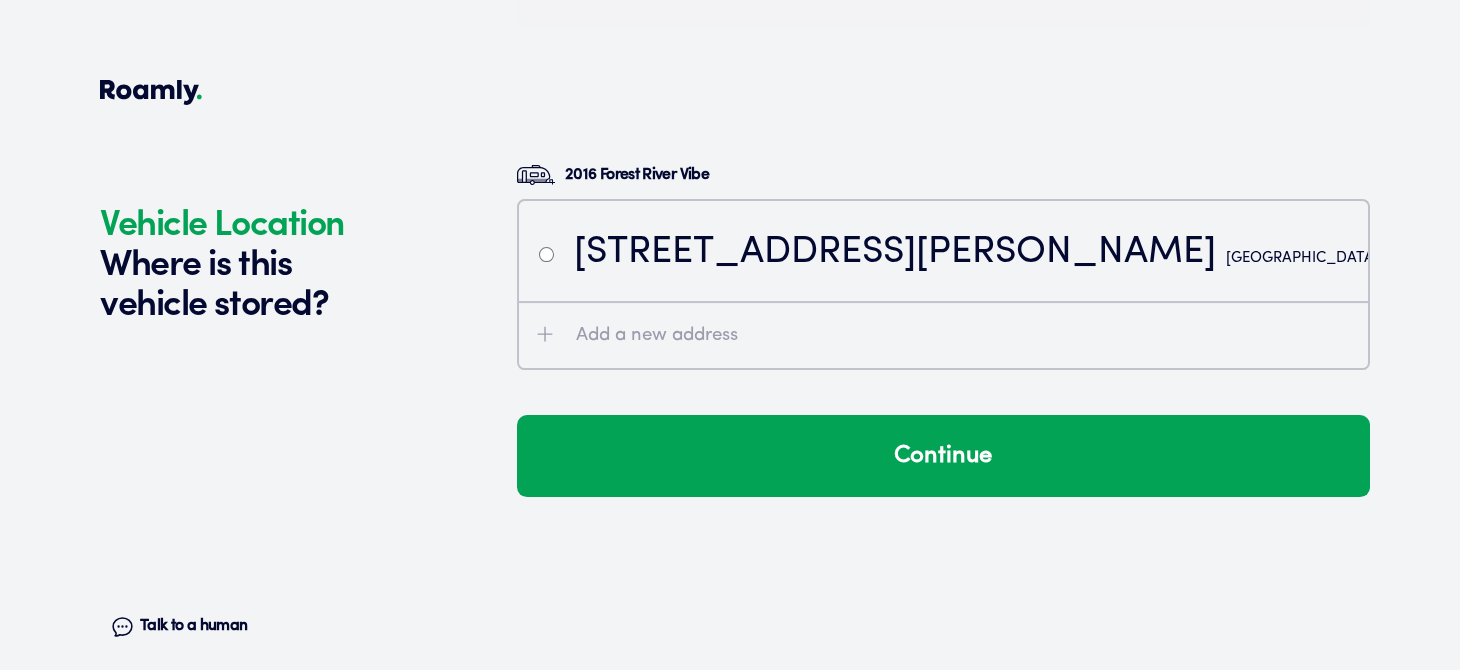 radio on "false" 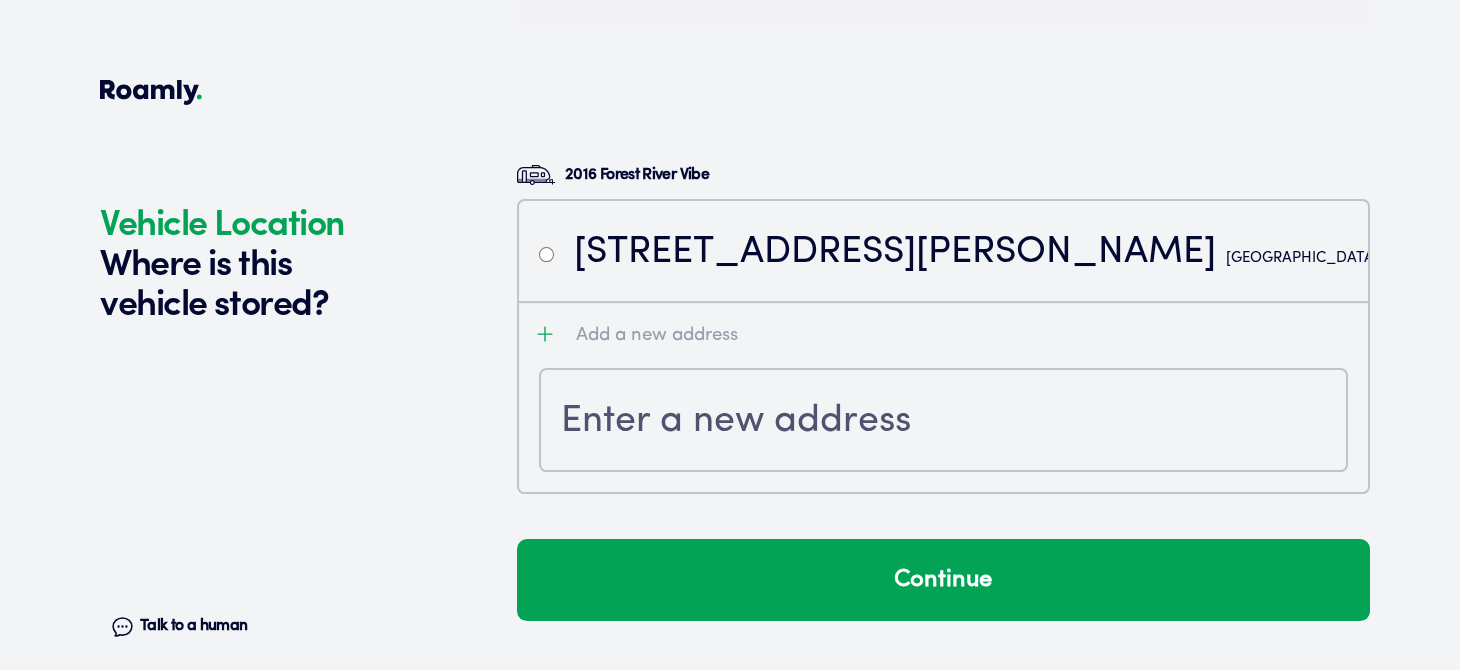 click at bounding box center (943, 422) 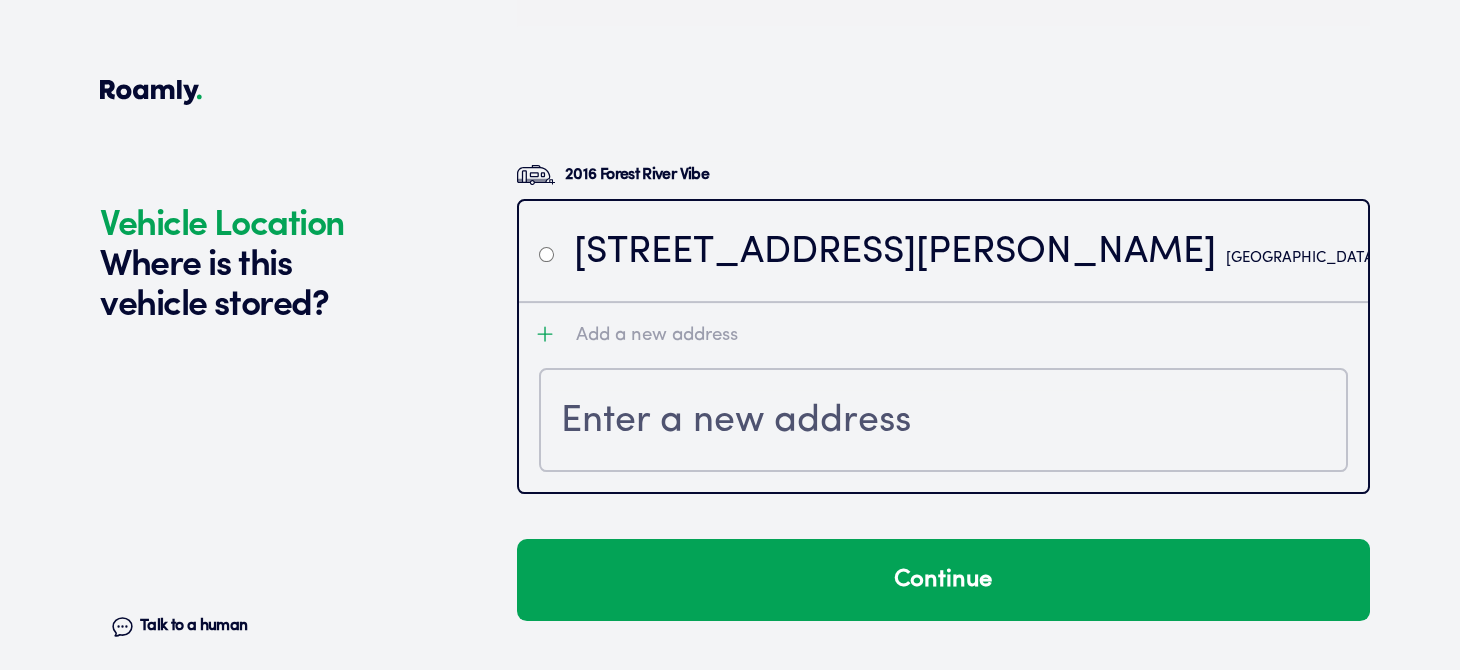 click at bounding box center (943, 422) 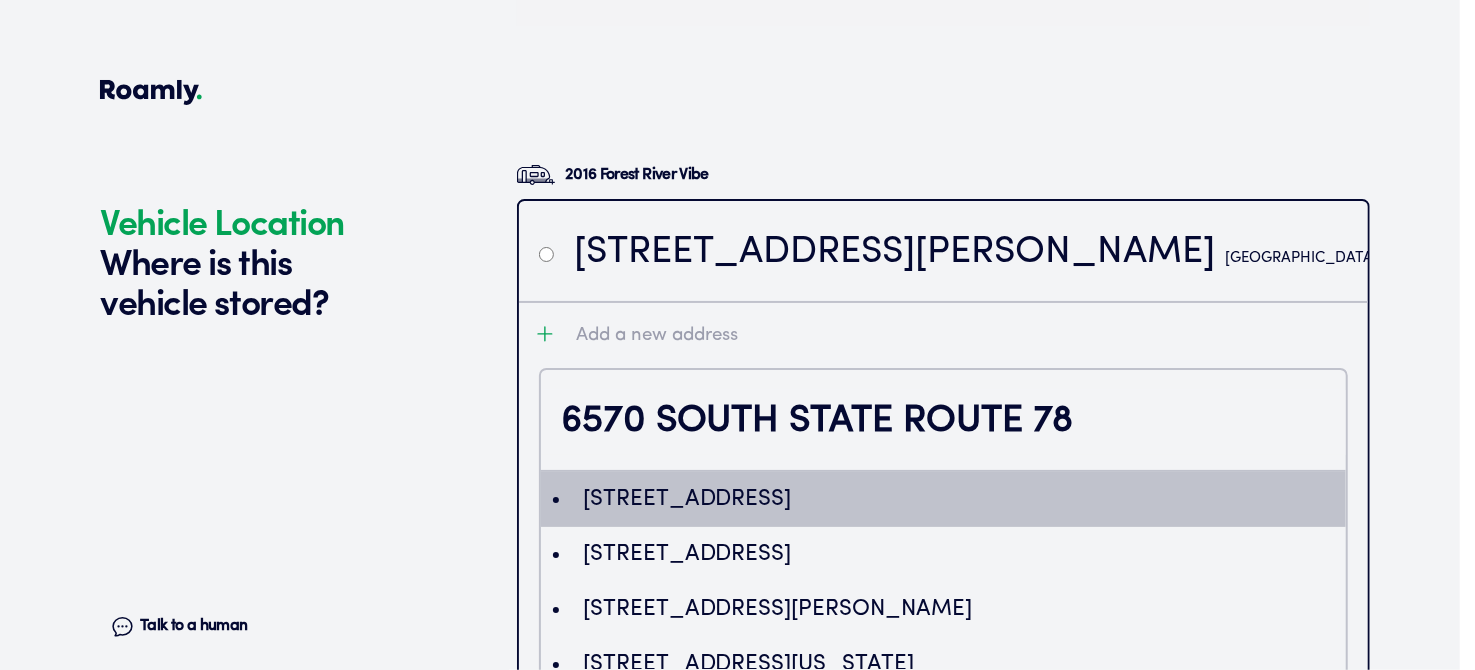 type on "Eiw2NTcwIFNvdXRoIFN0YXRlIFJvdXRlIDc4LCBHbG91c3RlciwgT0gsIFVTQSIuKiwKFAoSCeE6co5gGkiIEUs6-UnIHmZiEhQKEglpw8oC_w5IiBHTSPlsRWopdw" 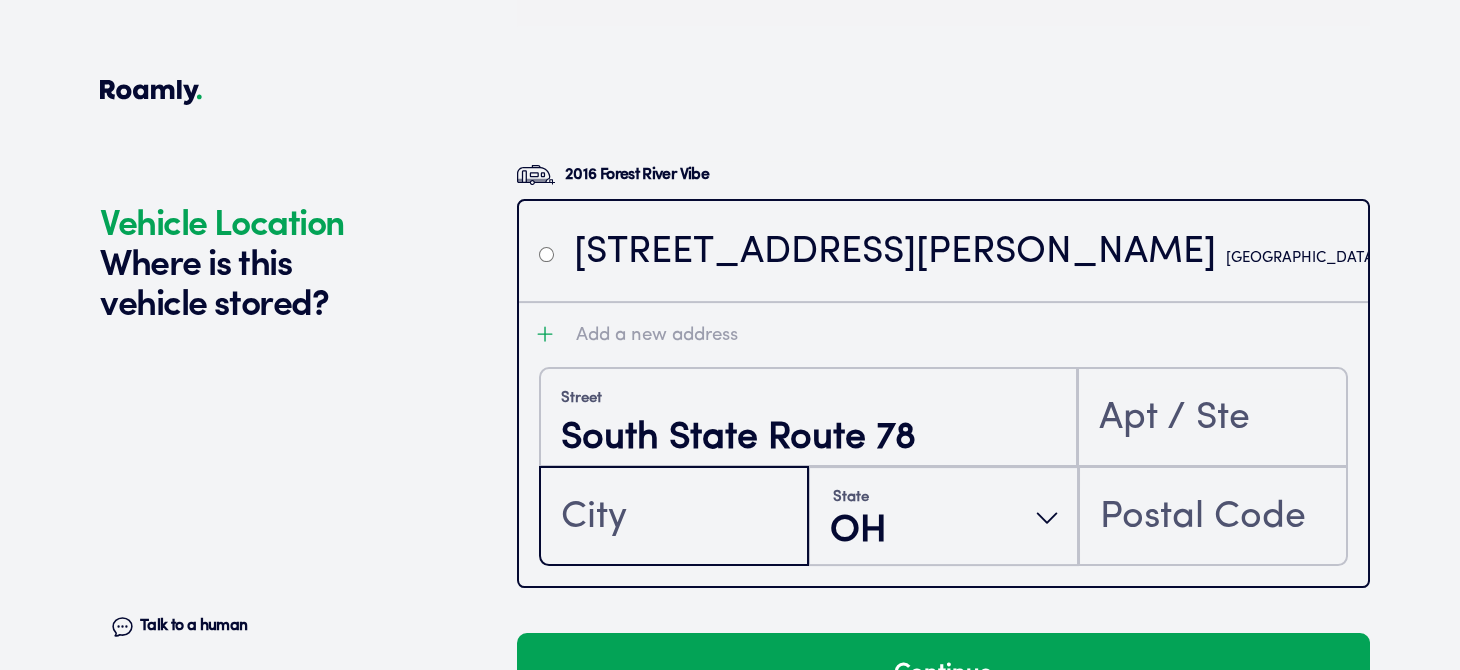 click at bounding box center [674, 518] 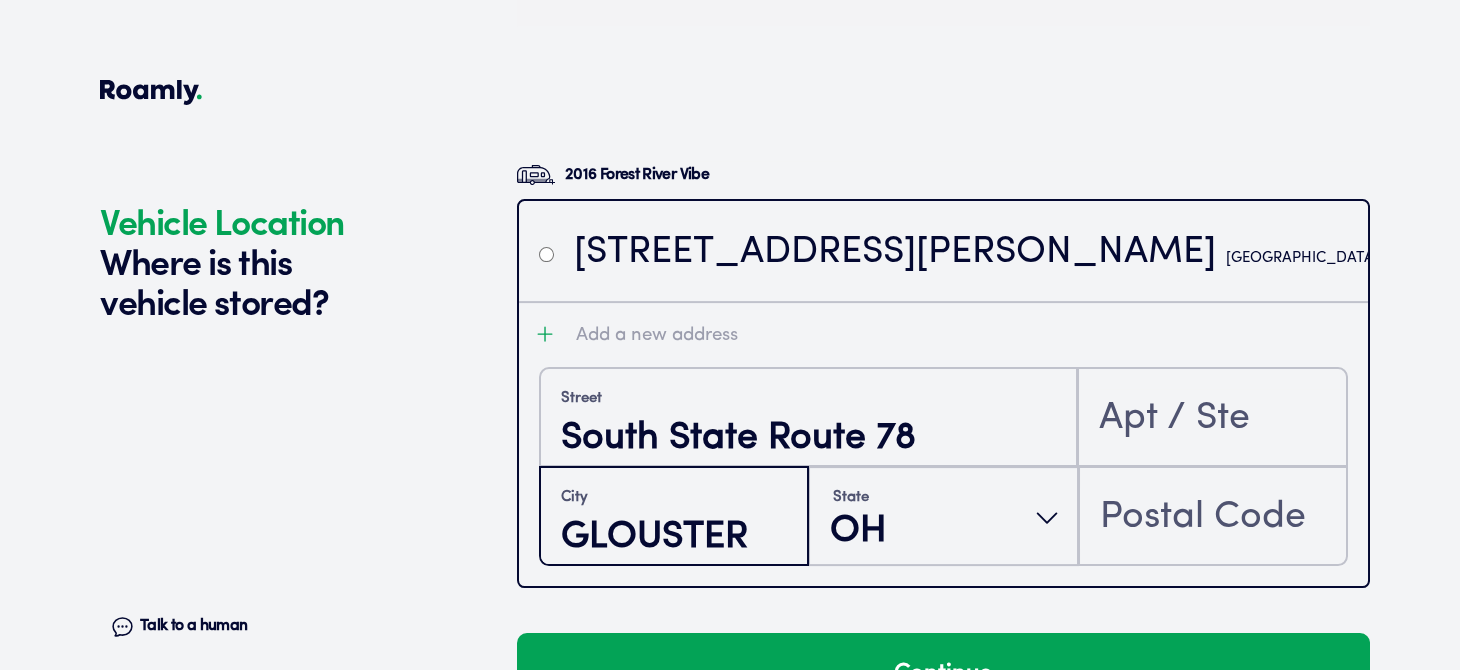 type on "GLOUSTER" 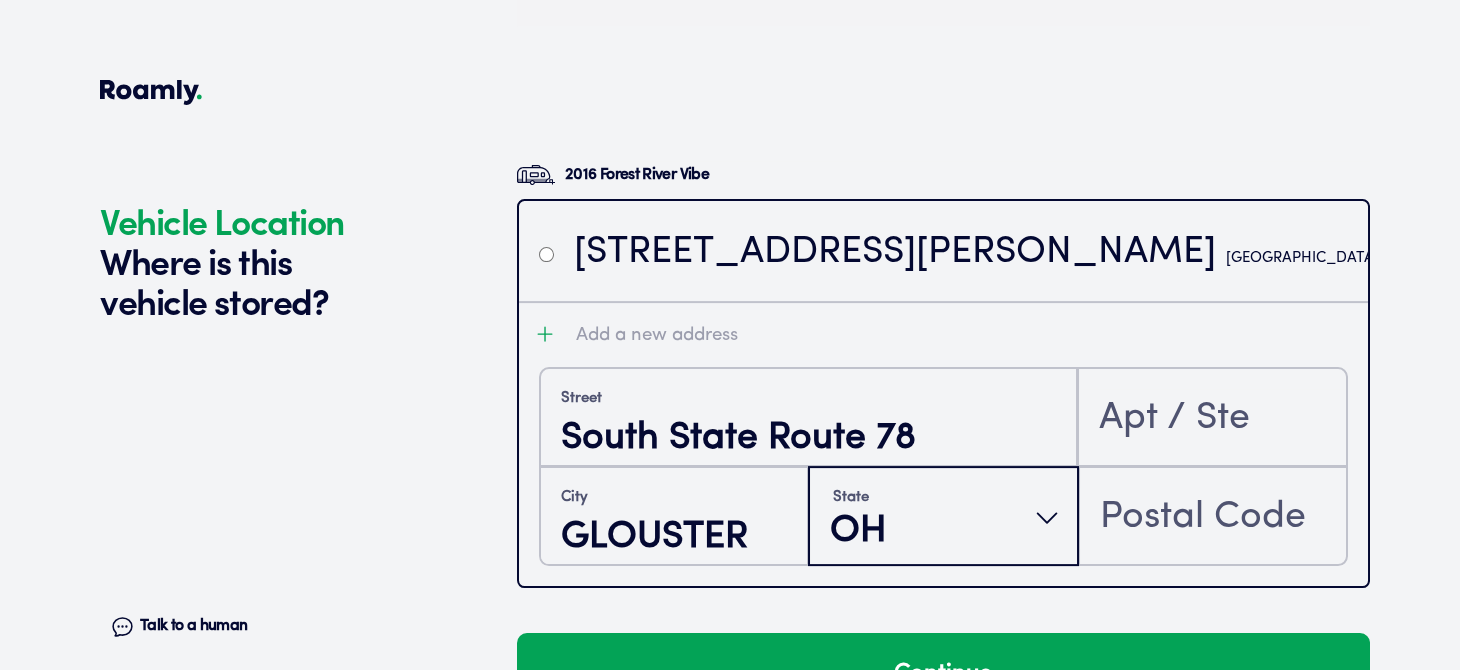 type 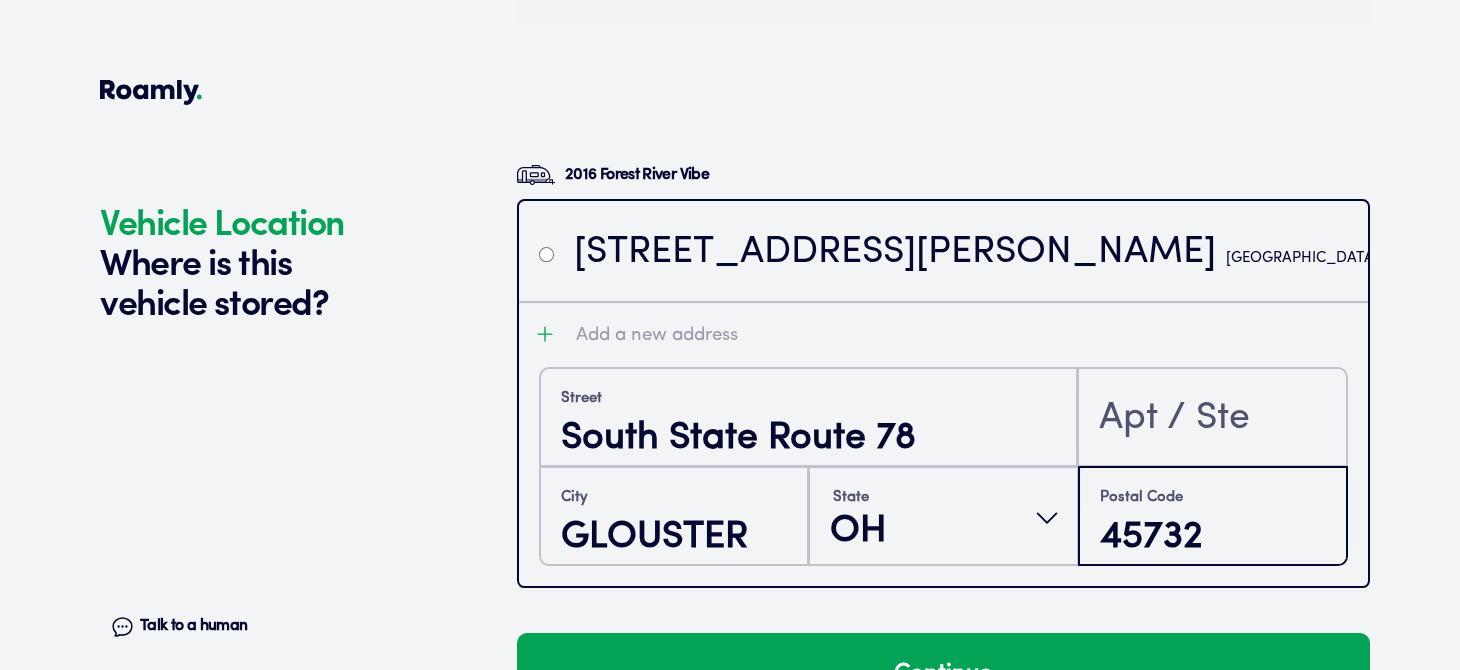scroll, scrollTop: 4387, scrollLeft: 0, axis: vertical 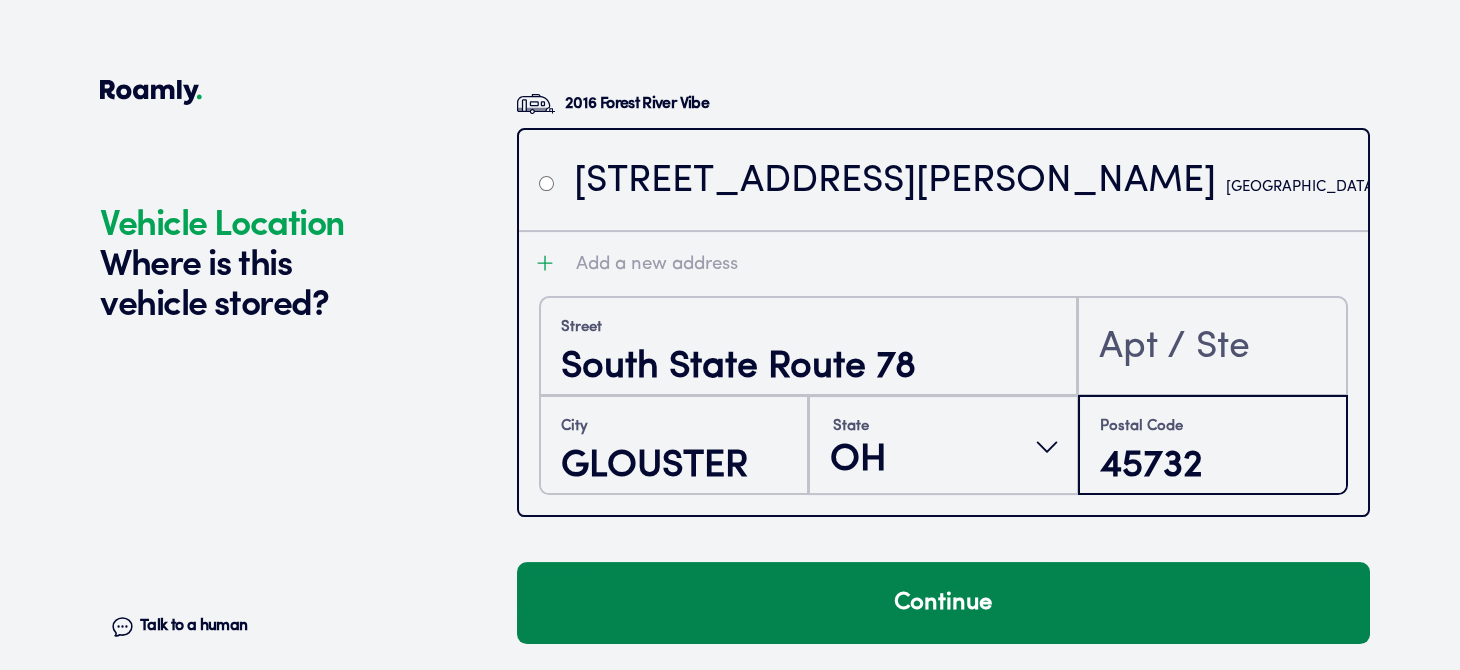 type on "45732" 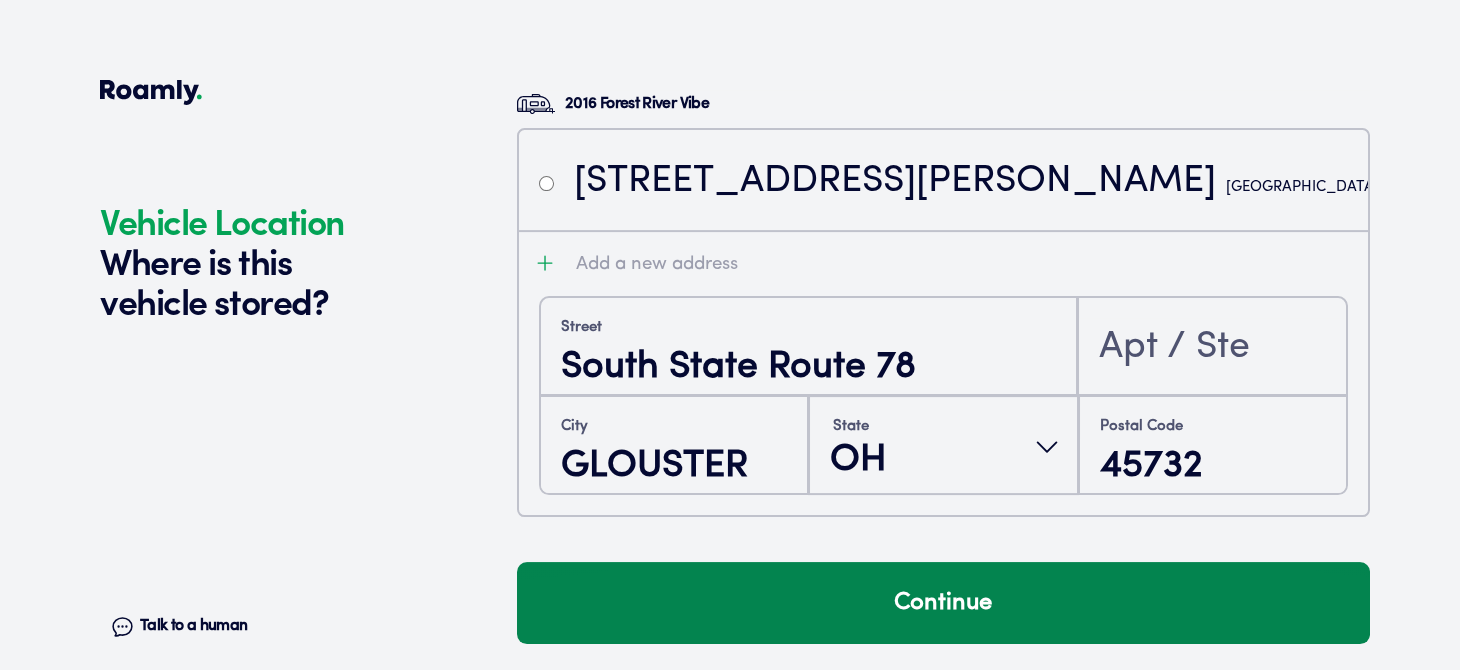 click on "Continue" at bounding box center (943, 603) 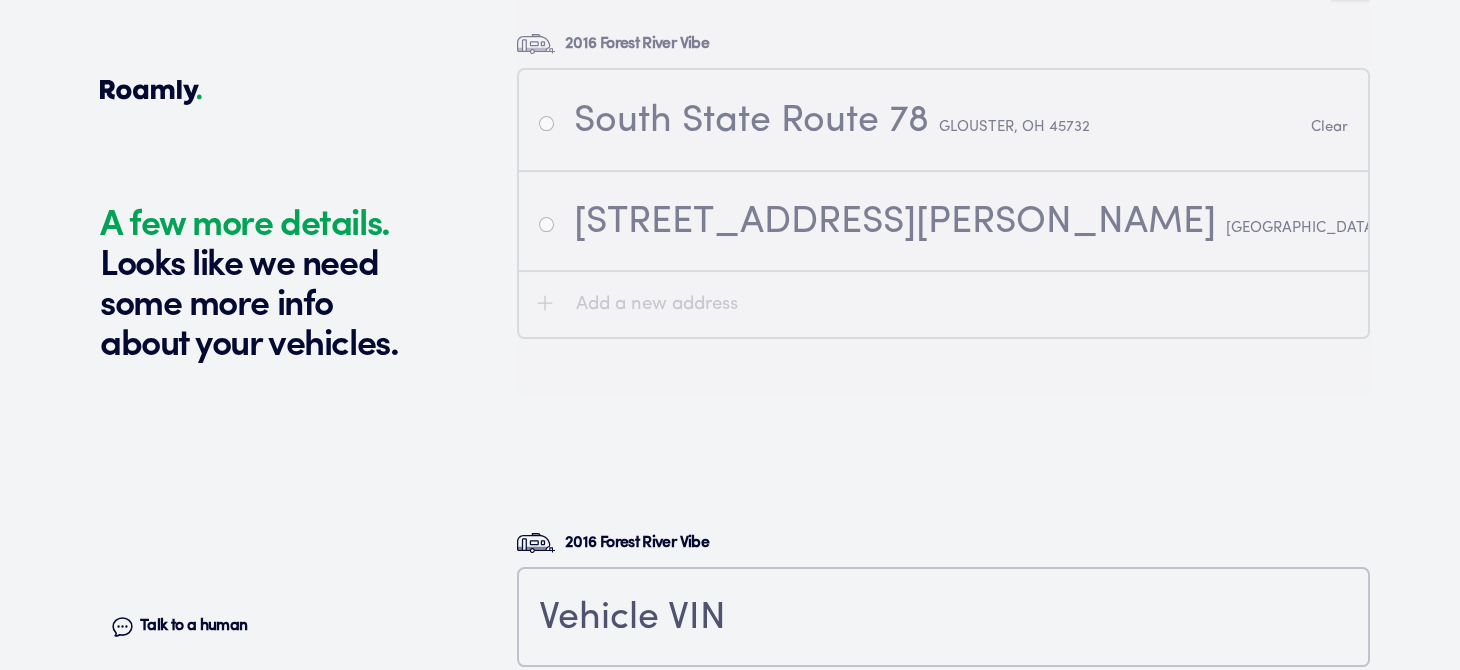 scroll, scrollTop: 4553, scrollLeft: 0, axis: vertical 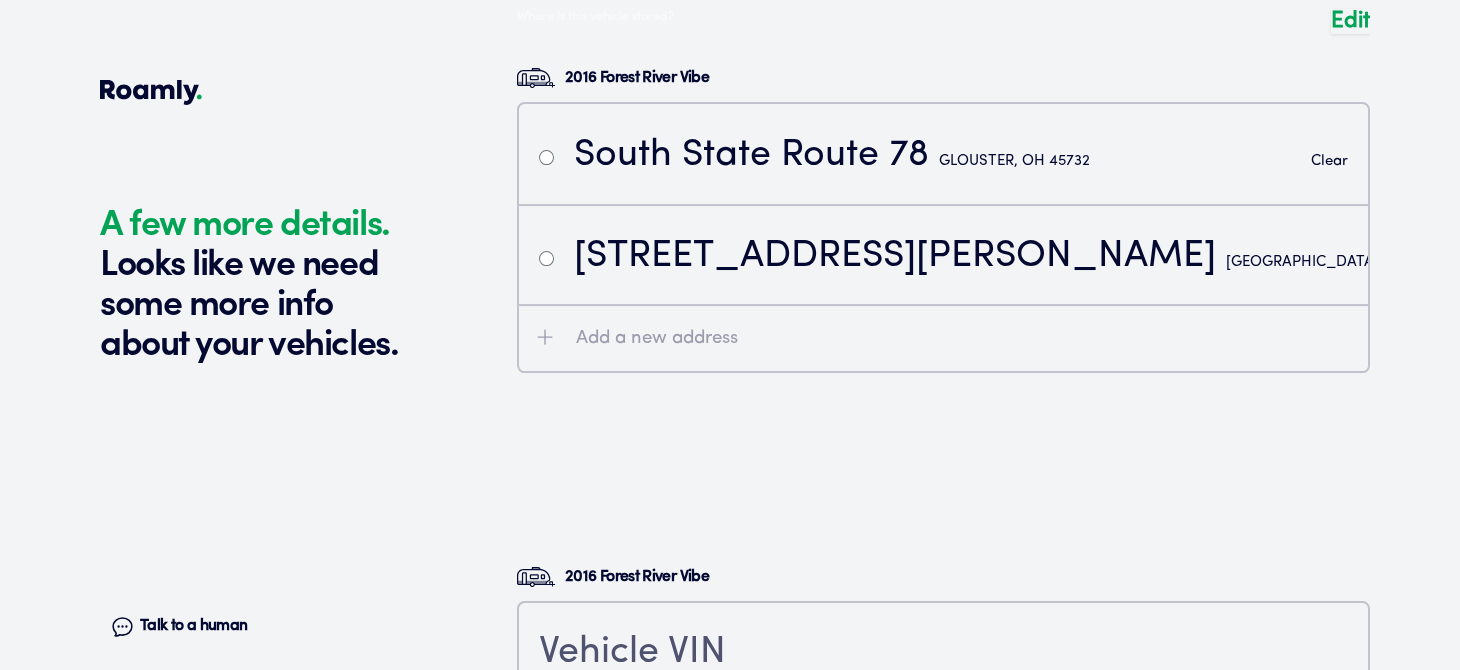 click at bounding box center [943, 218] 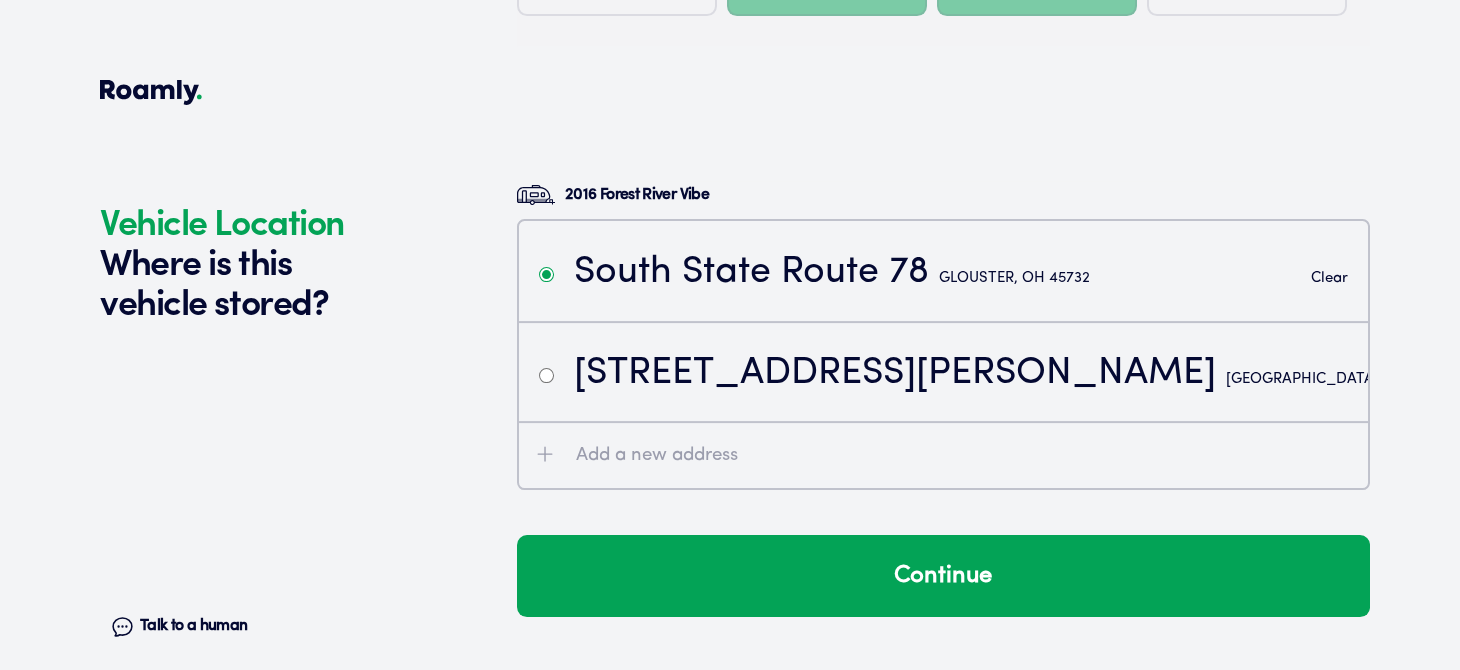 scroll, scrollTop: 4416, scrollLeft: 0, axis: vertical 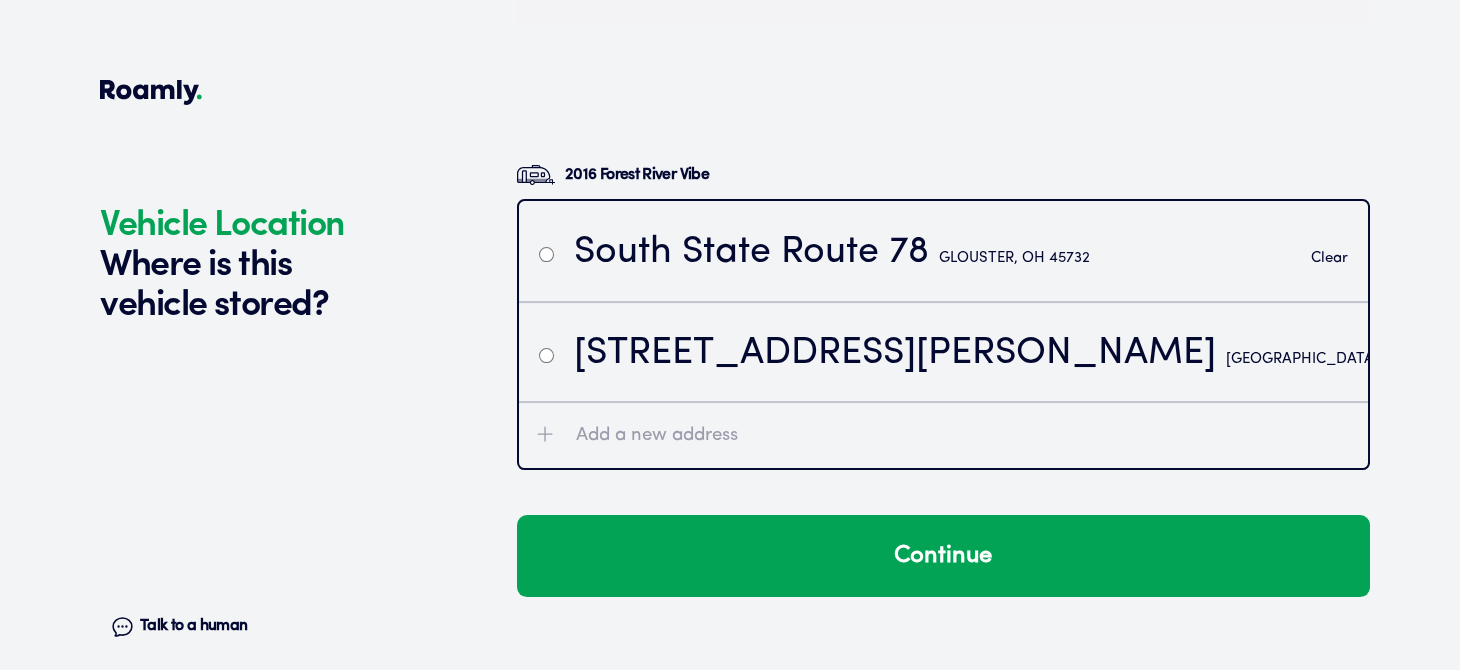 click on "Clear" at bounding box center (1329, 258) 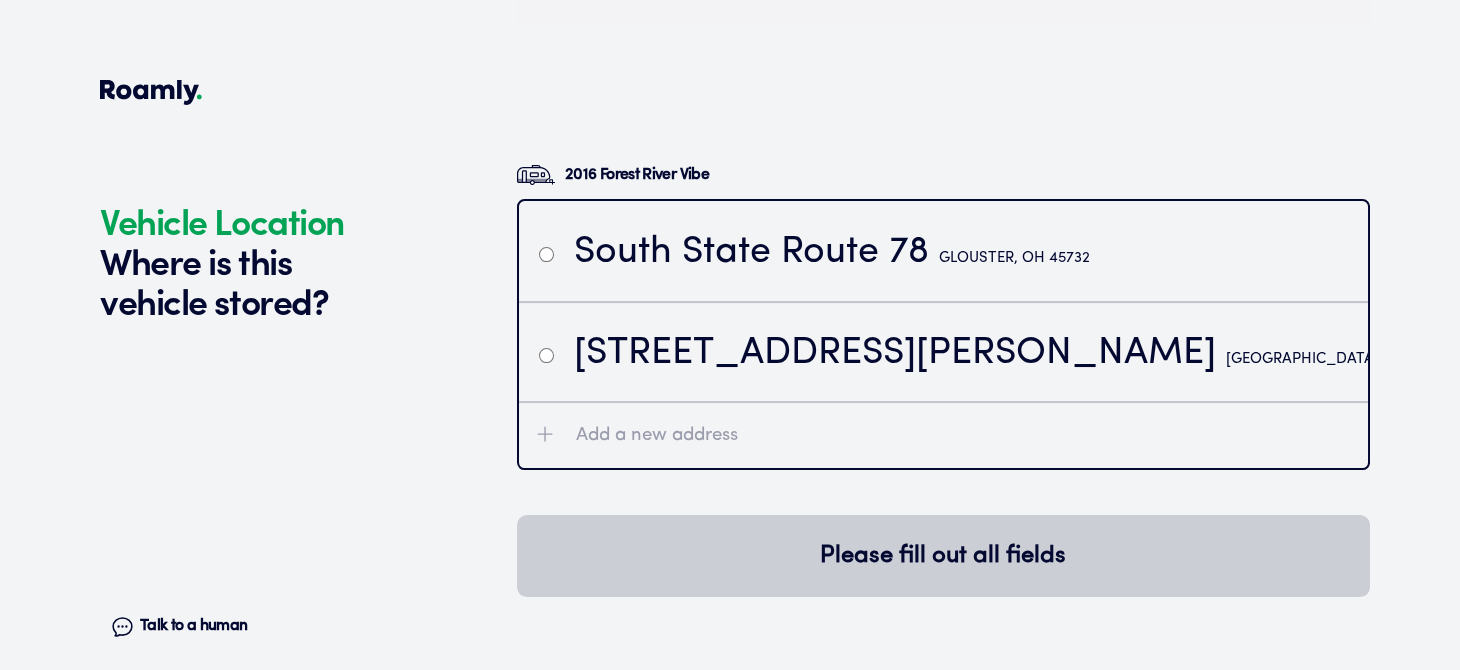 click on "Add a new address" at bounding box center (657, 436) 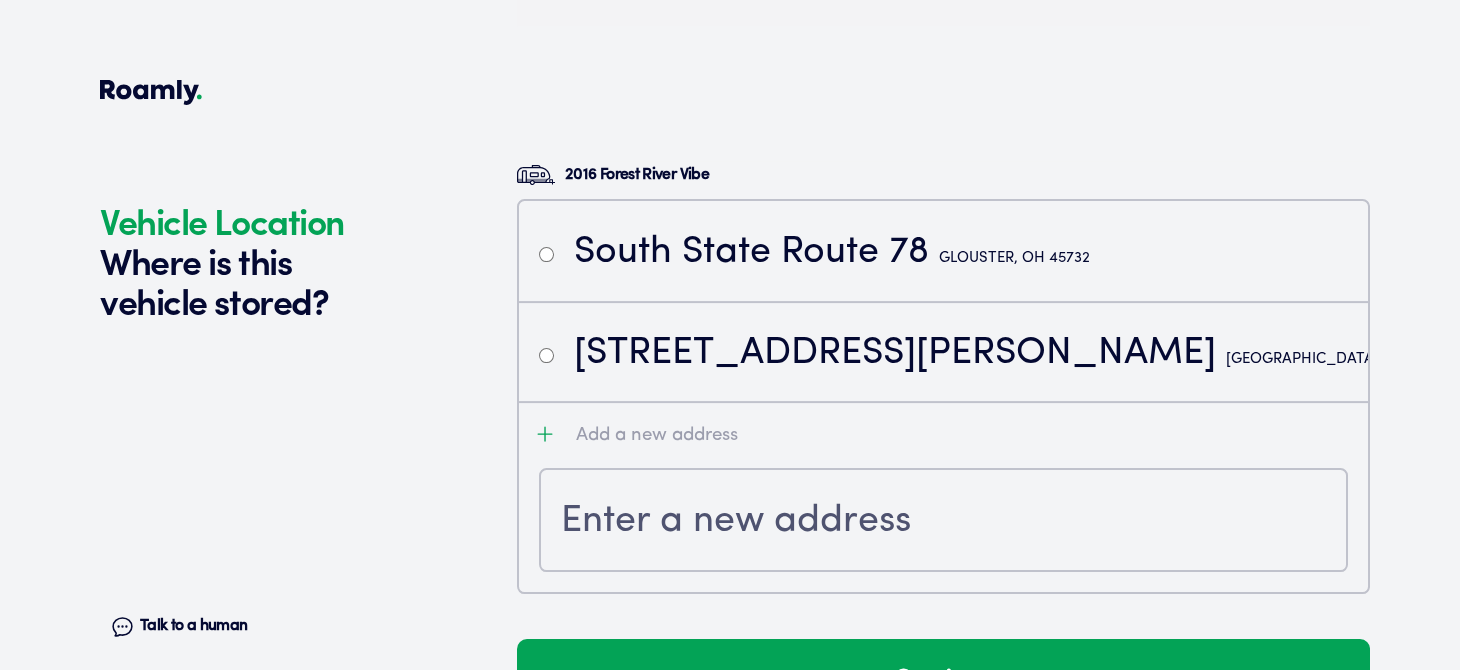 click at bounding box center [943, 522] 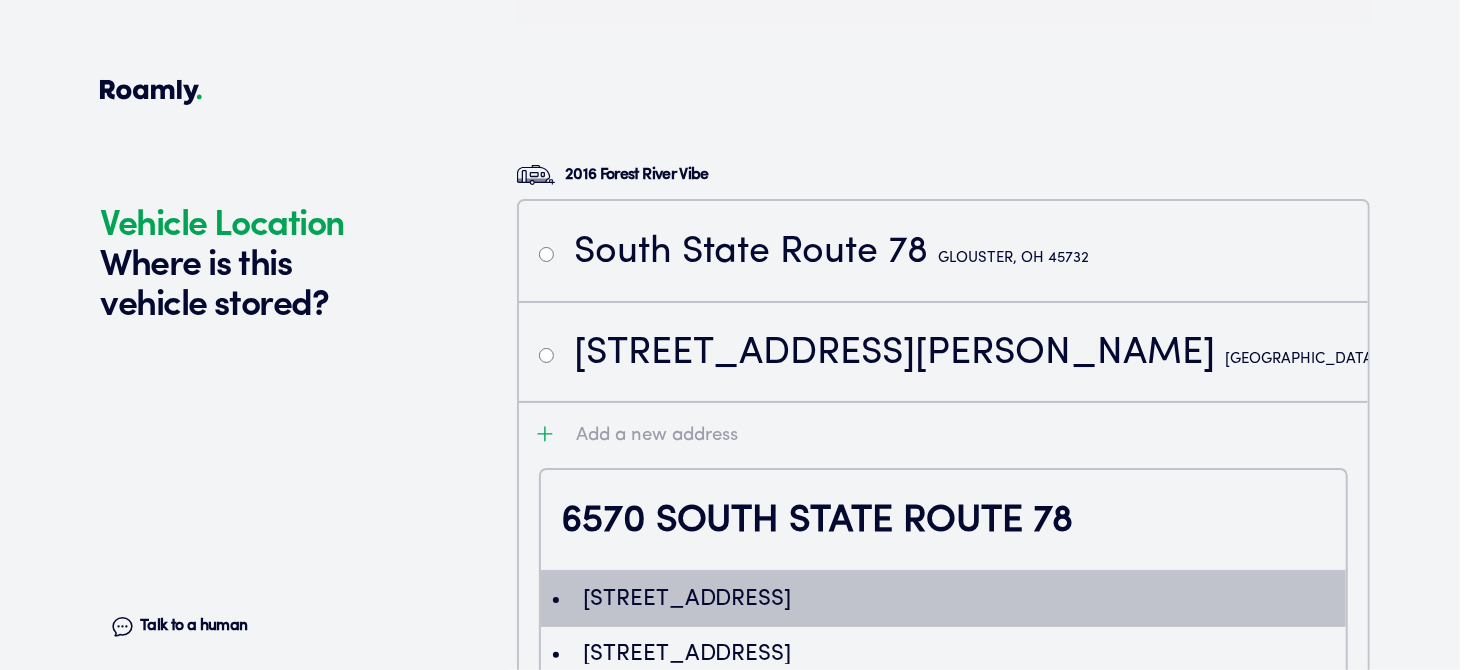click on "6570 SOUTH STATE ROUTE 78" at bounding box center (943, 522) 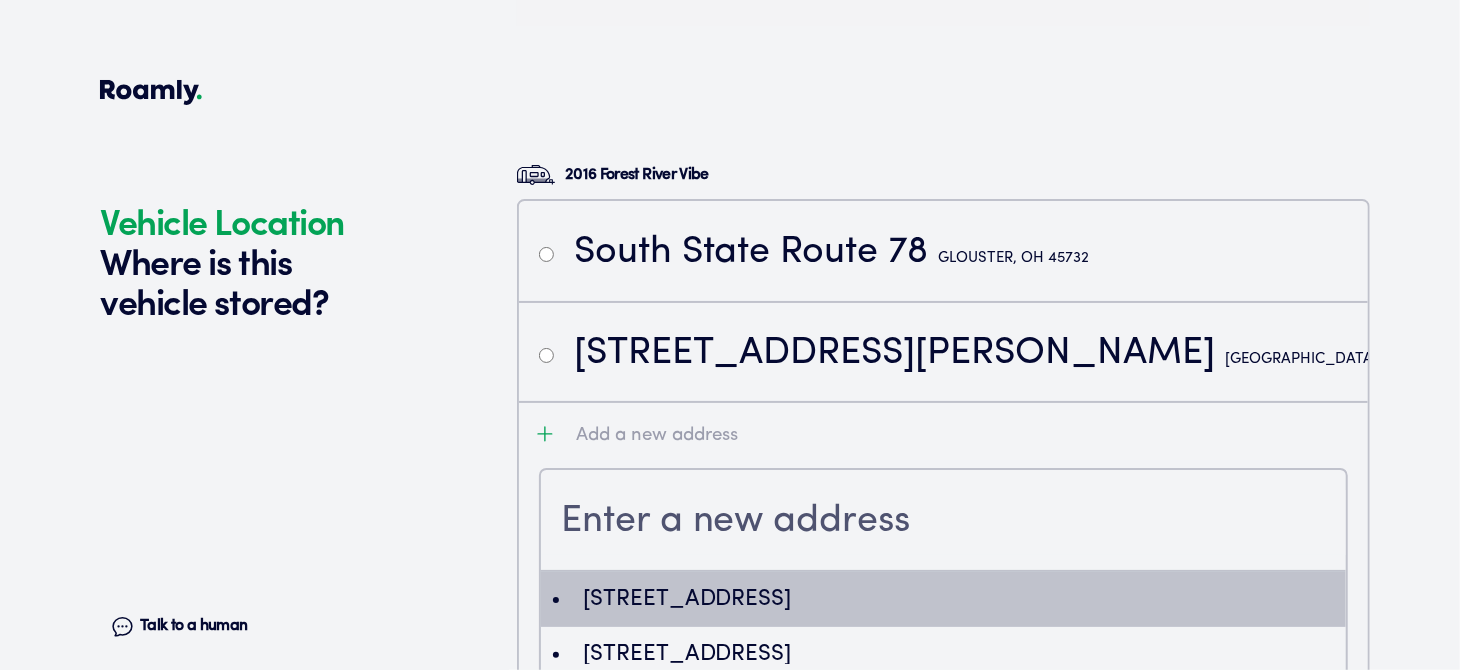 click on "Vehicle Location Where is this vehicle stored? Talk to a human Chat 1 2 3 4+ Edit How many RVs or Trailers do you want to cover? Year [DATE] Make Forest River Model Vibe Length 38FT Vehicle type Trailer Actual cash value 25000 Original owner No How many years have you owned it? 3 How many nights do you camp in your RV? 30 - 89 nights / year How do you store your RV? Covered Yes No Does this RV have a salvage title? Edit Tell us about your RV. First name [PERSON_NAME] Last name [PERSON_NAME] Date of Birth [DEMOGRAPHIC_DATA] Email [EMAIL_ADDRESS][DOMAIN_NAME] Phone [PHONE_NUMBER] By entering your phone number, you give a licensed Roamly agent permission to assist with this quote through recorded call, email or text message. By continuing, you are confirming that you have read our  Information Disclosure . Edit Who’s the primary driver on this policy? South State Route [GEOGRAPHIC_DATA][STREET_ADDRESS][PERSON_NAME][PERSON_NAME] Clear Add a new address How long have you lived at your home address? 1-5 years Edit Single Married Edit One year" at bounding box center [730, -1649] 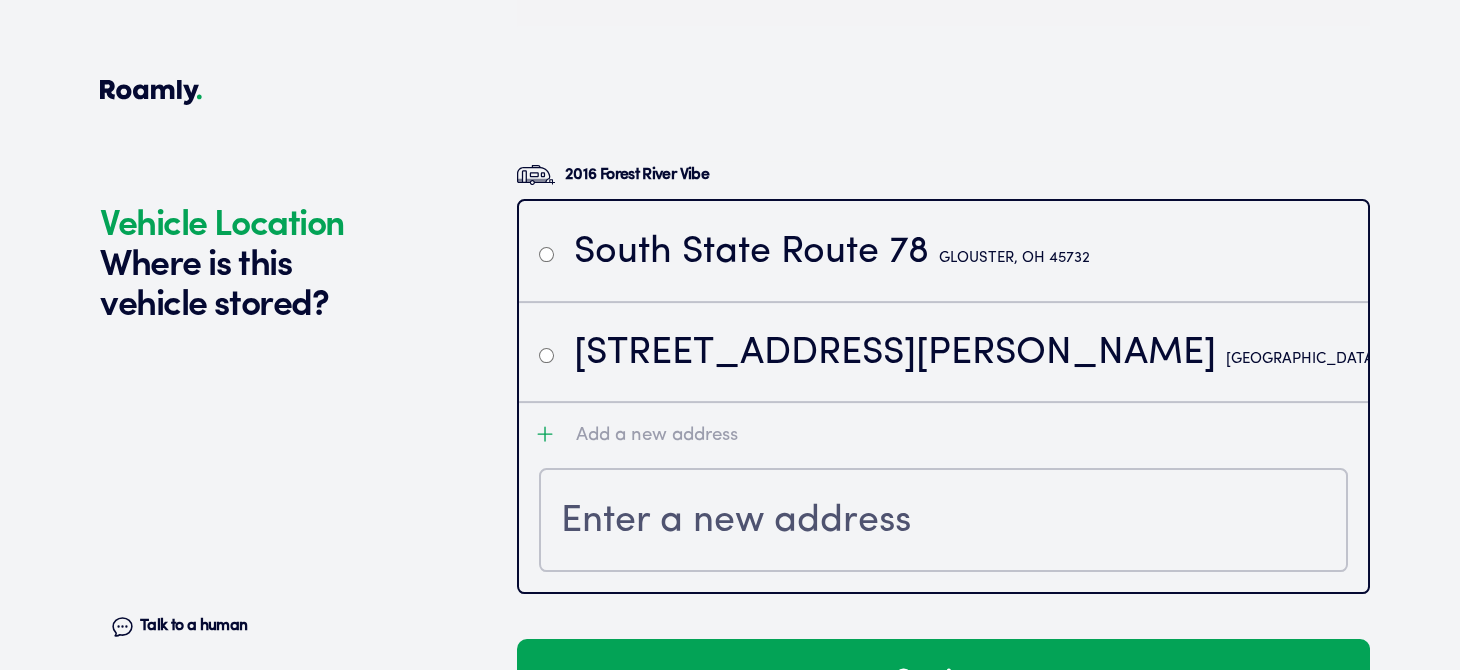 click at bounding box center (943, 522) 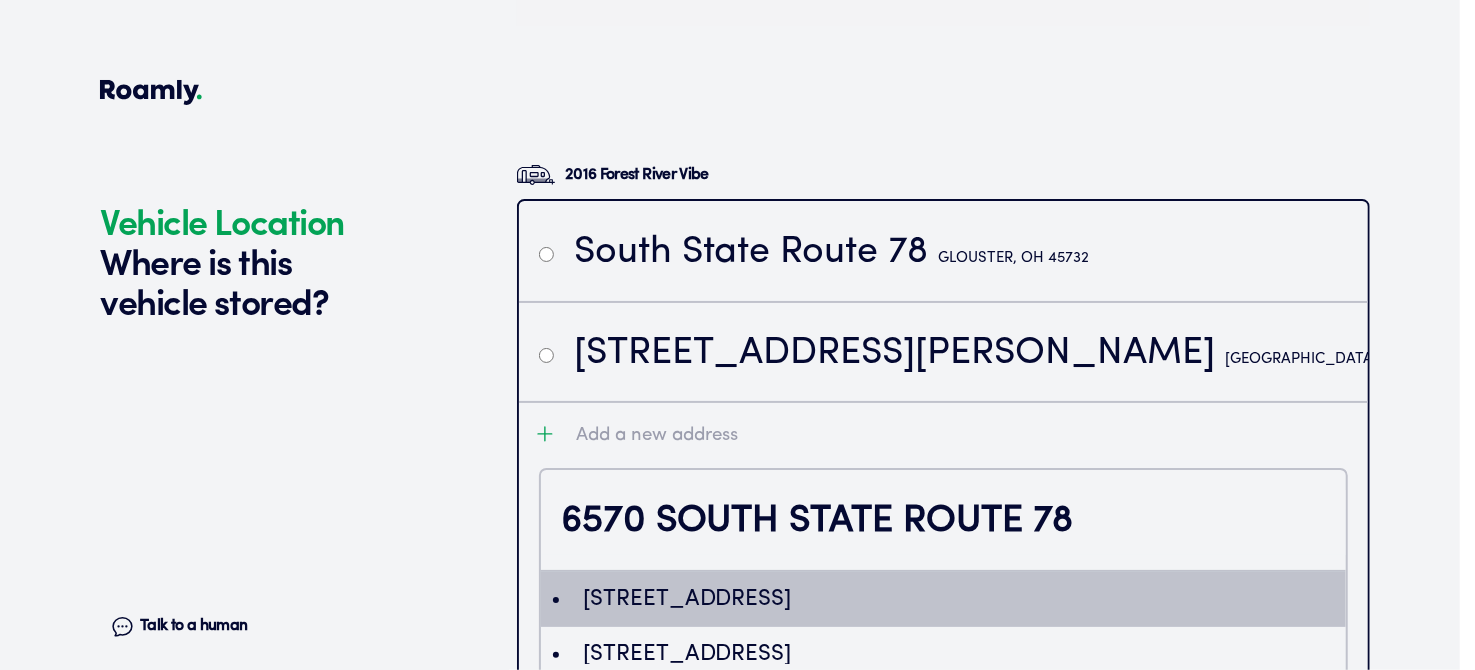 type on "Eiw2NTcwIFNvdXRoIFN0YXRlIFJvdXRlIDc4LCBHbG91c3RlciwgT0gsIFVTQSIuKiwKFAoSCeE6co5gGkiIEUs6-UnIHmZiEhQKEglpw8oC_w5IiBHTSPlsRWopdw" 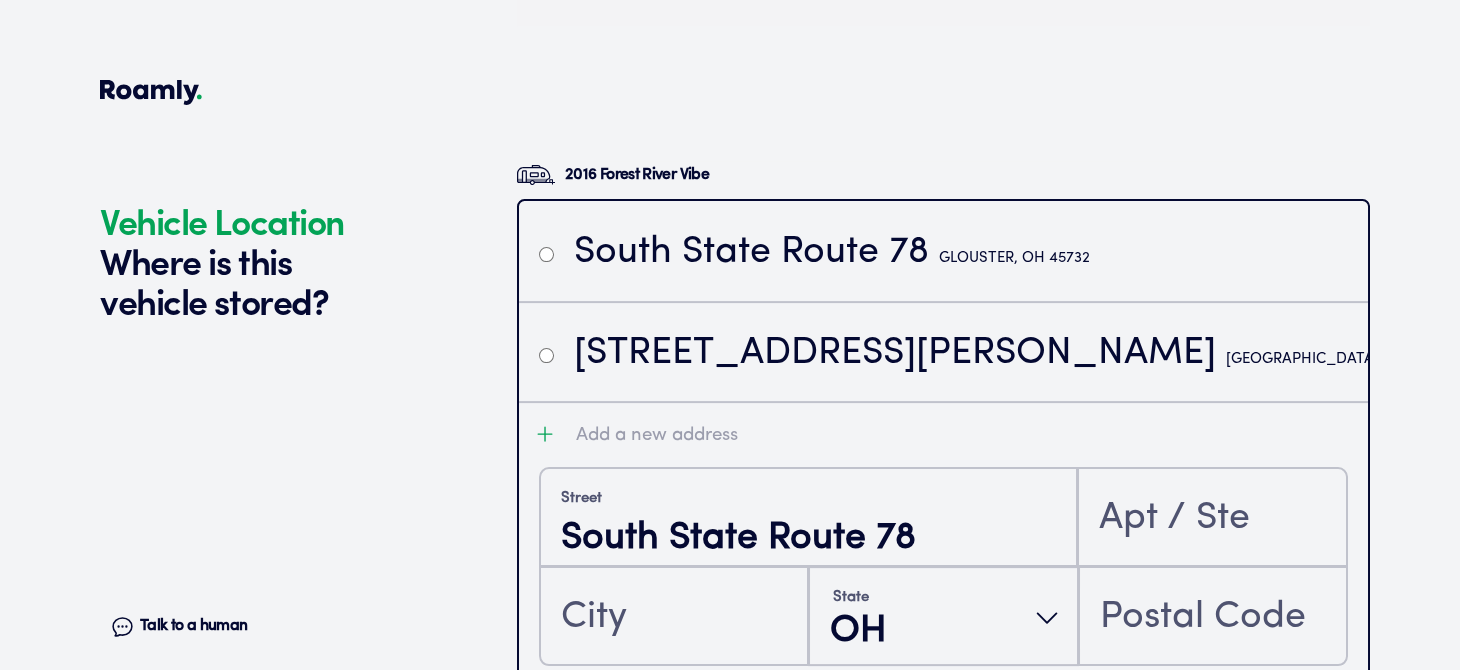 click at bounding box center (546, 254) 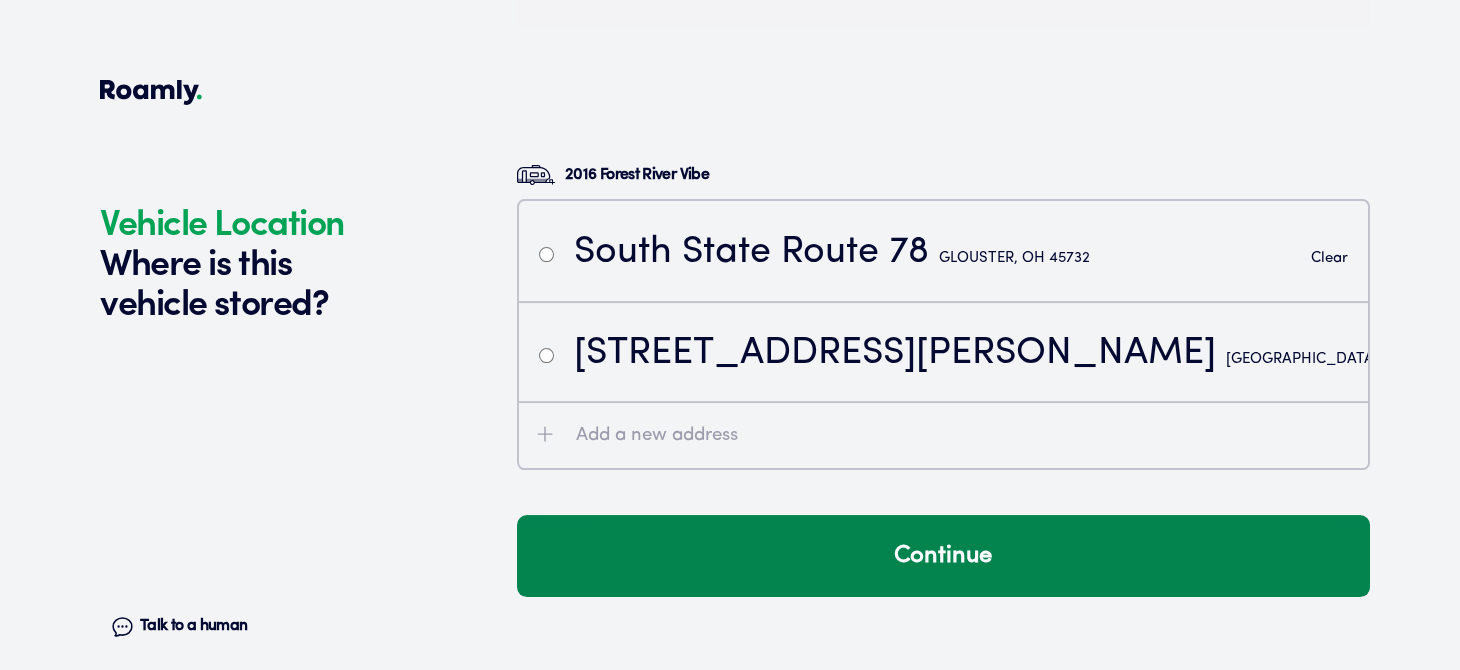 click on "Continue" at bounding box center (943, 556) 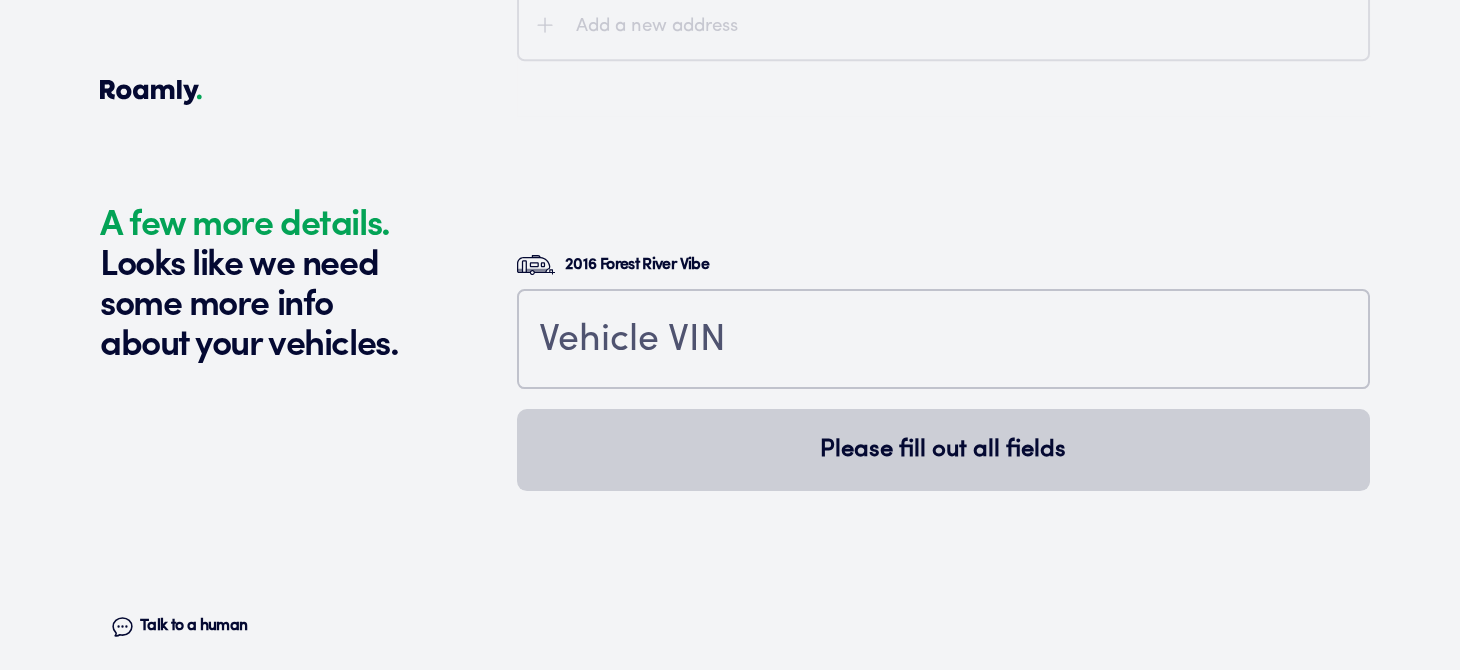 scroll, scrollTop: 4953, scrollLeft: 0, axis: vertical 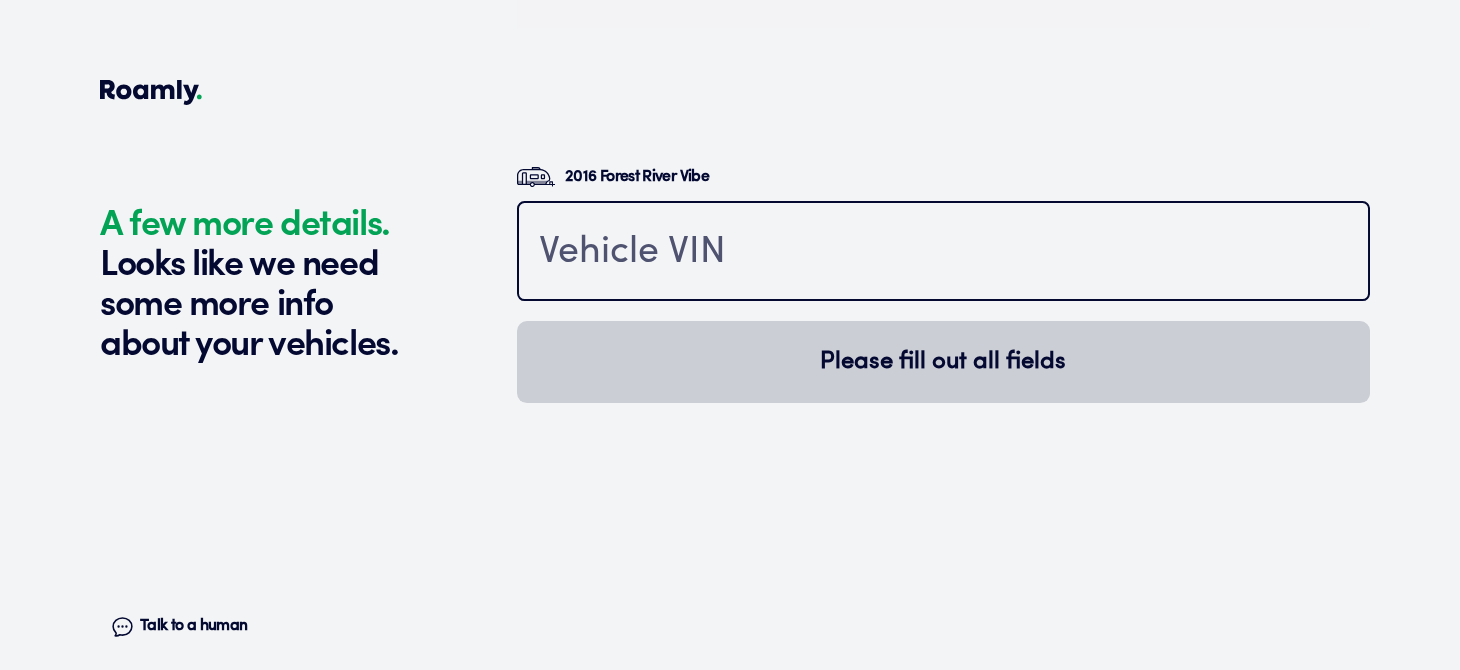 click at bounding box center [943, 253] 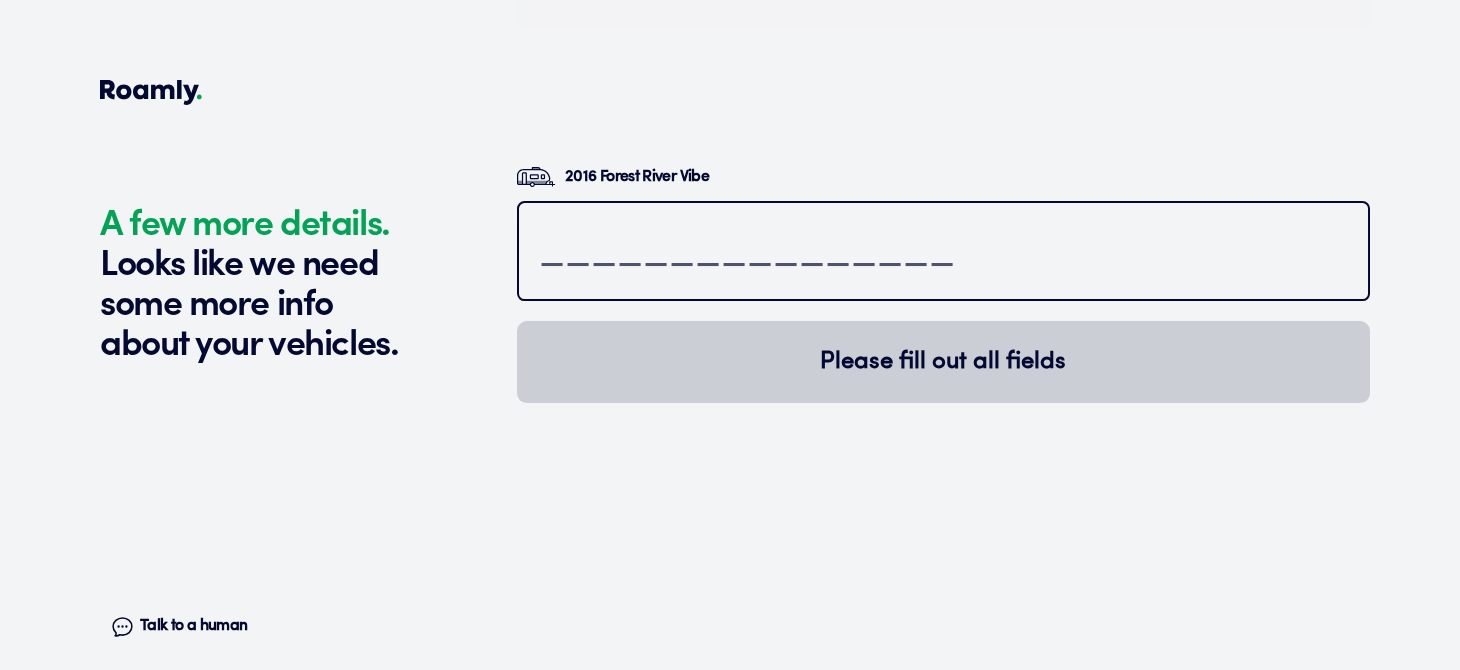paste on "[US_VEHICLE_IDENTIFICATION_NUMBER]" 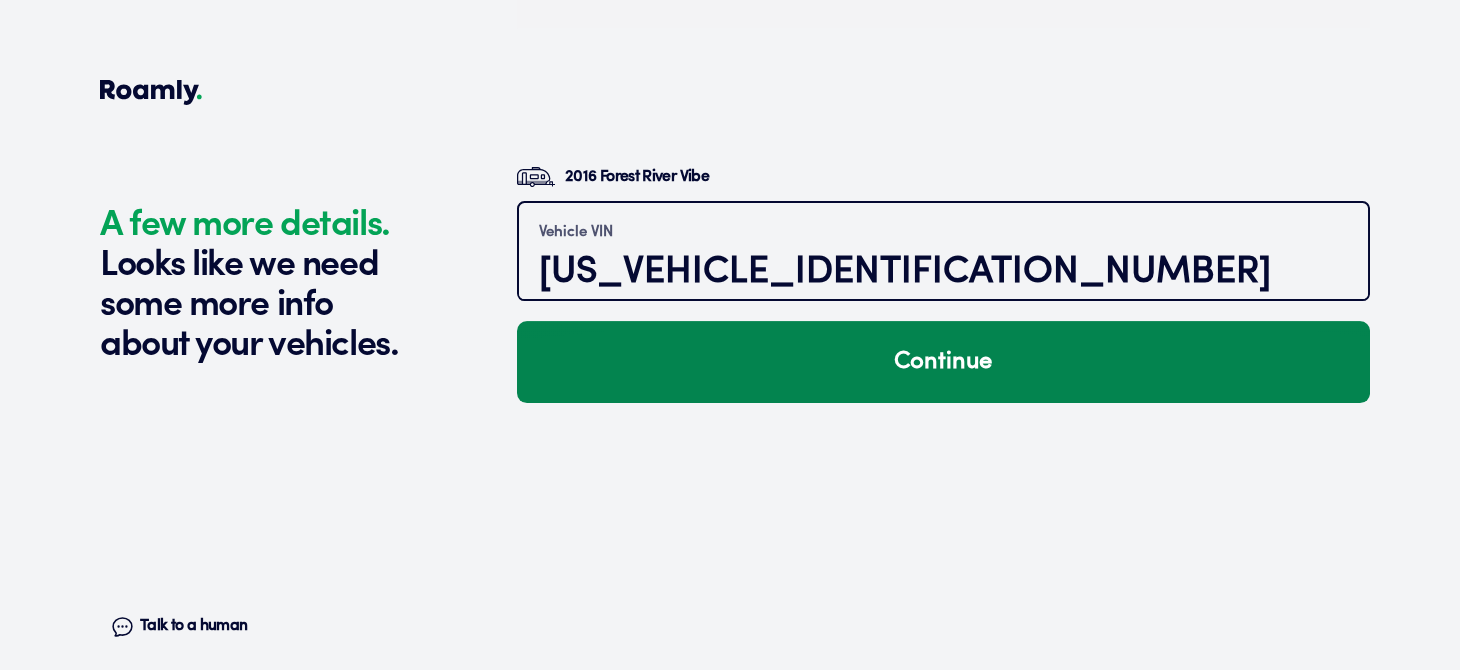 type on "[US_VEHICLE_IDENTIFICATION_NUMBER]" 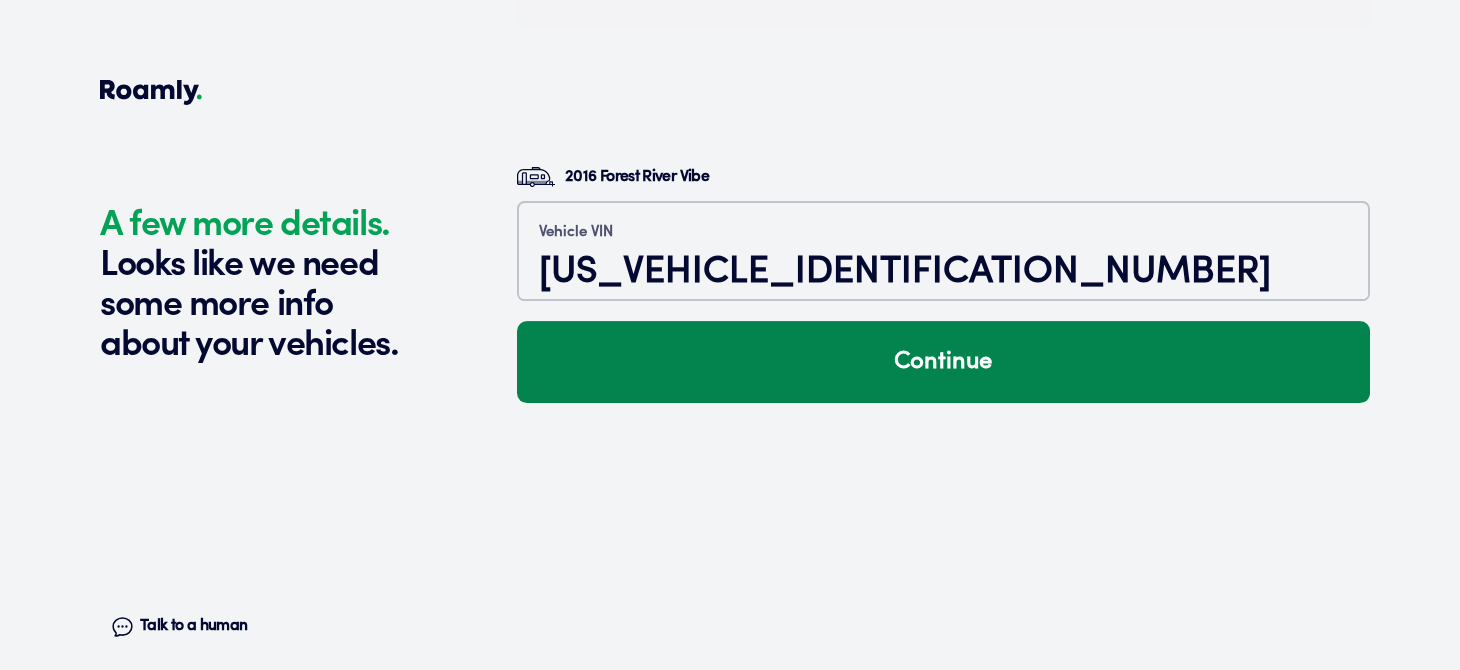 click on "Continue" at bounding box center [943, 362] 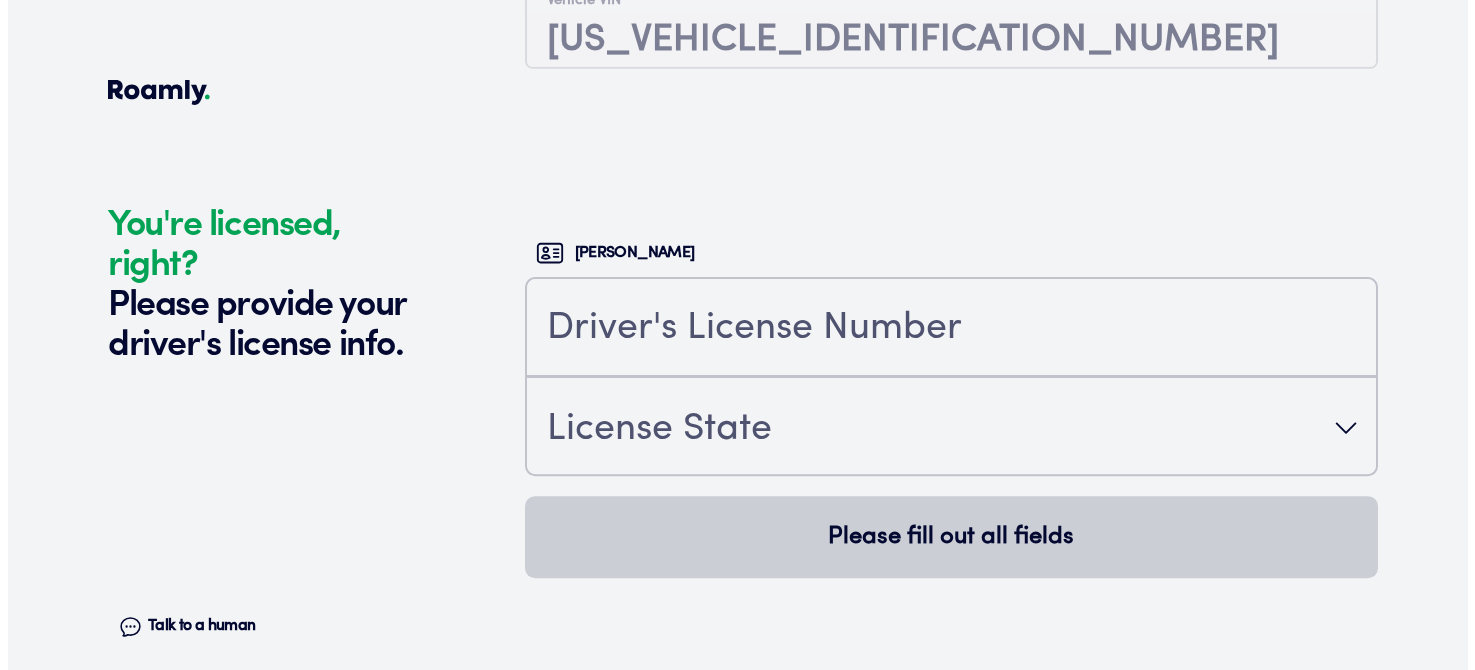 scroll, scrollTop: 5296, scrollLeft: 0, axis: vertical 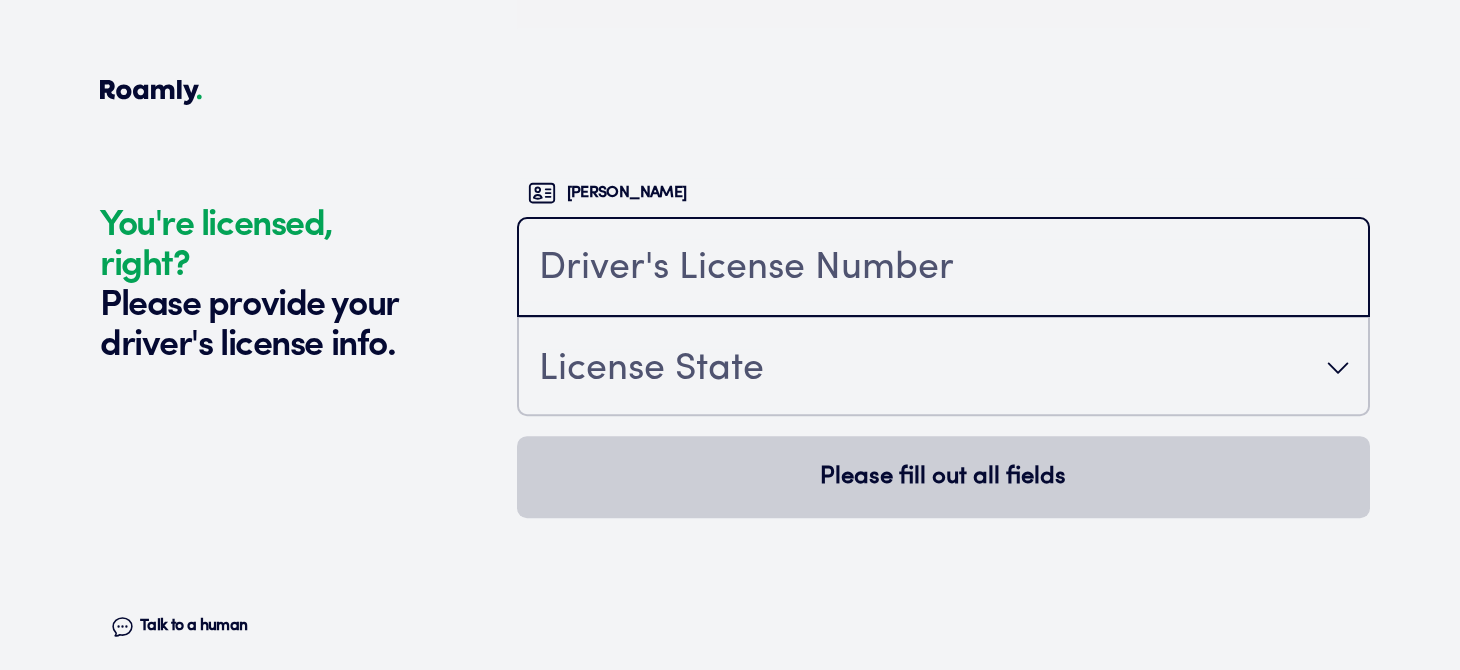 click at bounding box center (943, 269) 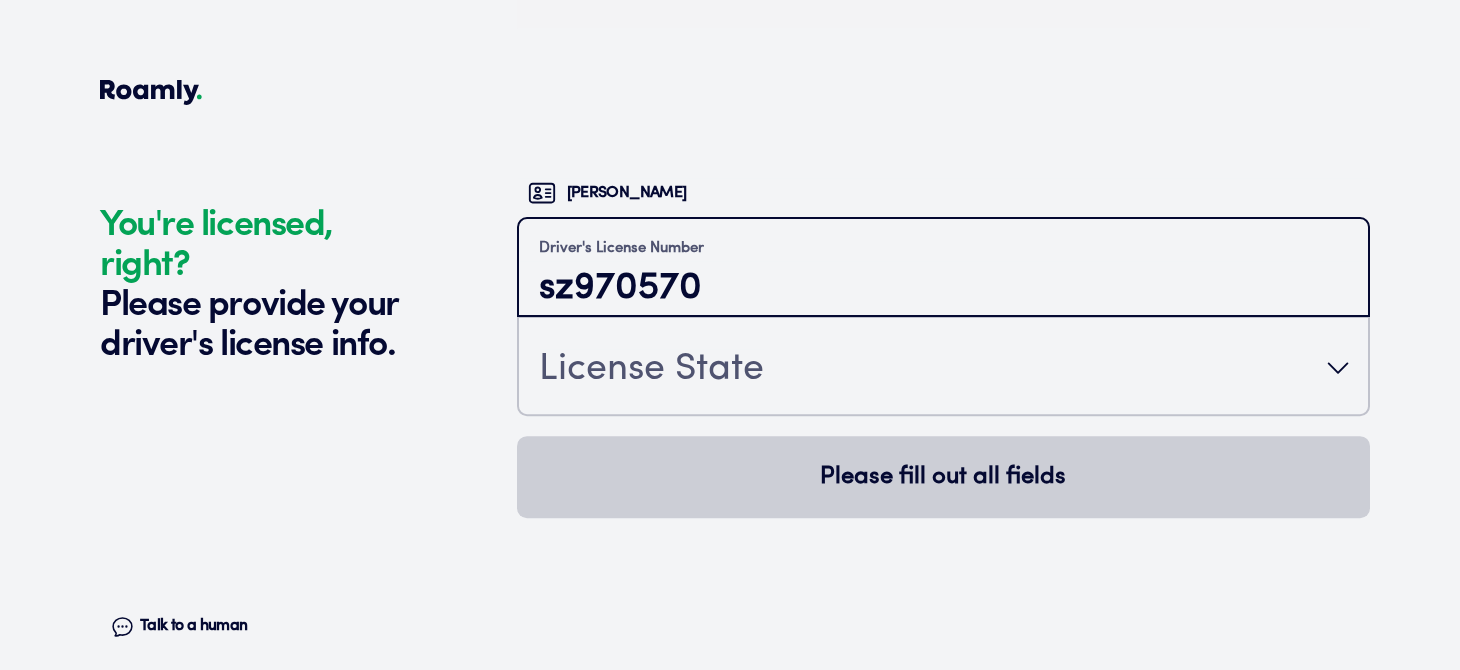 type on "sz970570" 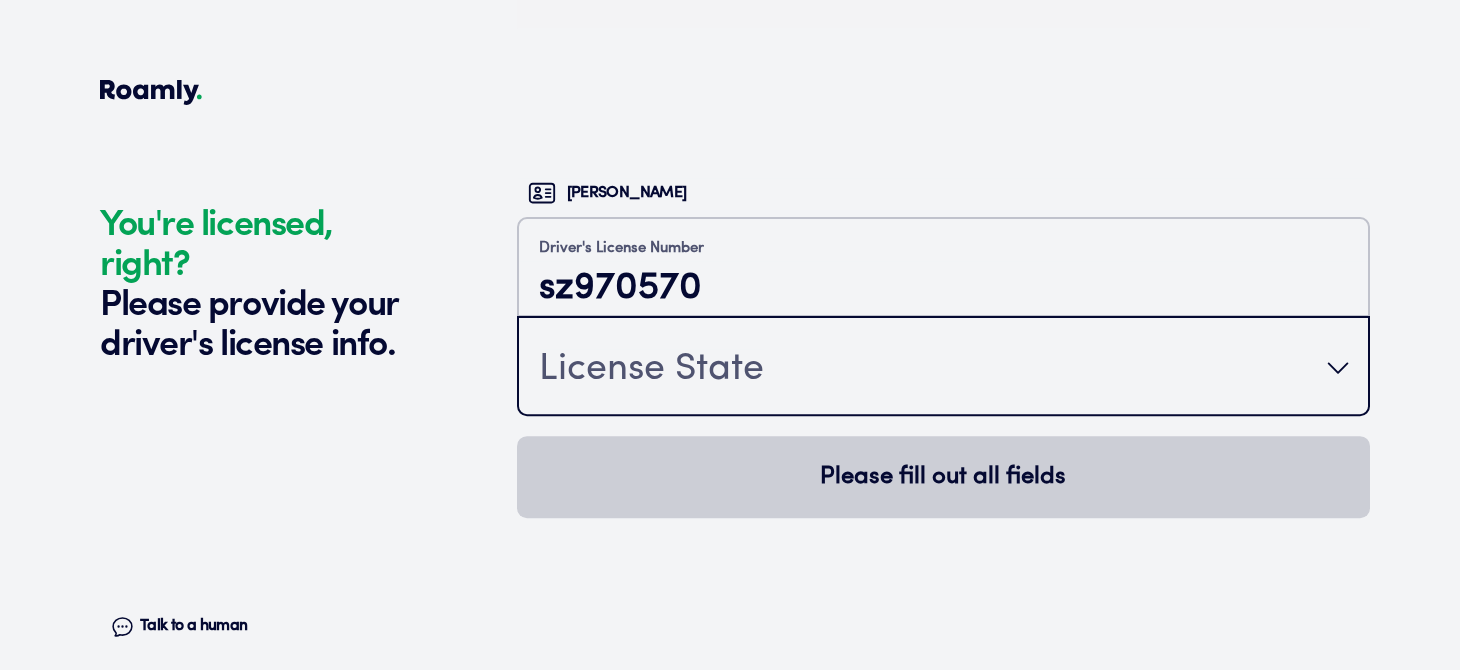 type 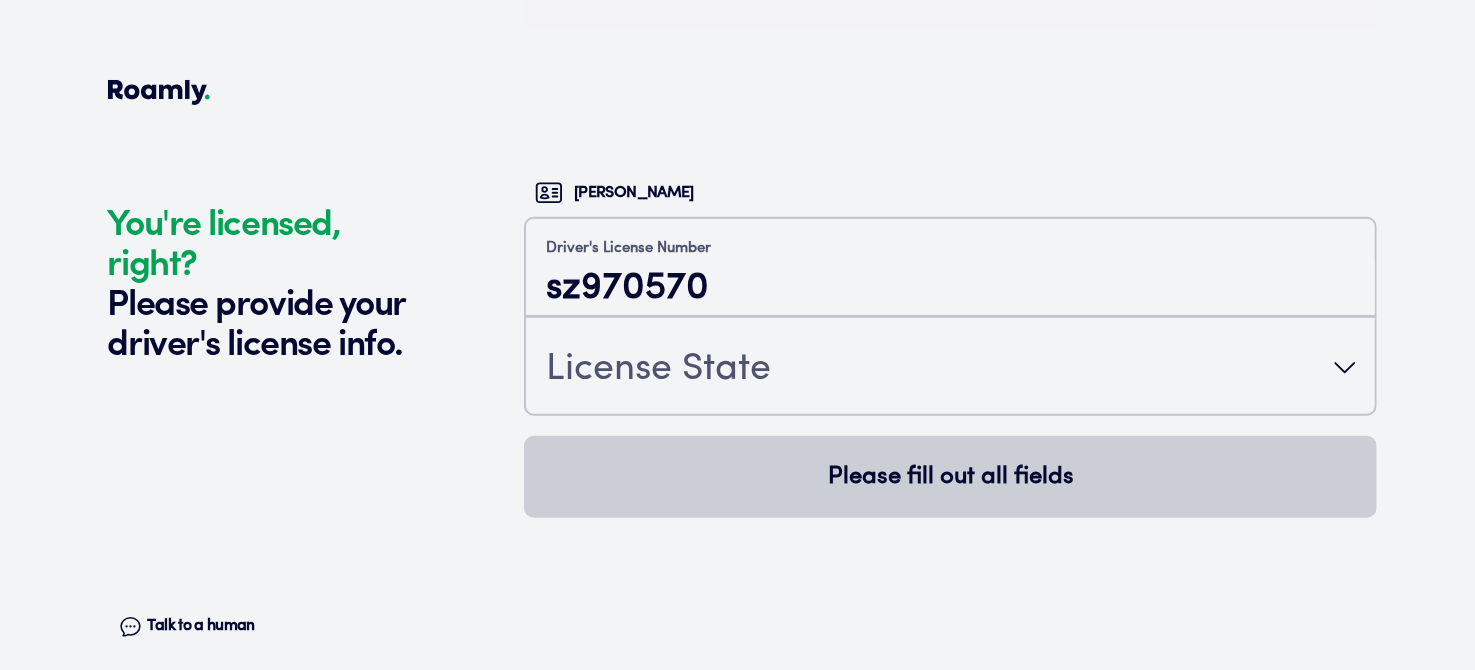 click on "License State" at bounding box center (658, 370) 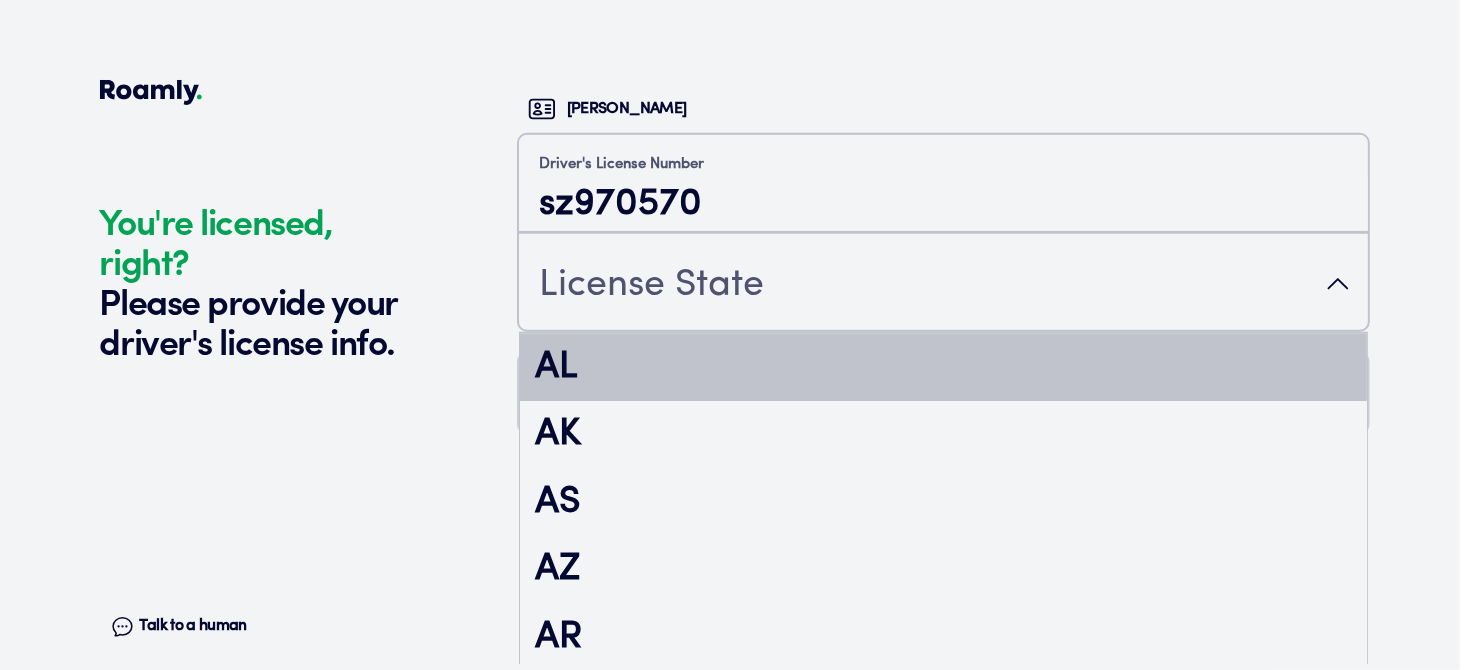 scroll, scrollTop: 251, scrollLeft: 0, axis: vertical 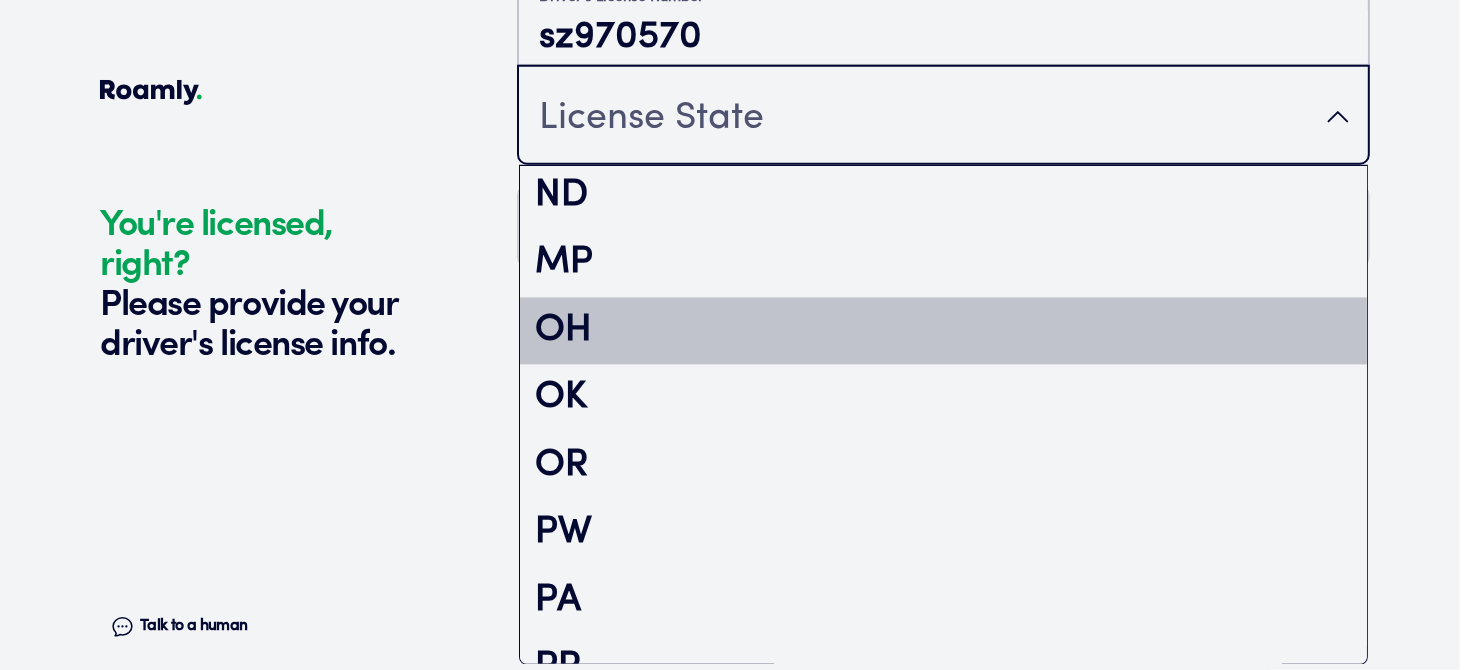click on "OH" at bounding box center [943, 332] 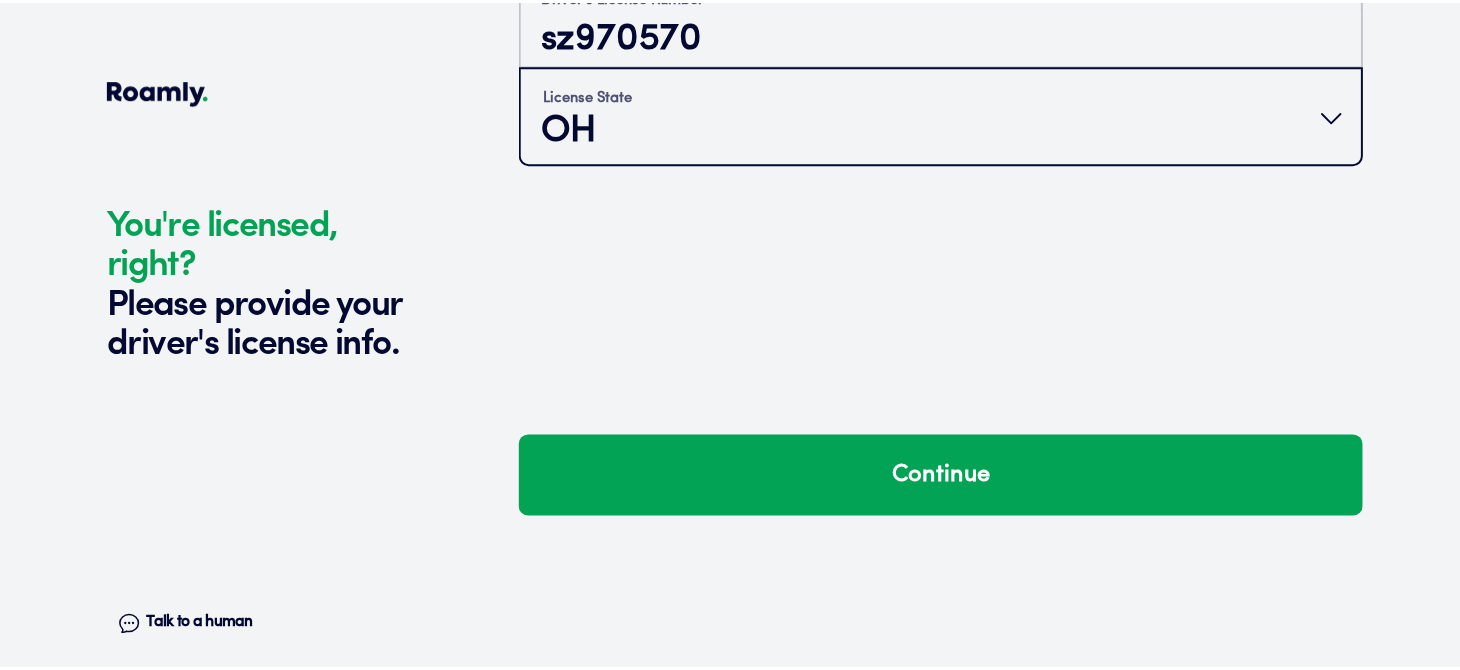 scroll, scrollTop: 0, scrollLeft: 0, axis: both 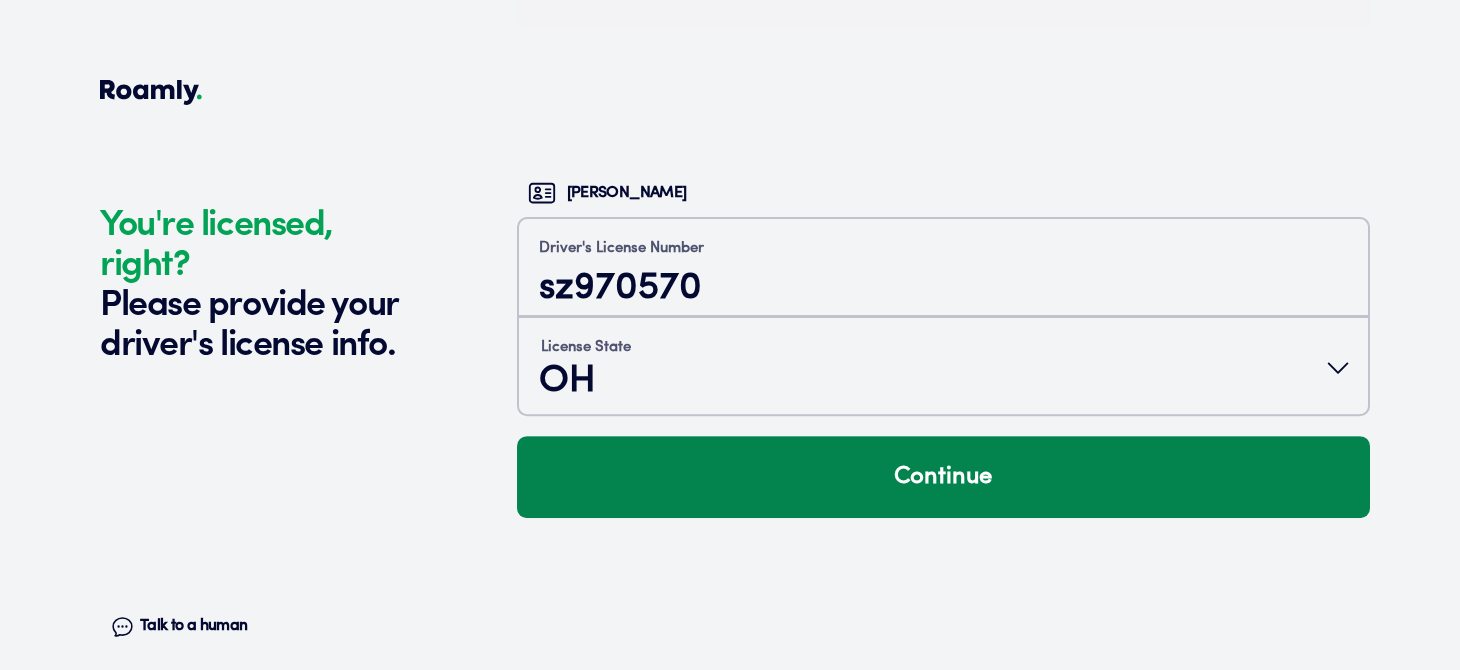 click on "Continue" at bounding box center (943, 477) 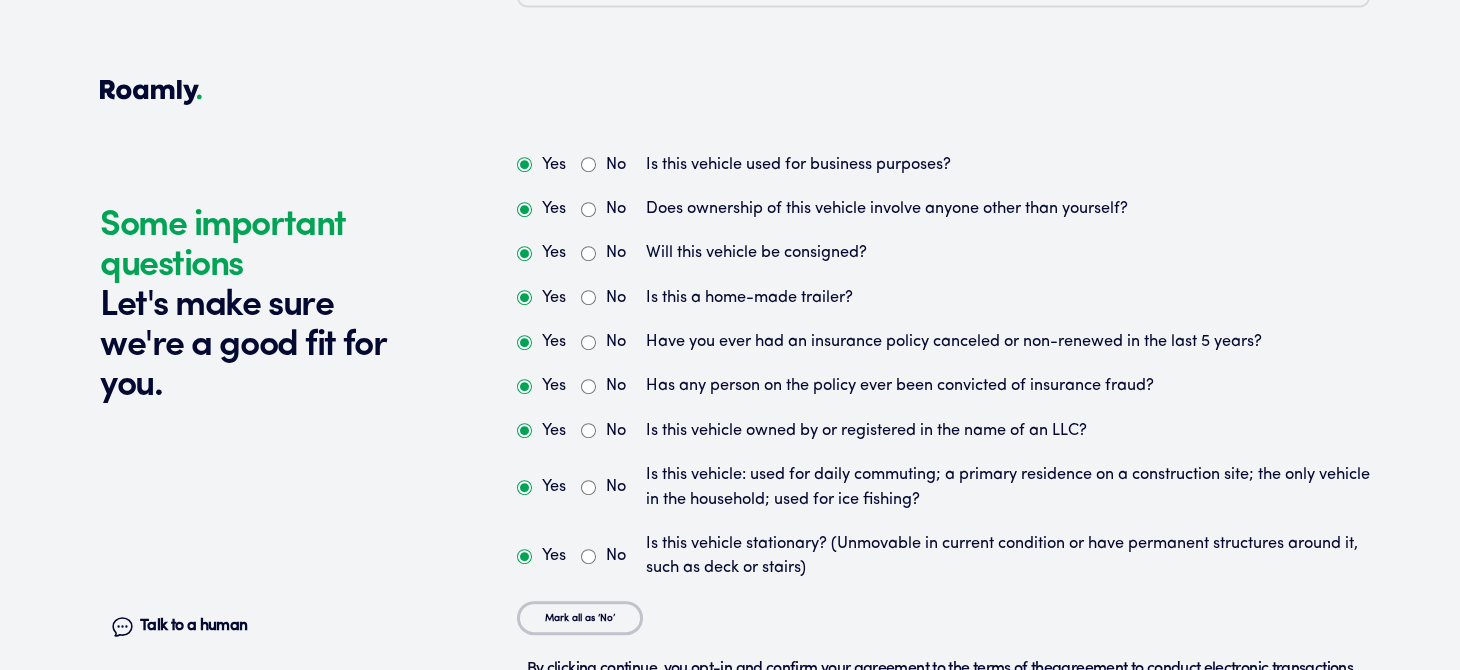 scroll, scrollTop: 5758, scrollLeft: 0, axis: vertical 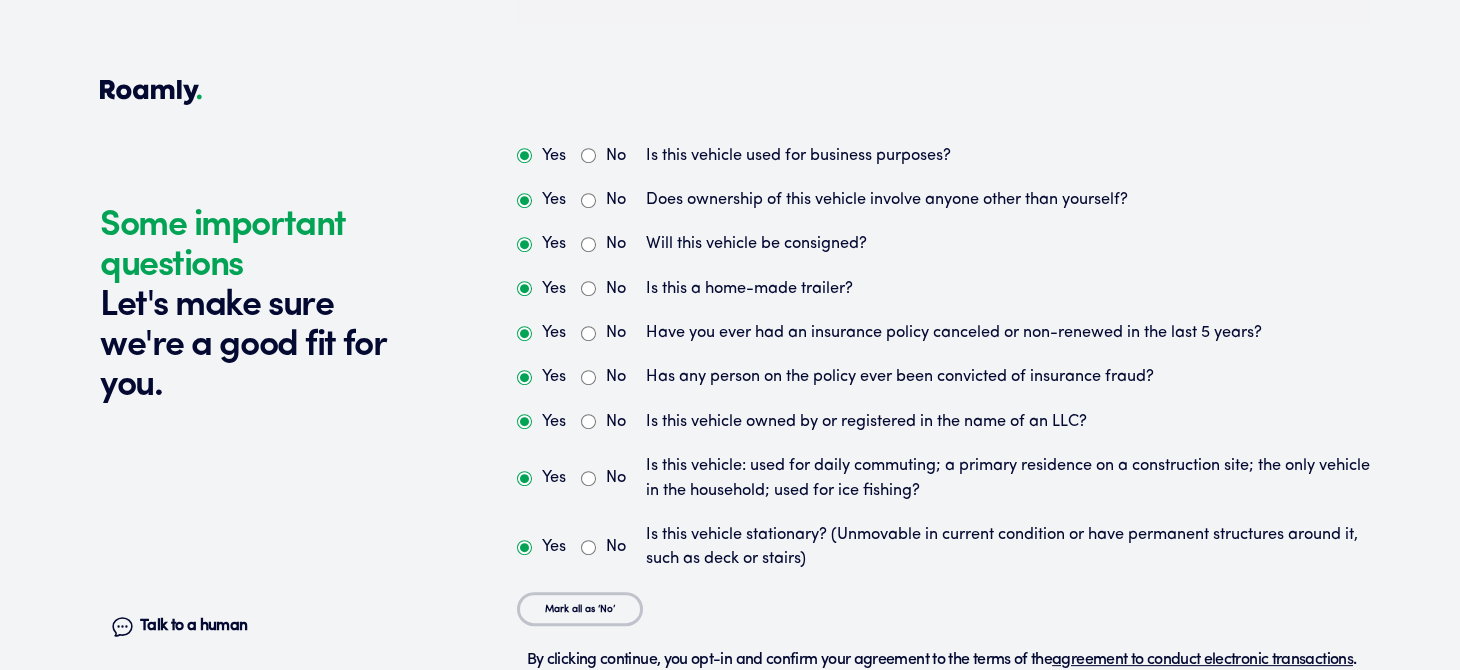 click on "No" at bounding box center [588, 155] 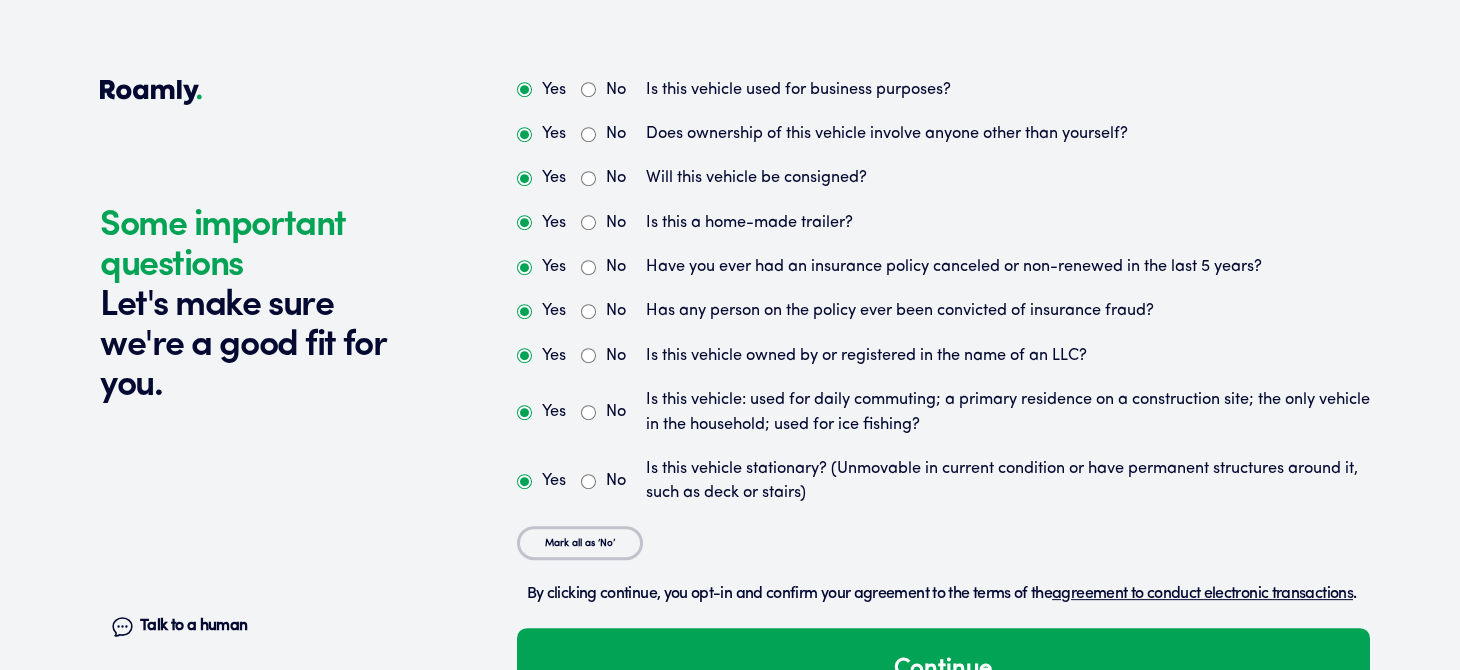 scroll, scrollTop: 5858, scrollLeft: 0, axis: vertical 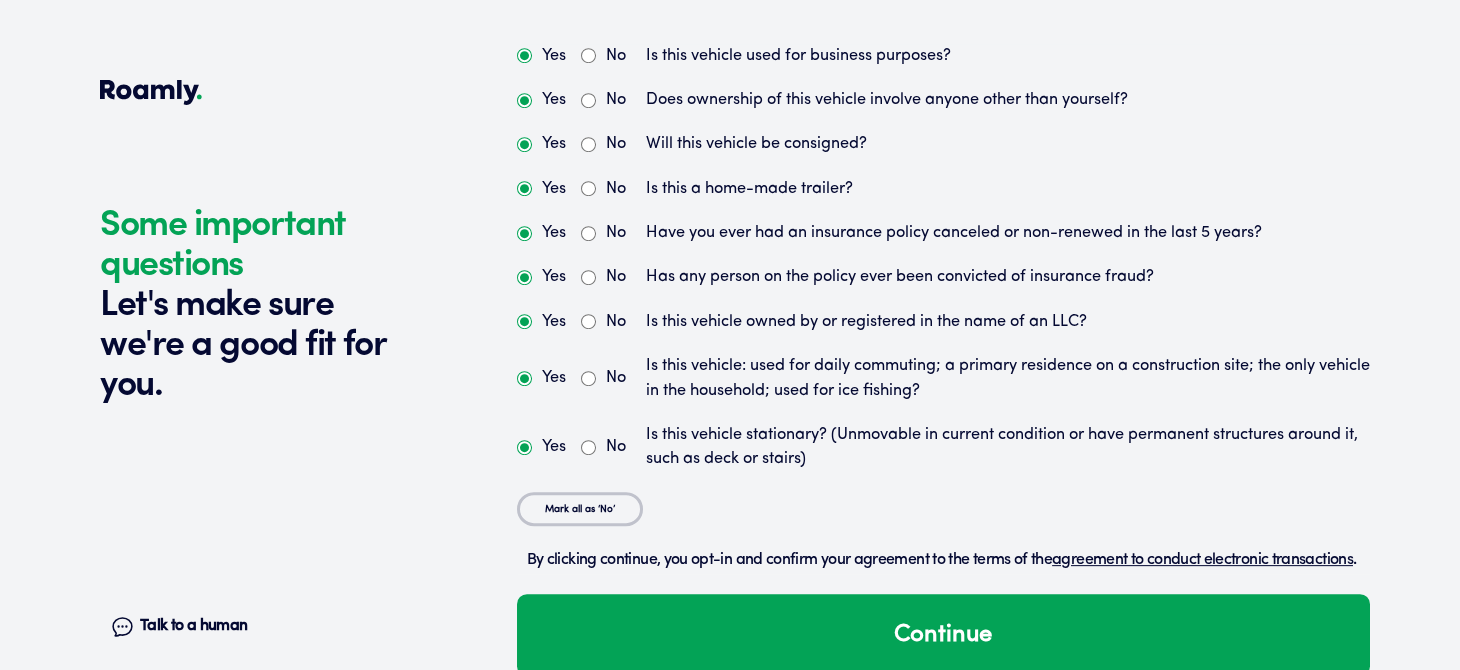 click on "Yes" at bounding box center [524, 447] 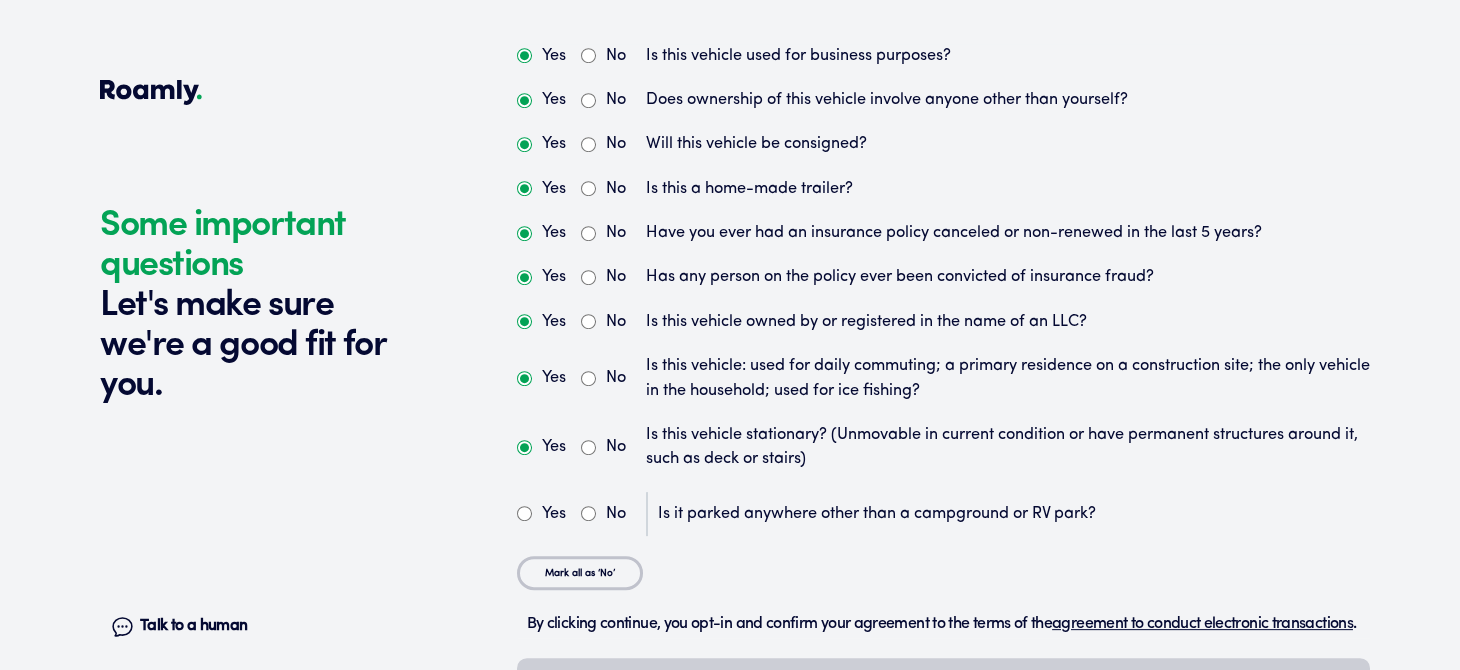 click on "No" at bounding box center [588, 513] 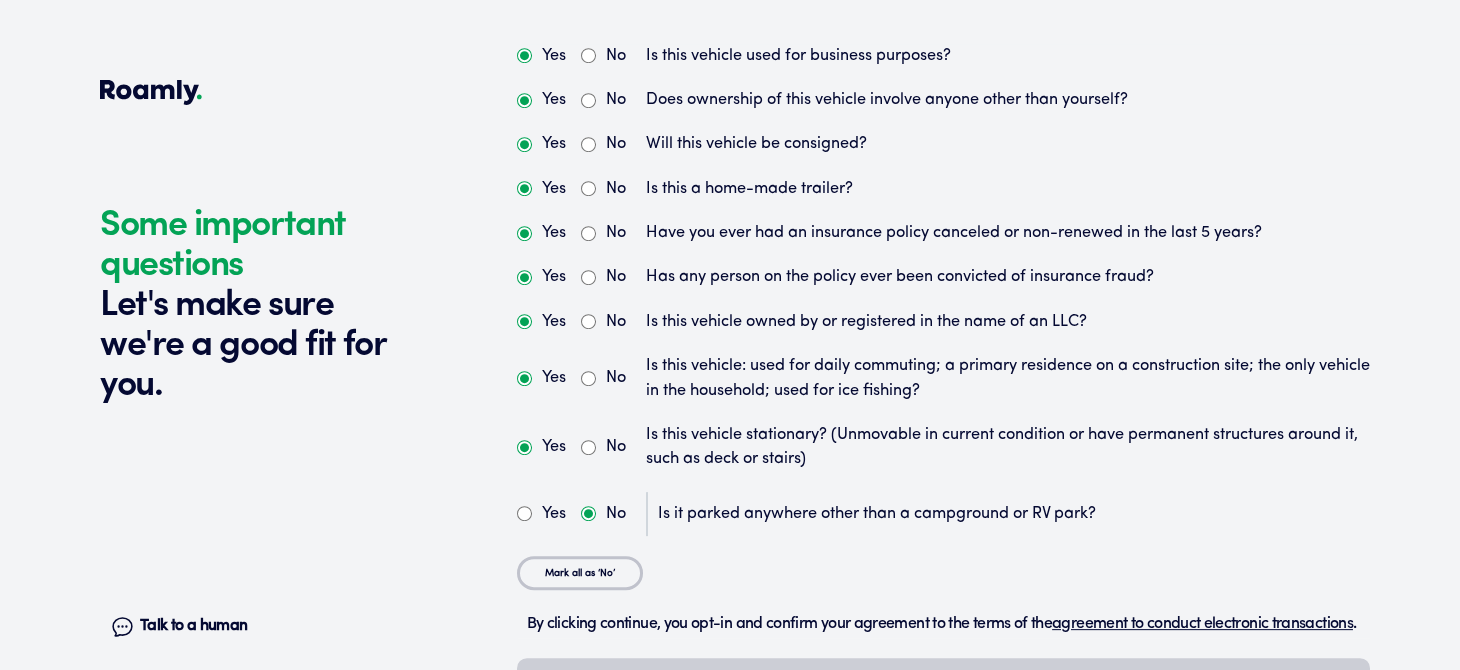radio on "true" 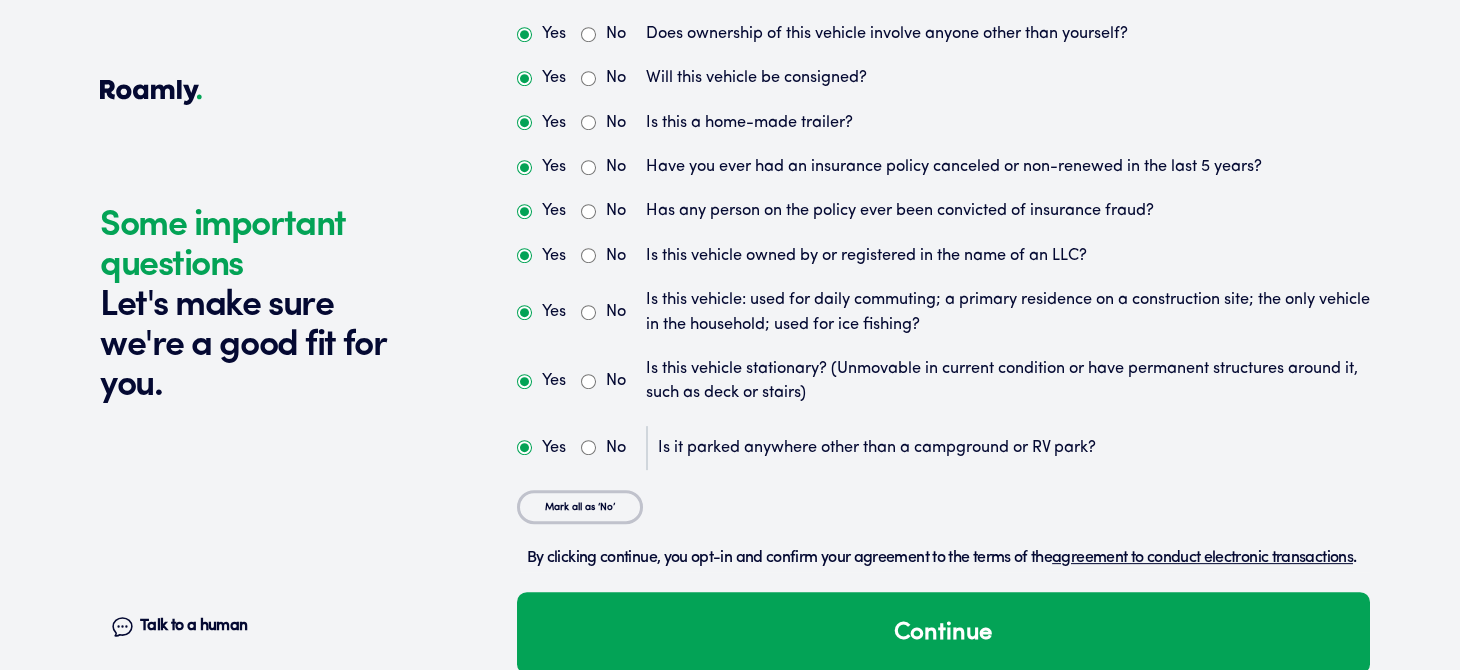 scroll, scrollTop: 5958, scrollLeft: 0, axis: vertical 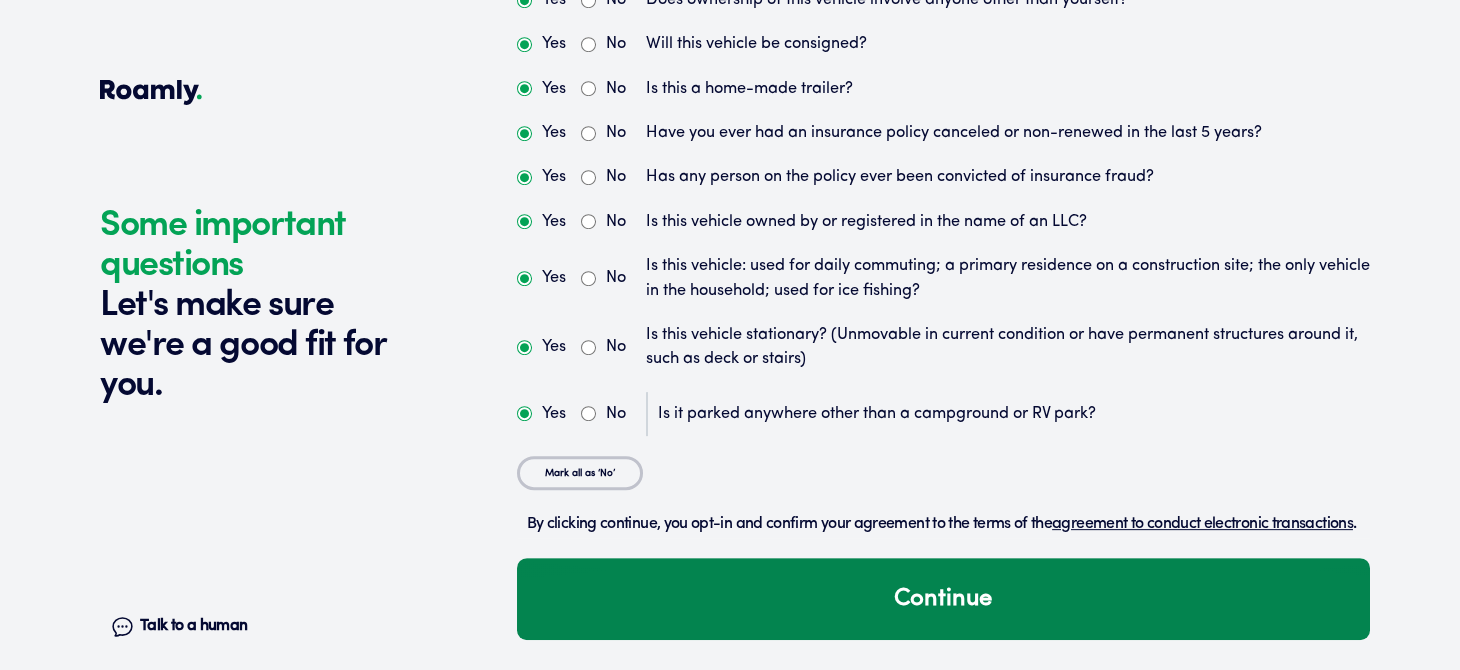 click on "Continue" at bounding box center (943, 599) 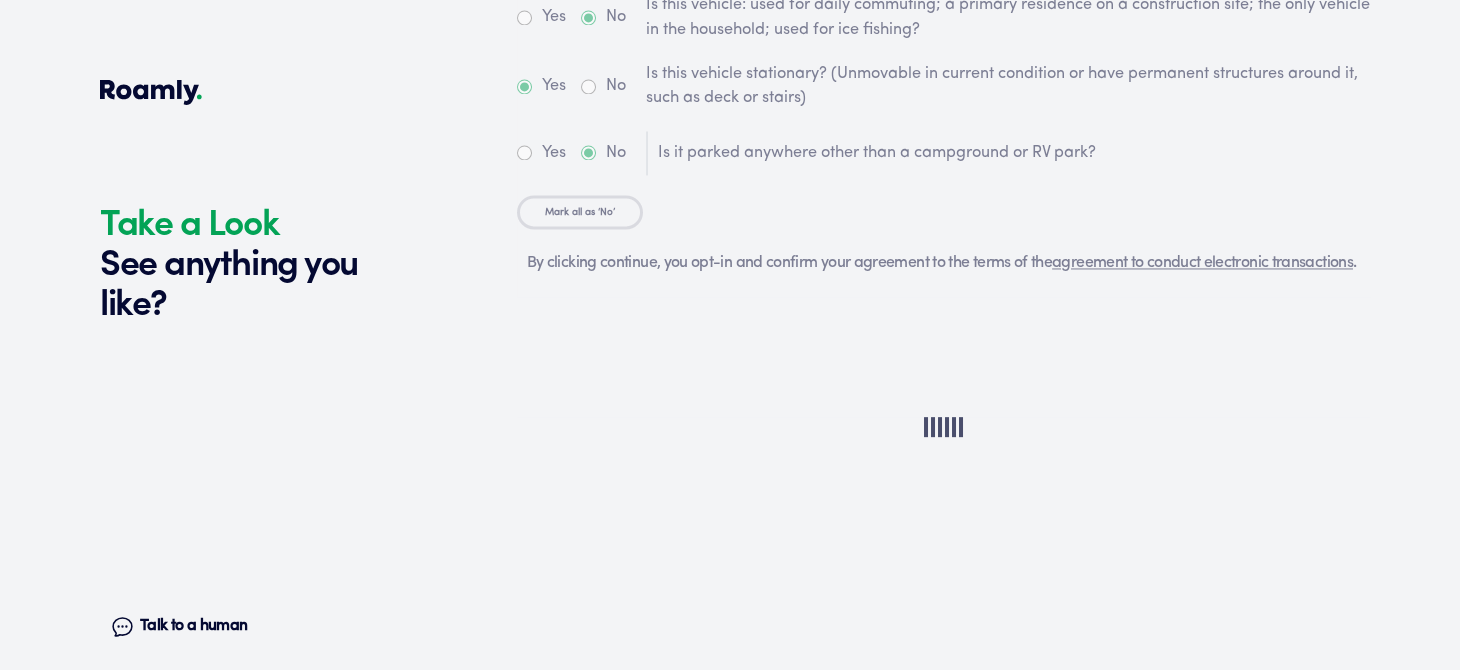 scroll, scrollTop: 6559, scrollLeft: 0, axis: vertical 